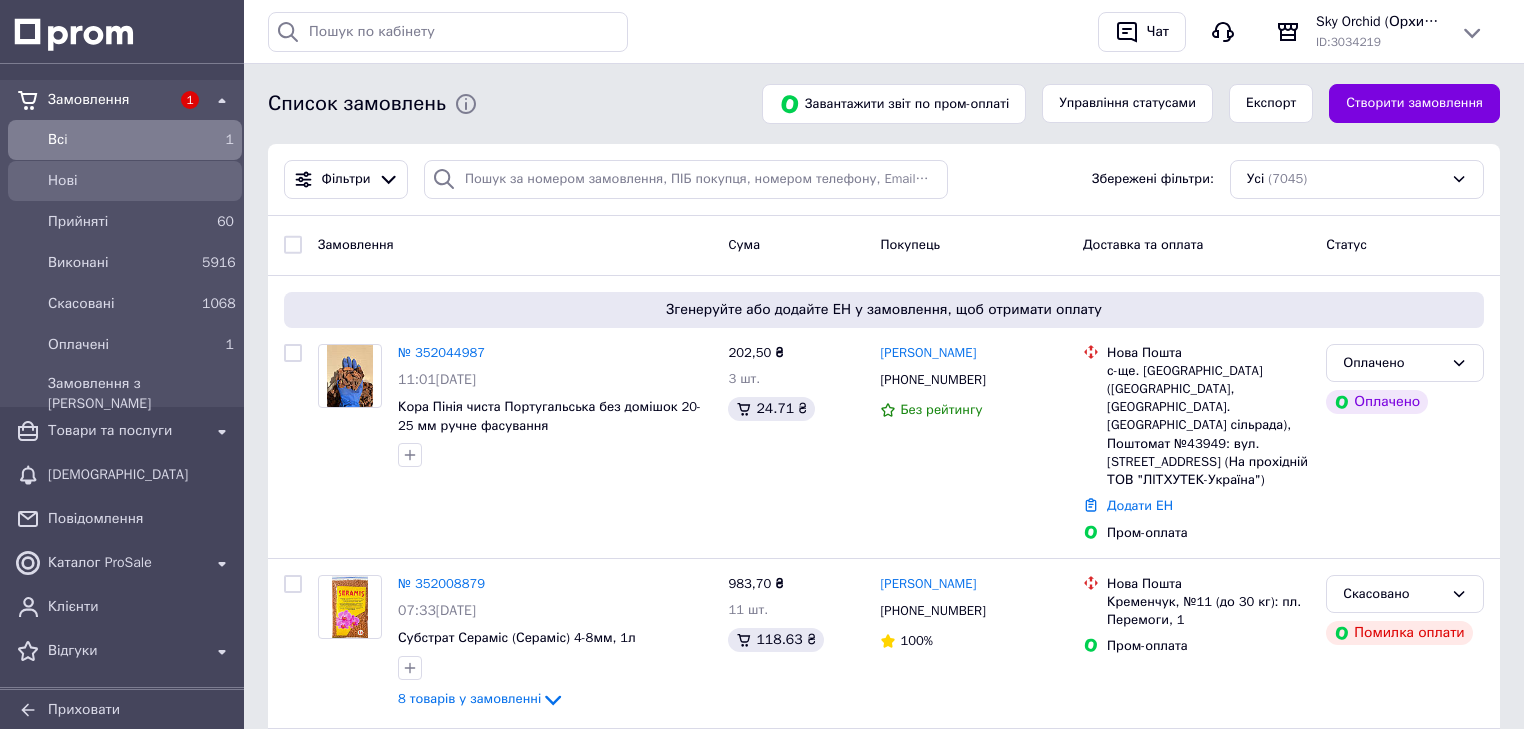 scroll, scrollTop: 0, scrollLeft: 0, axis: both 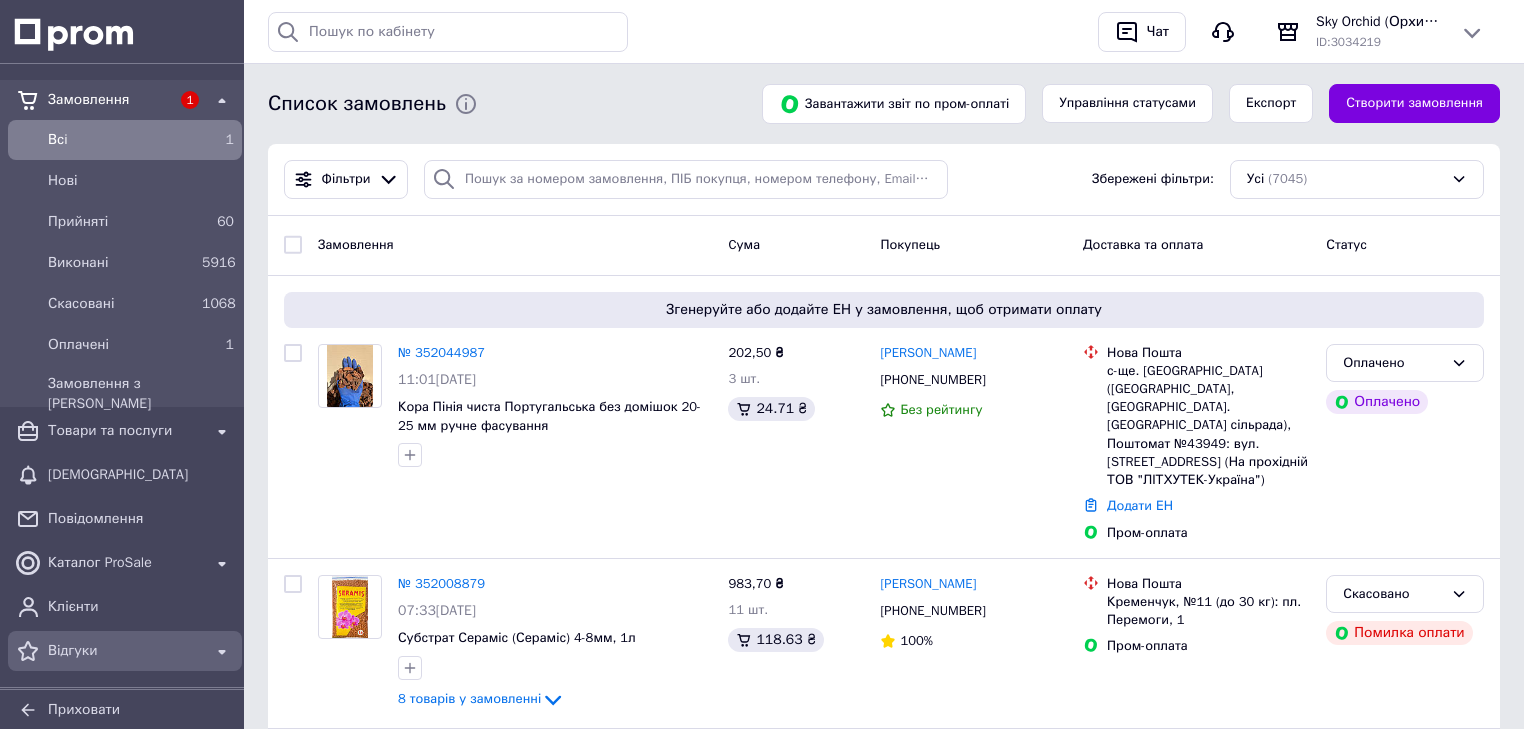 click on "Відгуки" at bounding box center [125, 651] 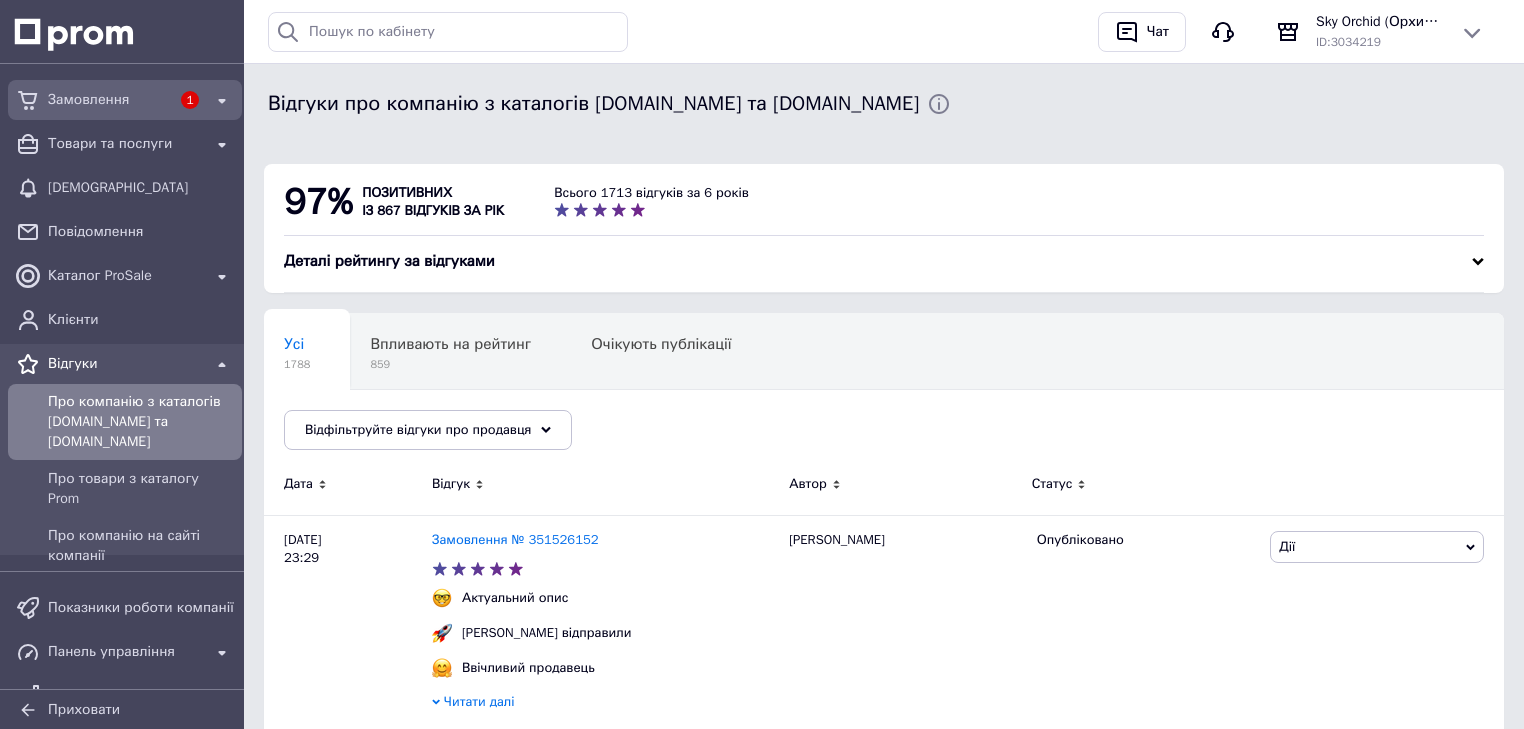 click on "Замовлення" at bounding box center (109, 100) 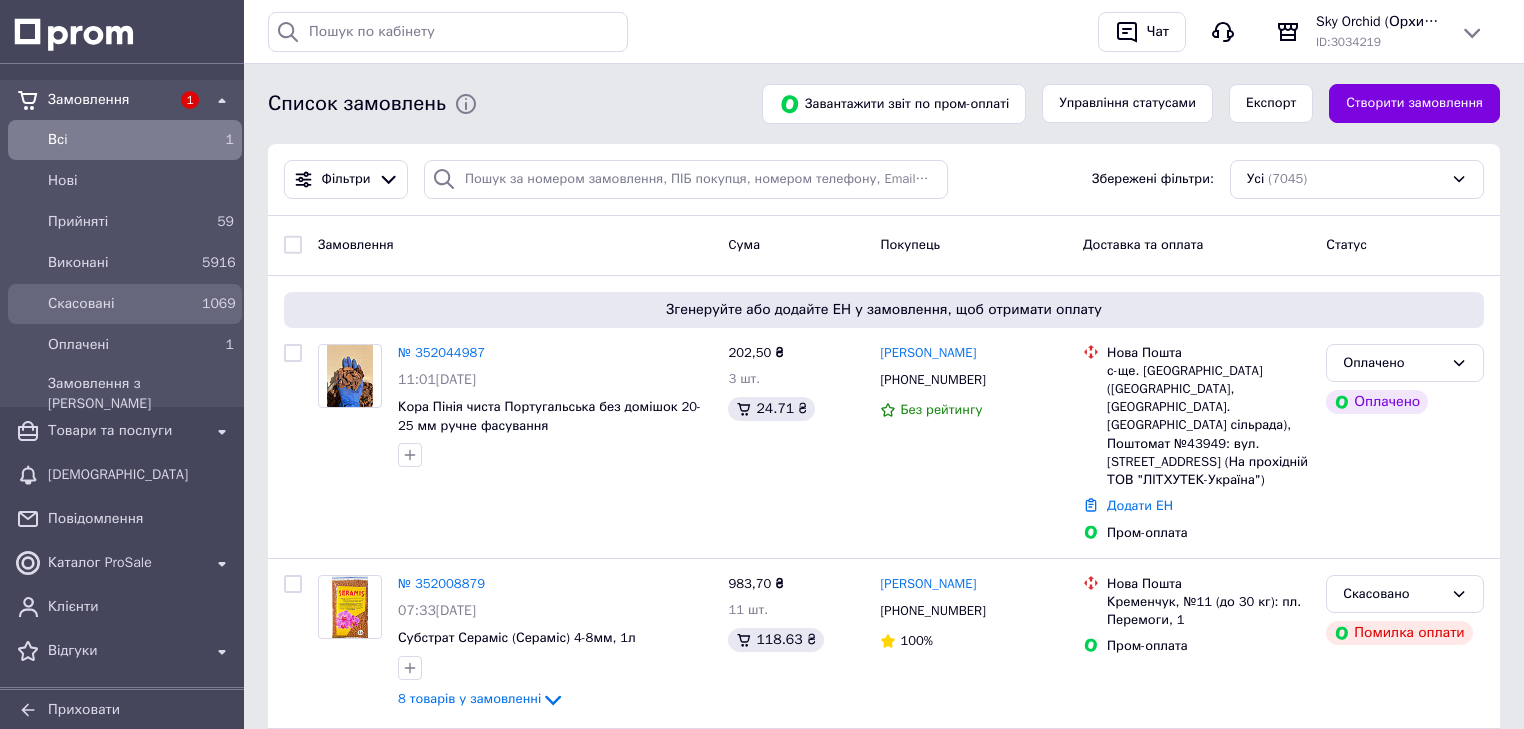 click on "Скасовані" at bounding box center [121, 304] 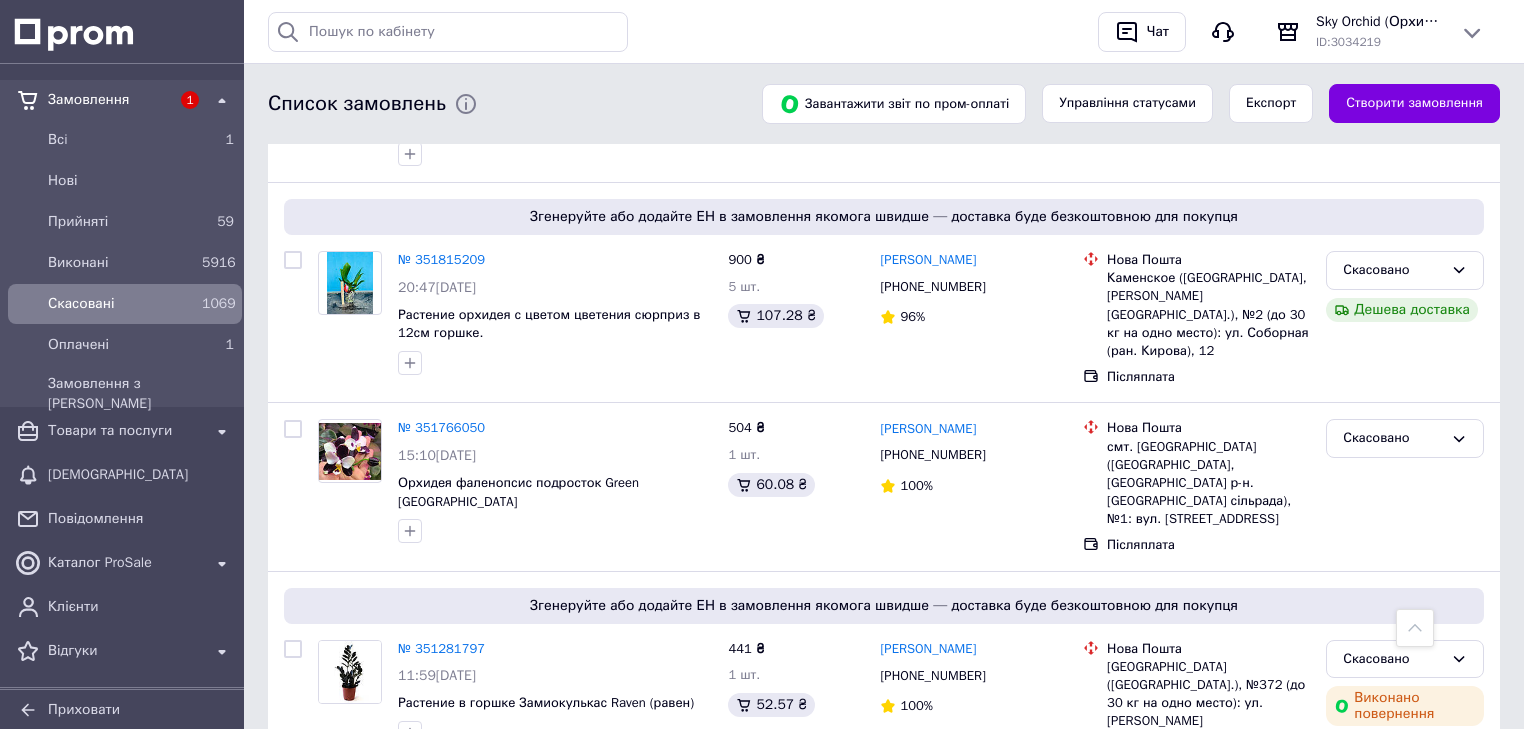 scroll, scrollTop: 480, scrollLeft: 0, axis: vertical 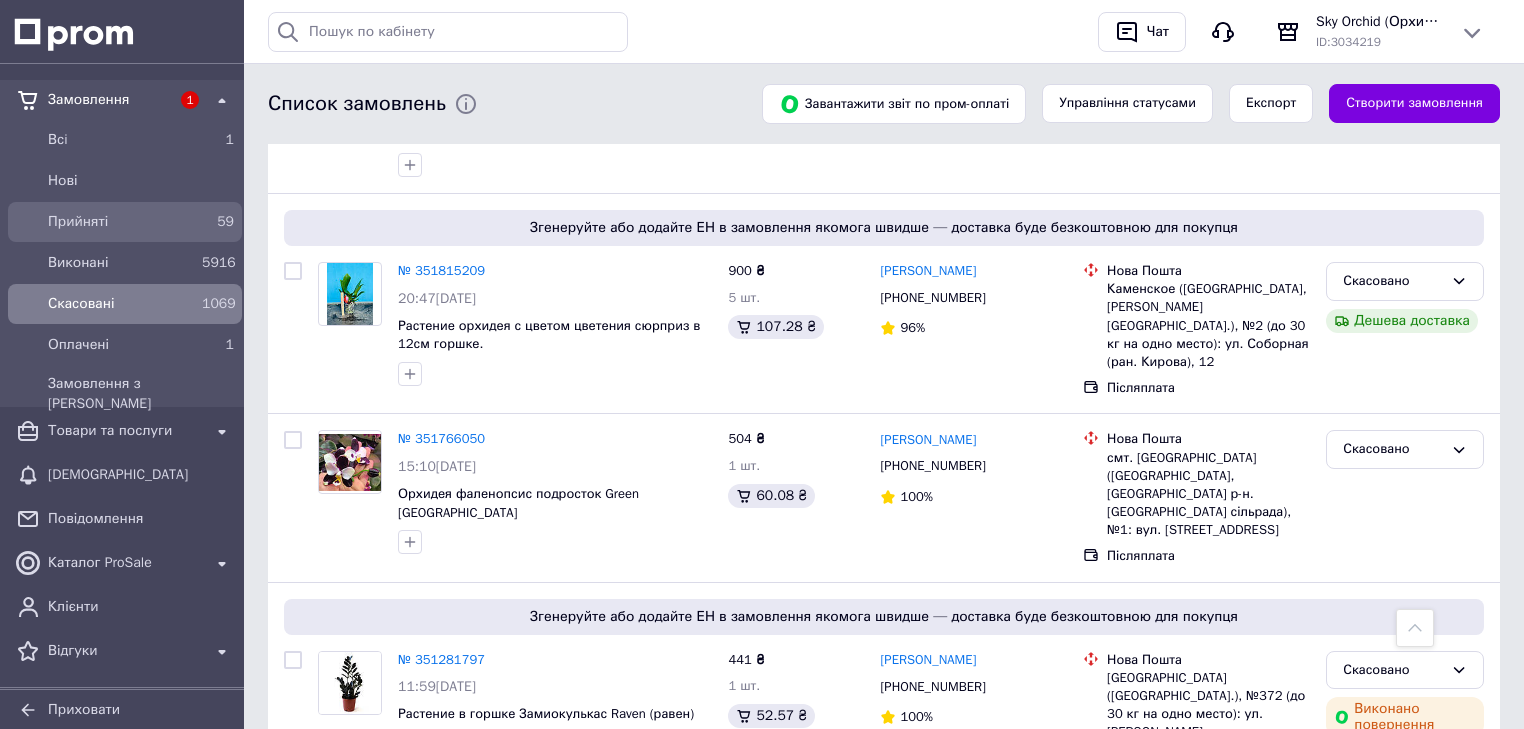 click on "Прийняті 59" at bounding box center (125, 222) 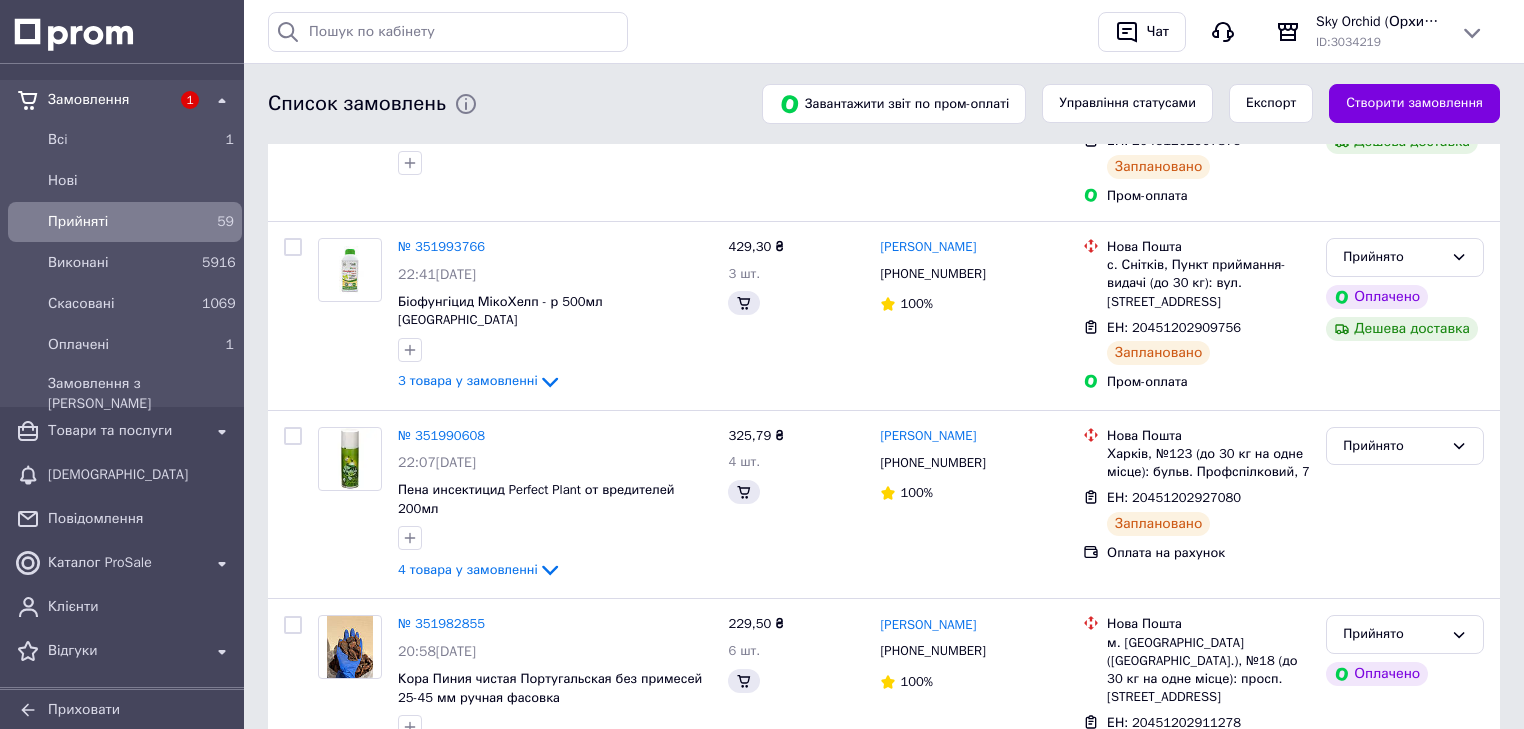 scroll, scrollTop: 0, scrollLeft: 0, axis: both 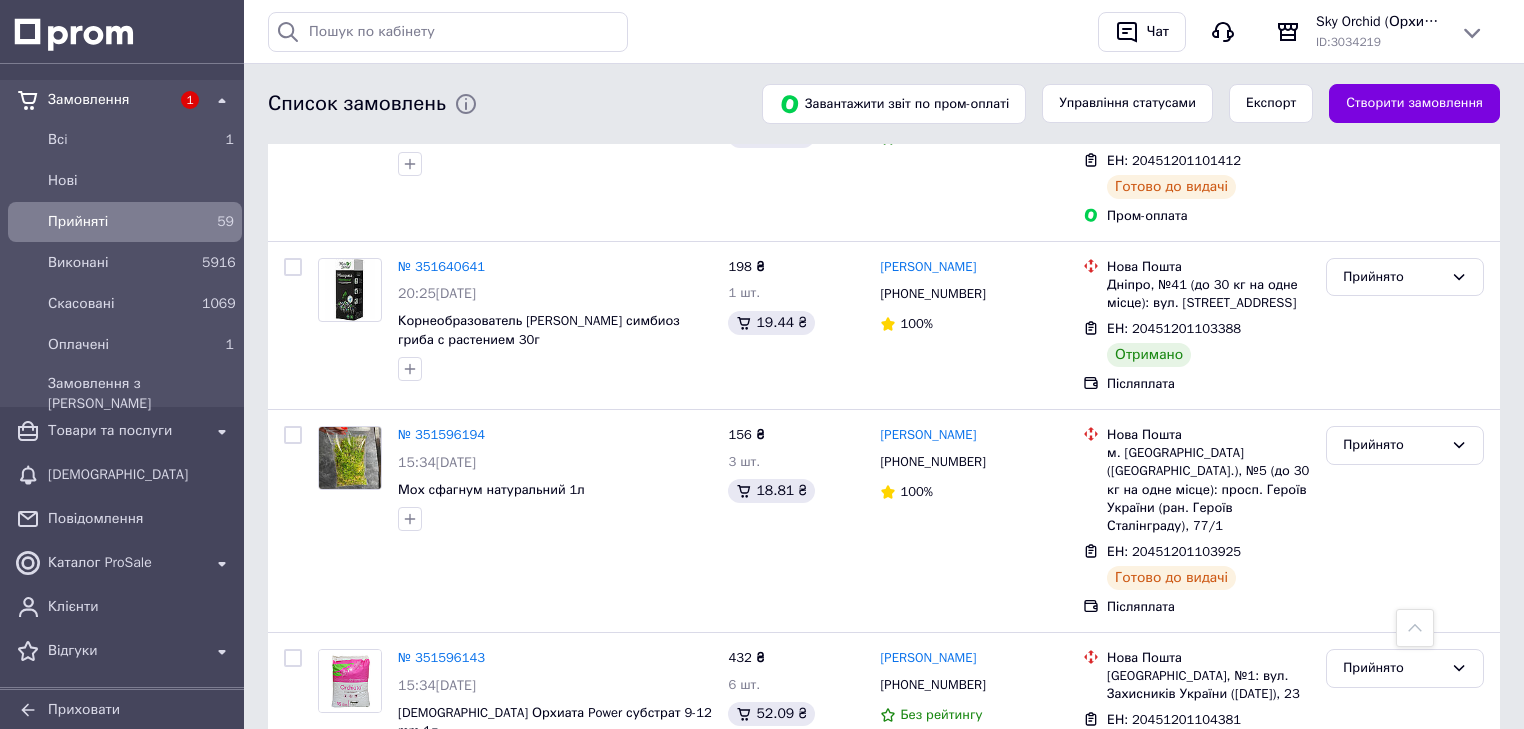 click on "Прийняті" at bounding box center [121, 222] 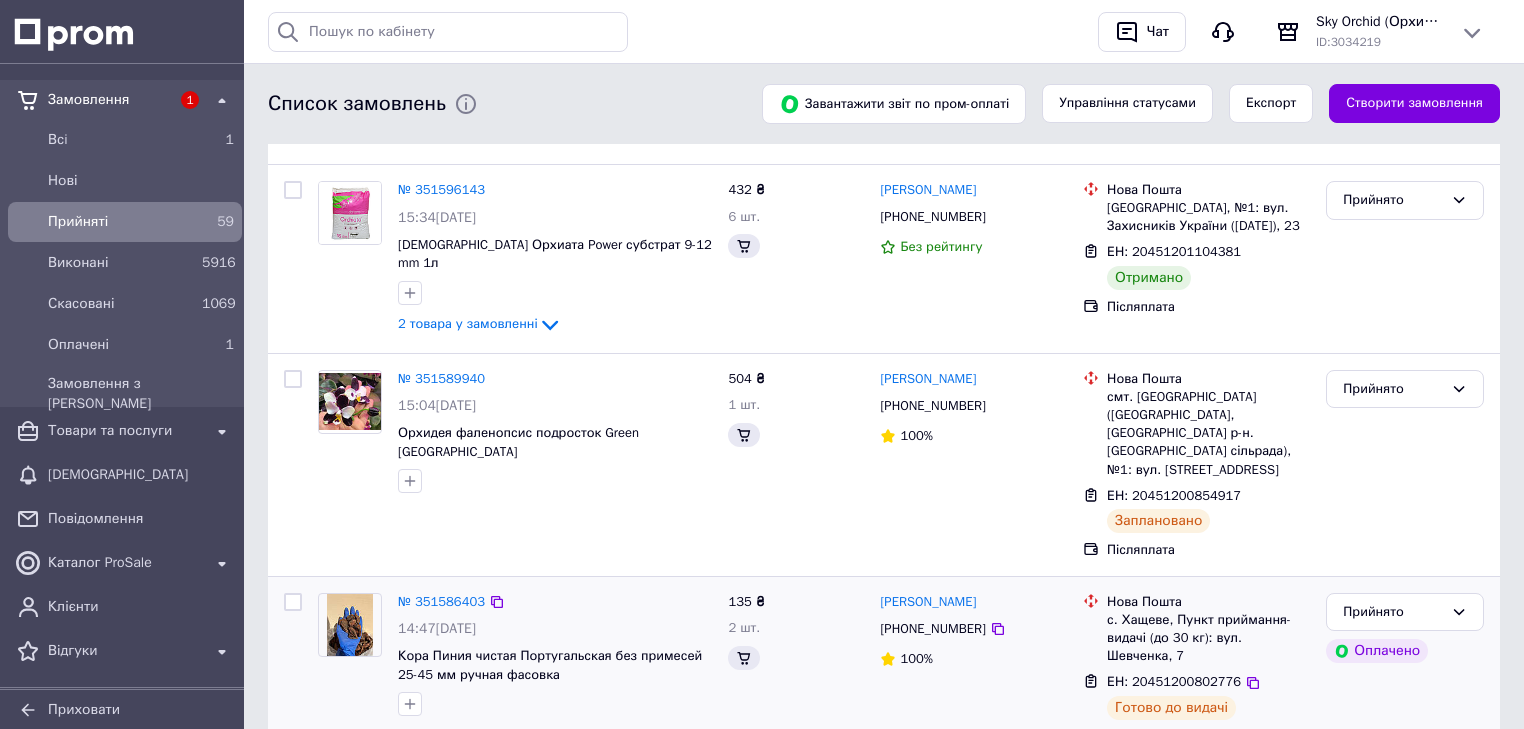 scroll, scrollTop: 0, scrollLeft: 0, axis: both 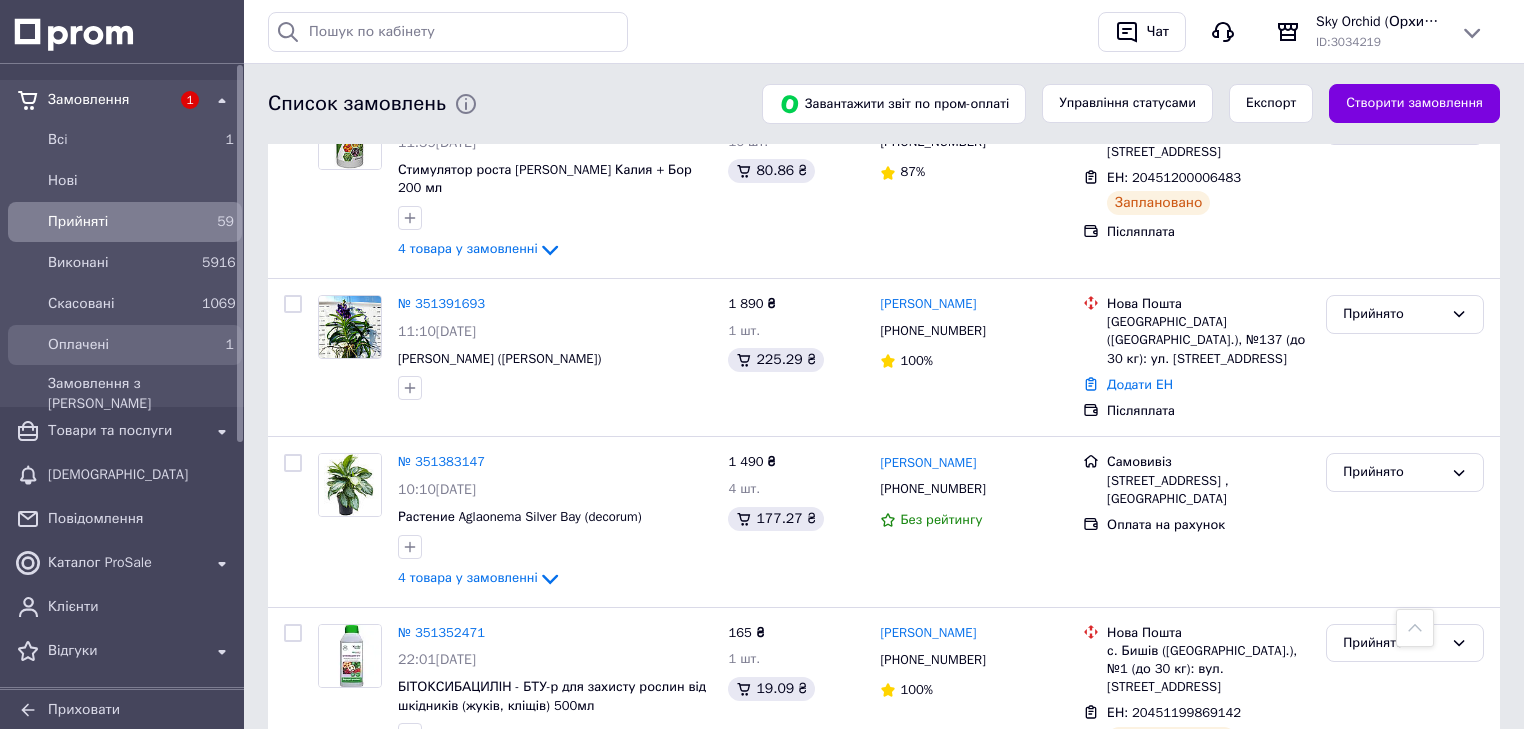 click on "Оплачені" at bounding box center (121, 345) 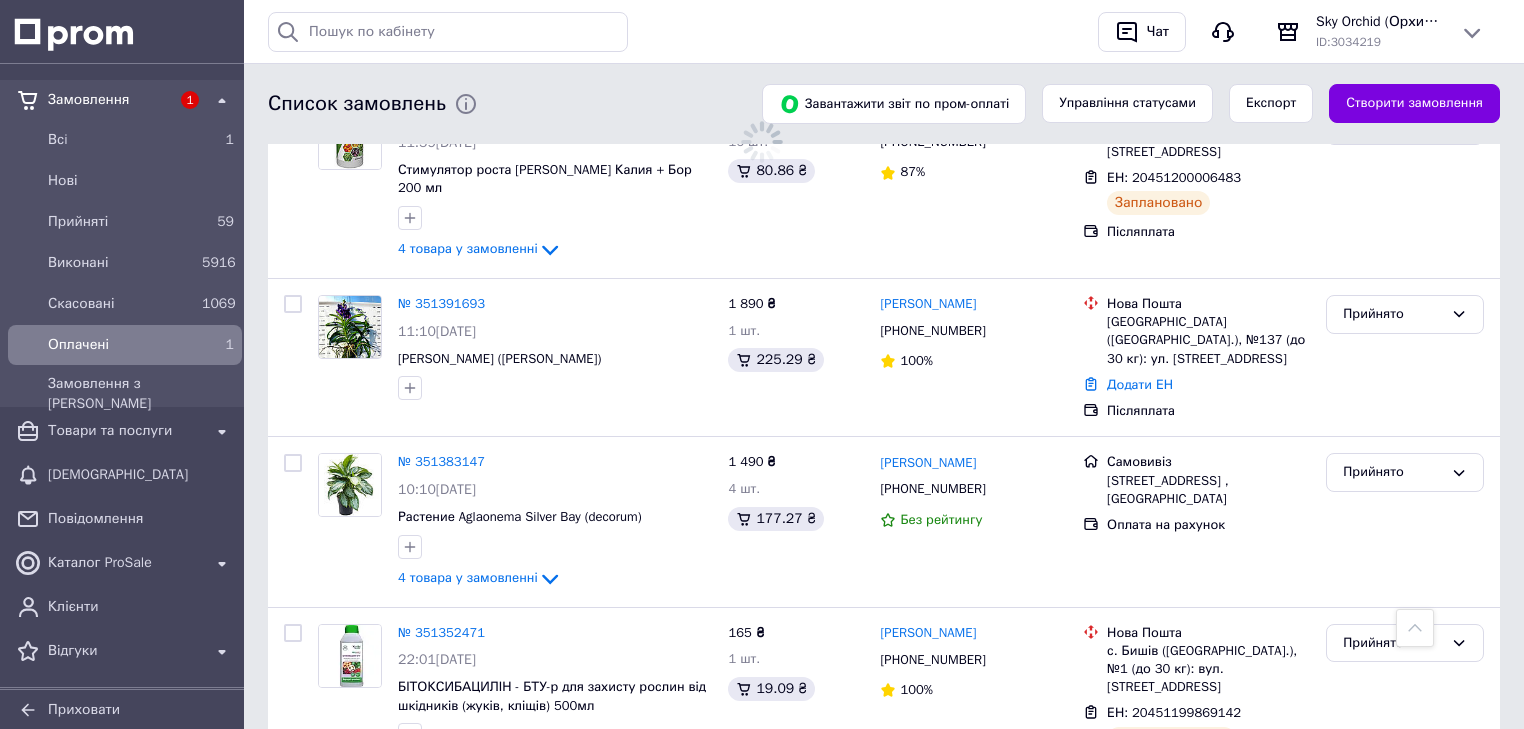 scroll, scrollTop: 0, scrollLeft: 0, axis: both 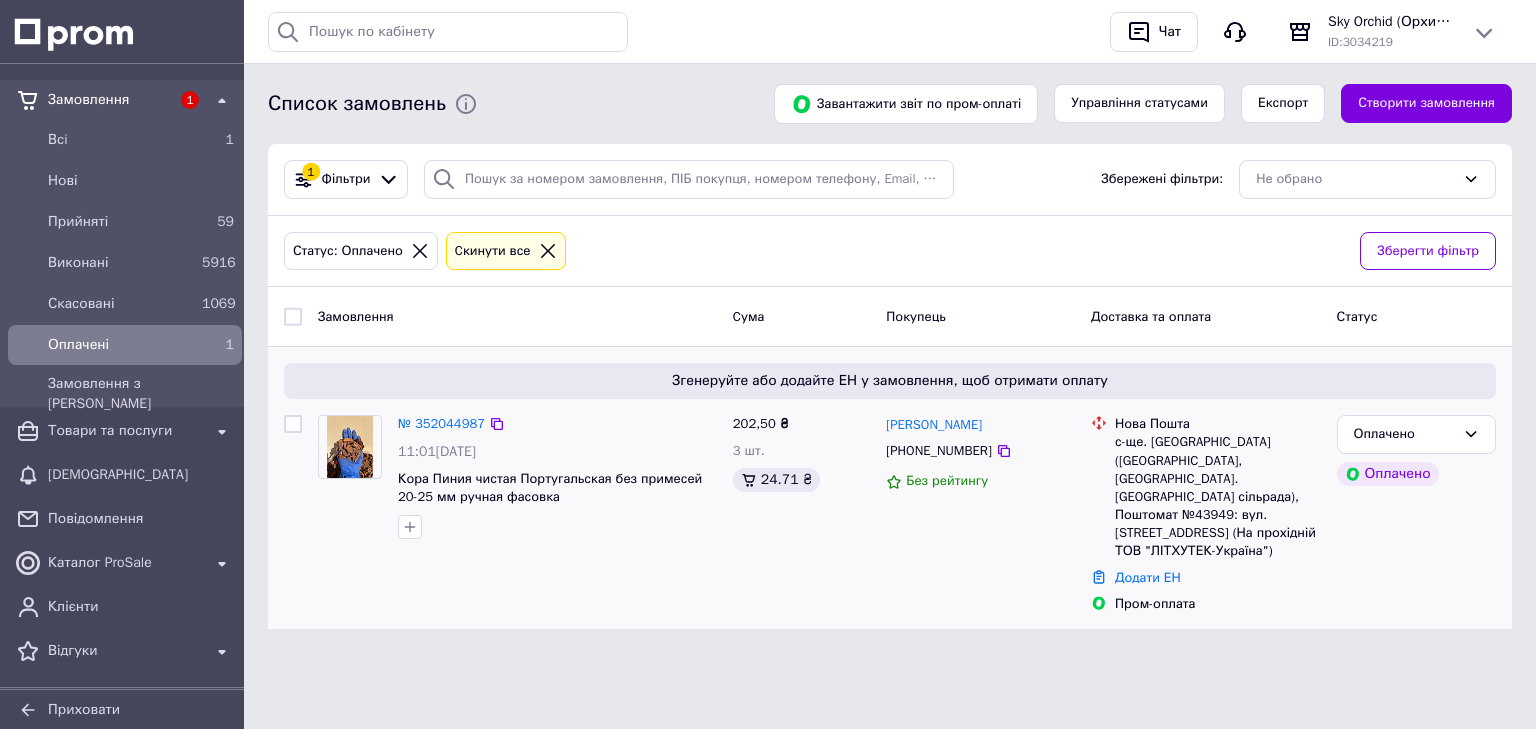 click on "+380969538799" at bounding box center [938, 451] 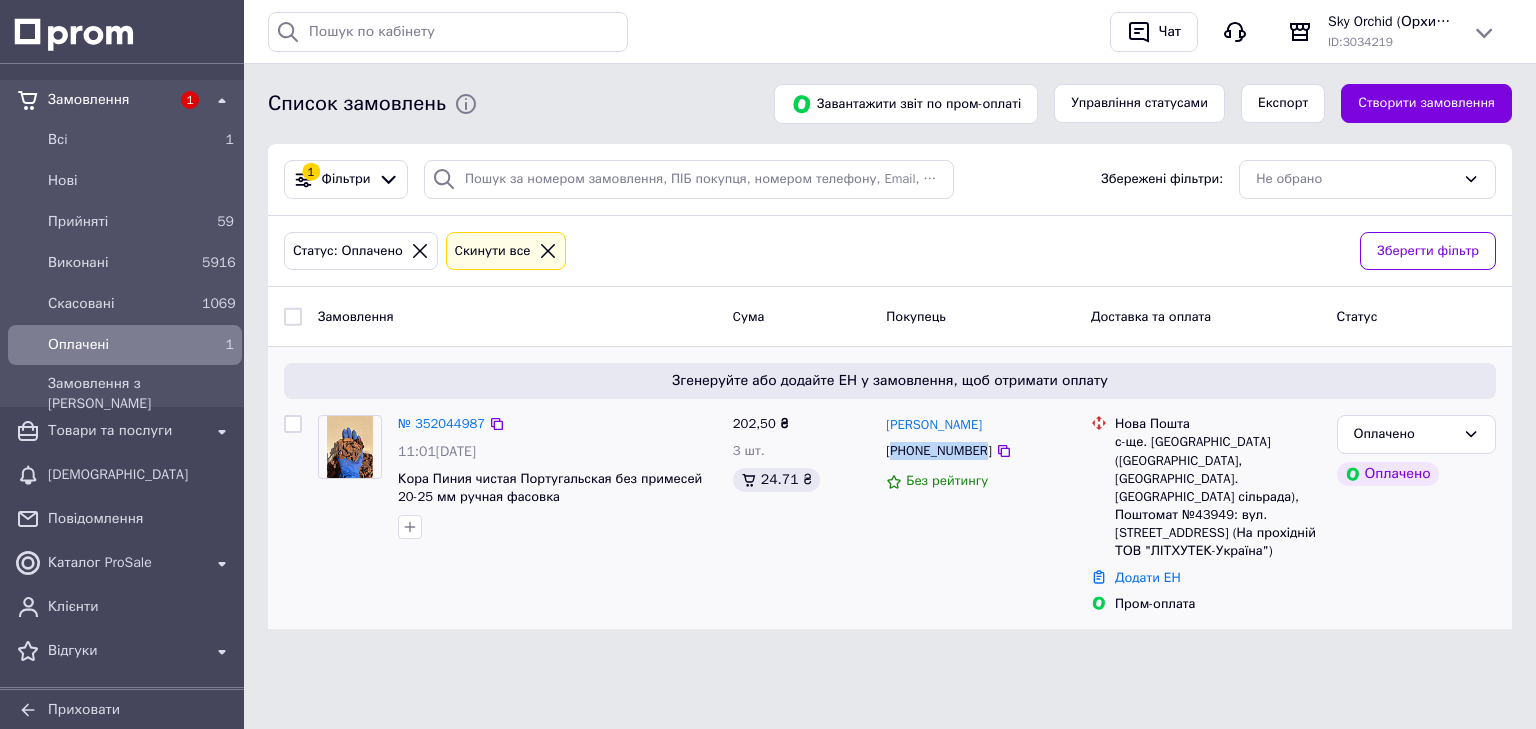 click on "+380969538799" at bounding box center [938, 451] 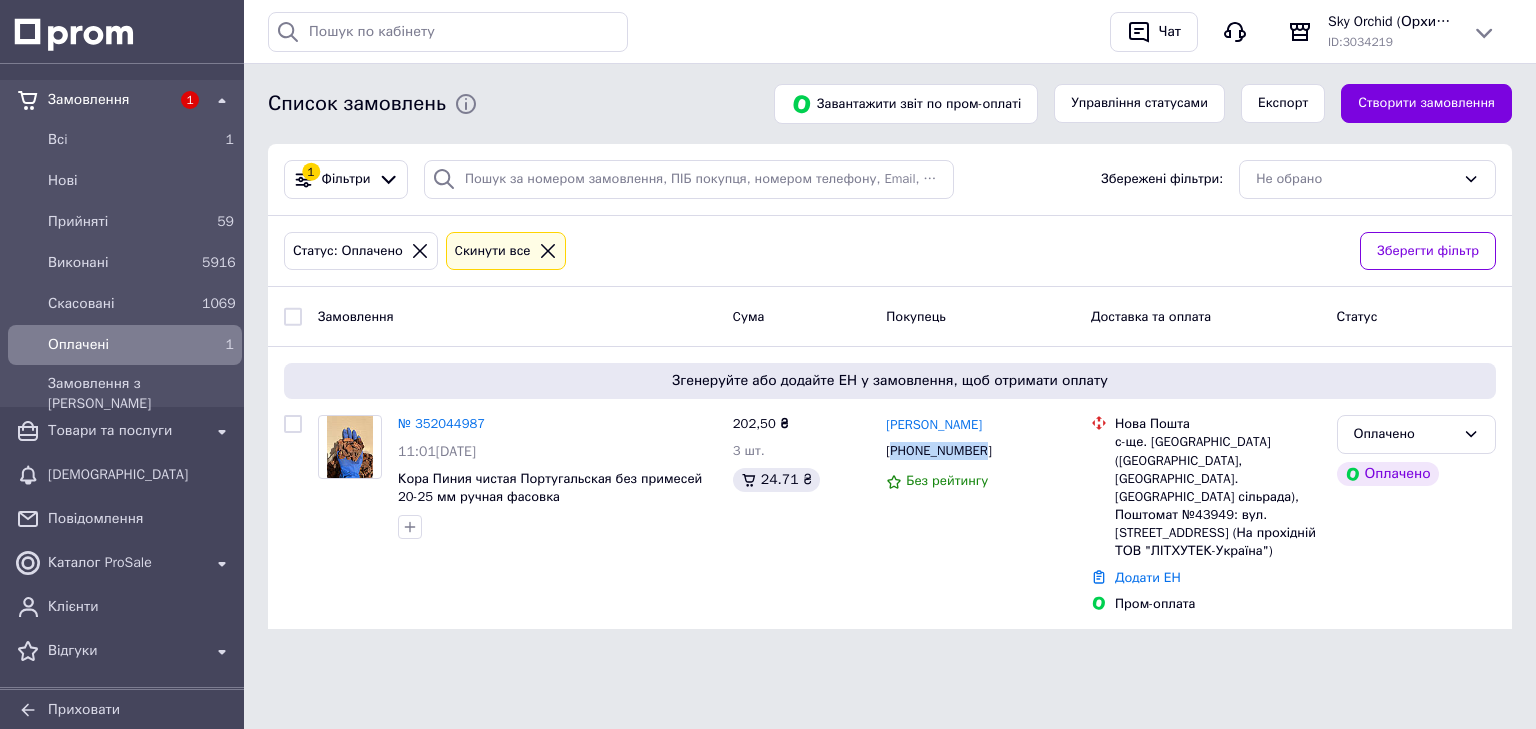 copy on "380969538799" 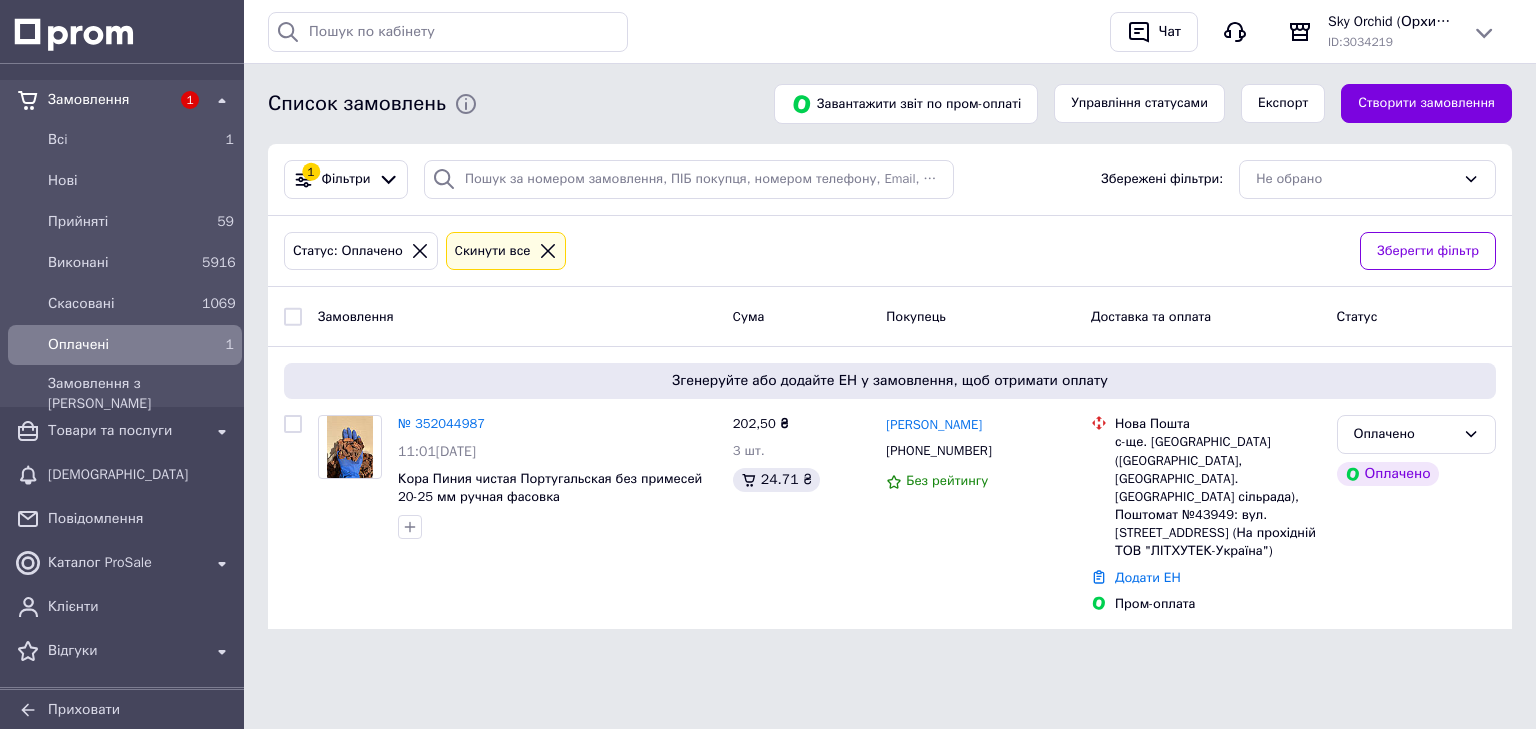 click 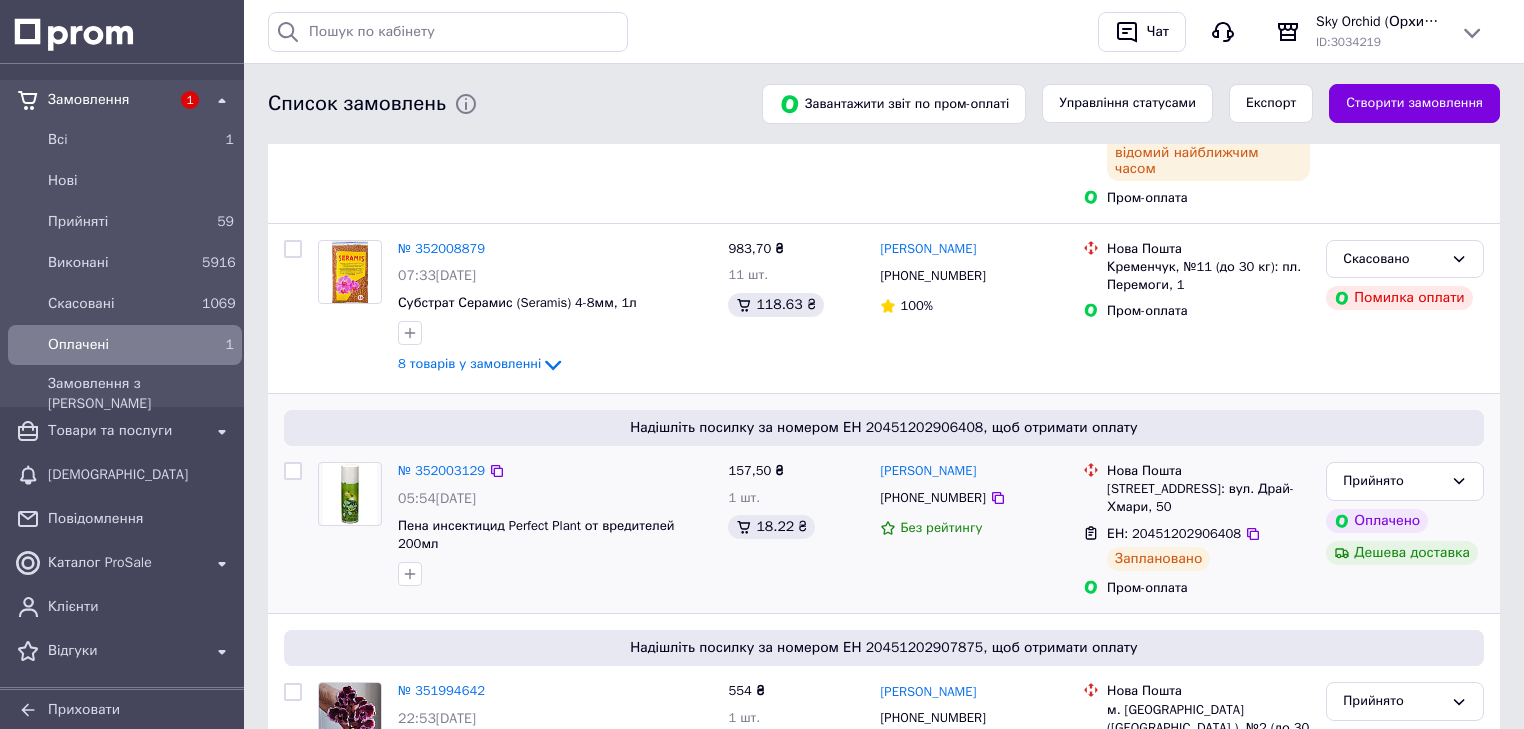 scroll, scrollTop: 400, scrollLeft: 0, axis: vertical 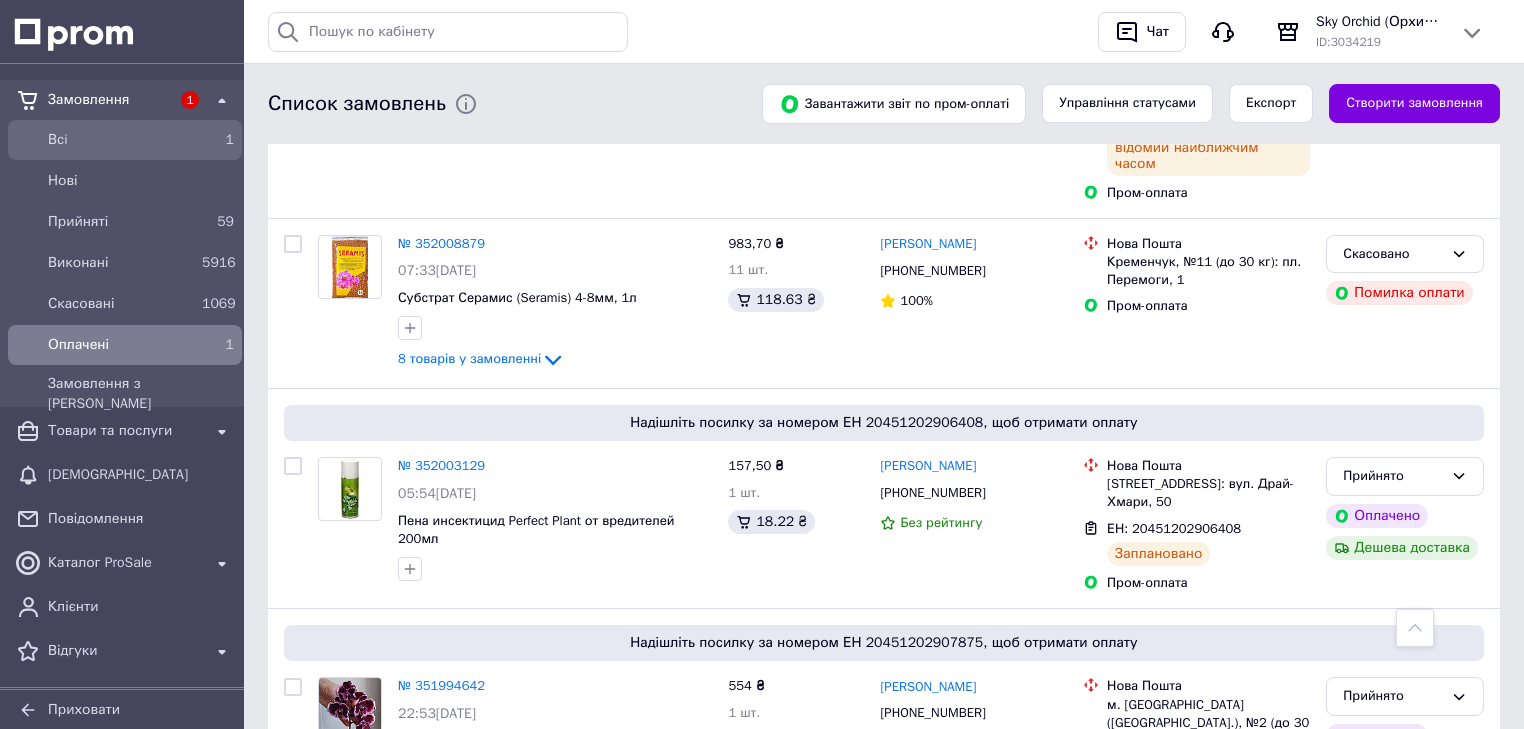 click on "Всi 1" at bounding box center [125, 140] 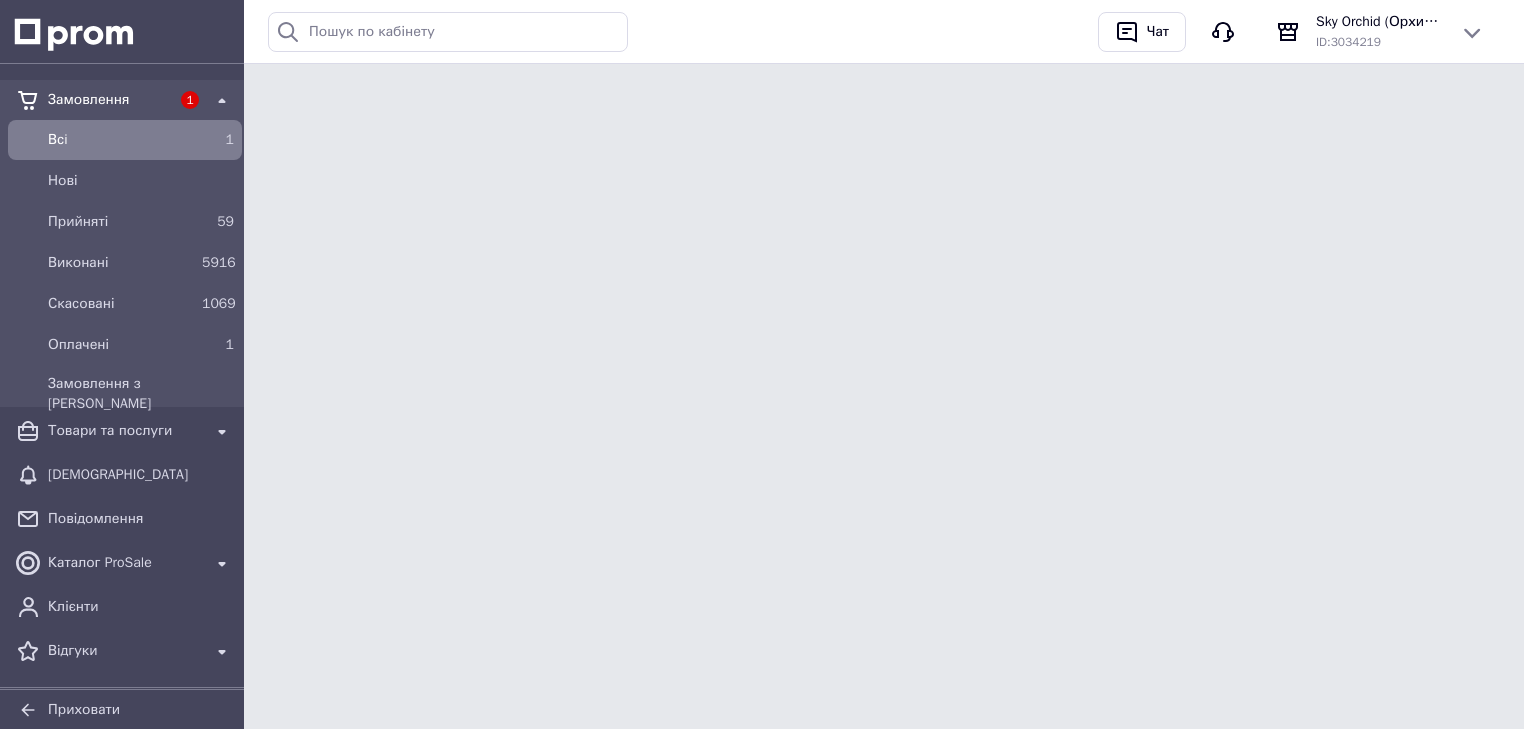 scroll, scrollTop: 0, scrollLeft: 0, axis: both 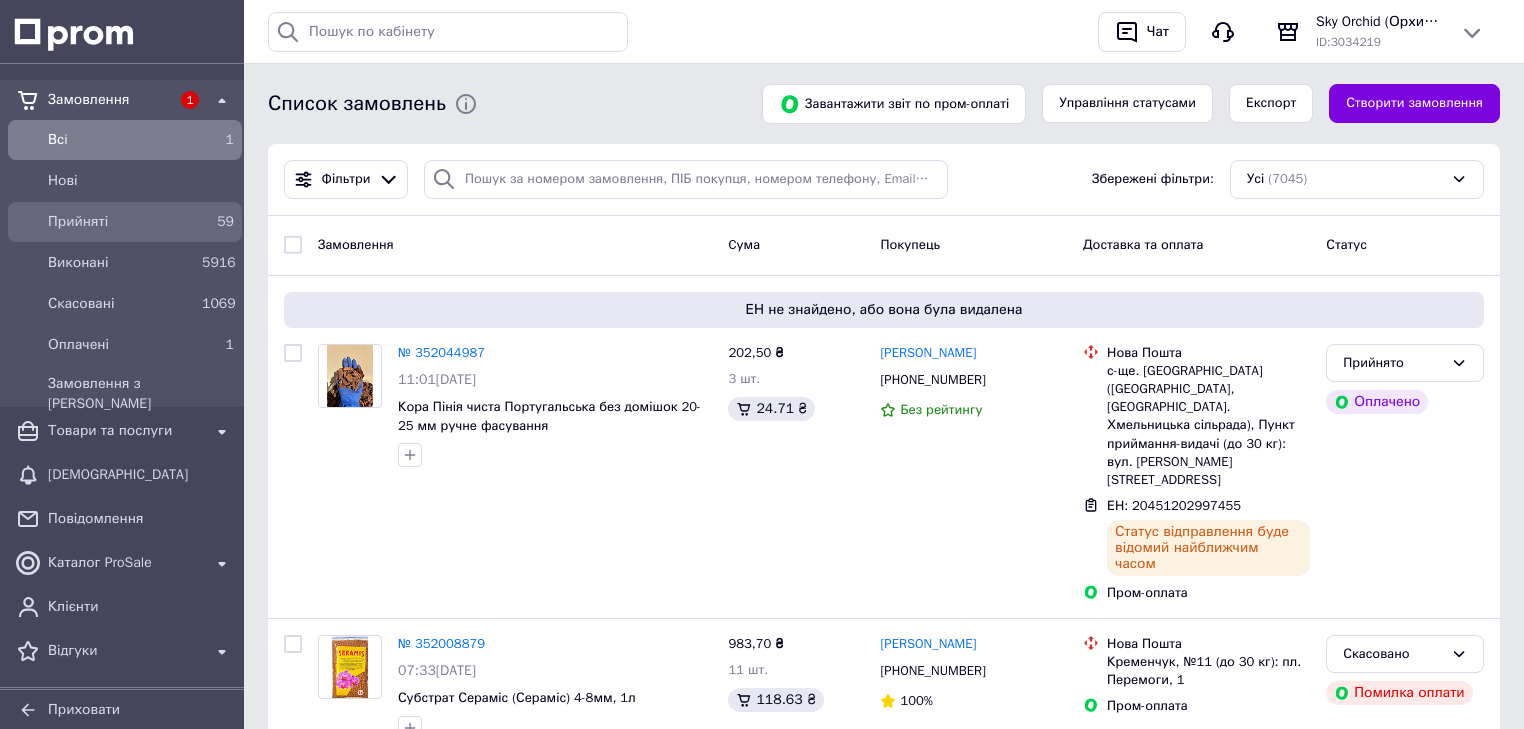 click on "Прийняті" at bounding box center [121, 222] 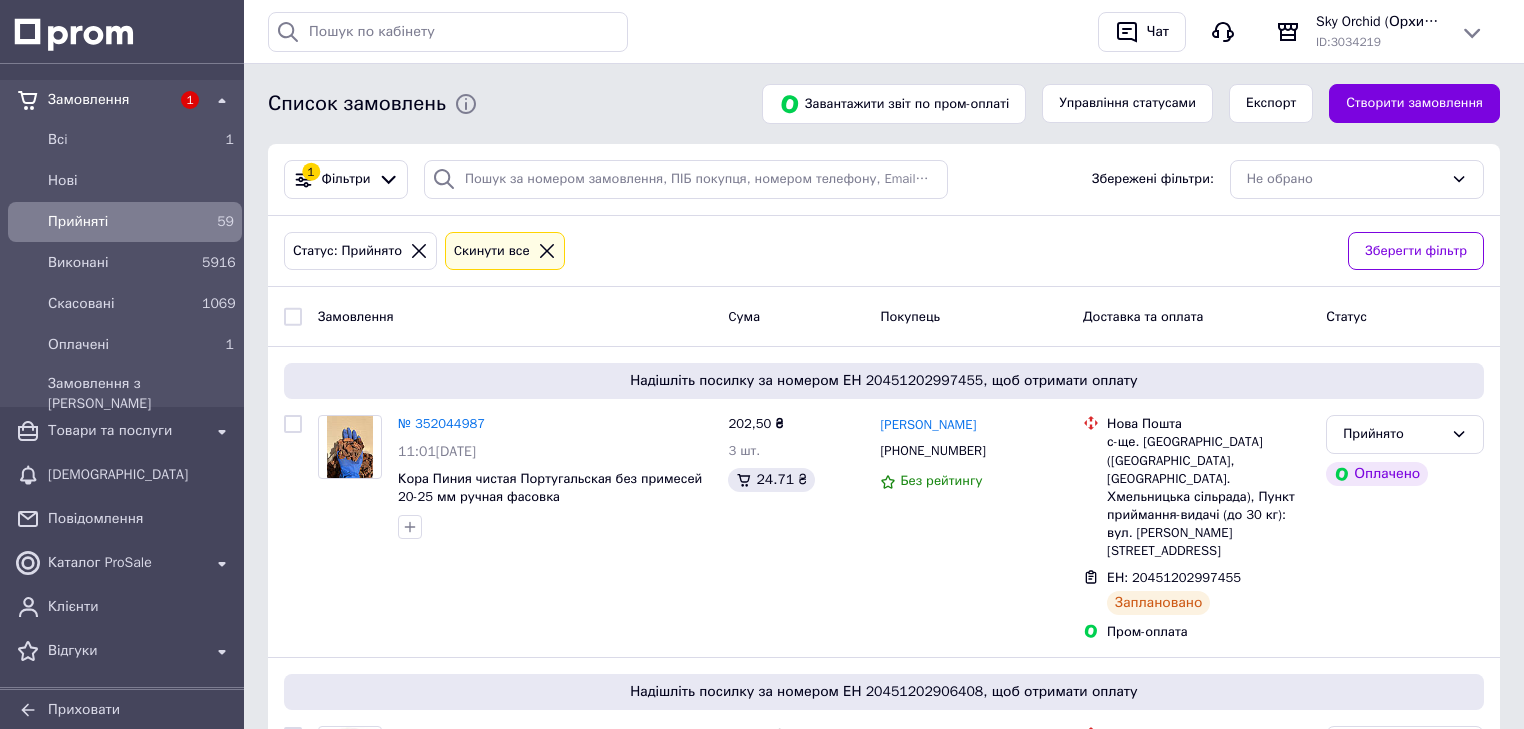 scroll, scrollTop: 11174, scrollLeft: 0, axis: vertical 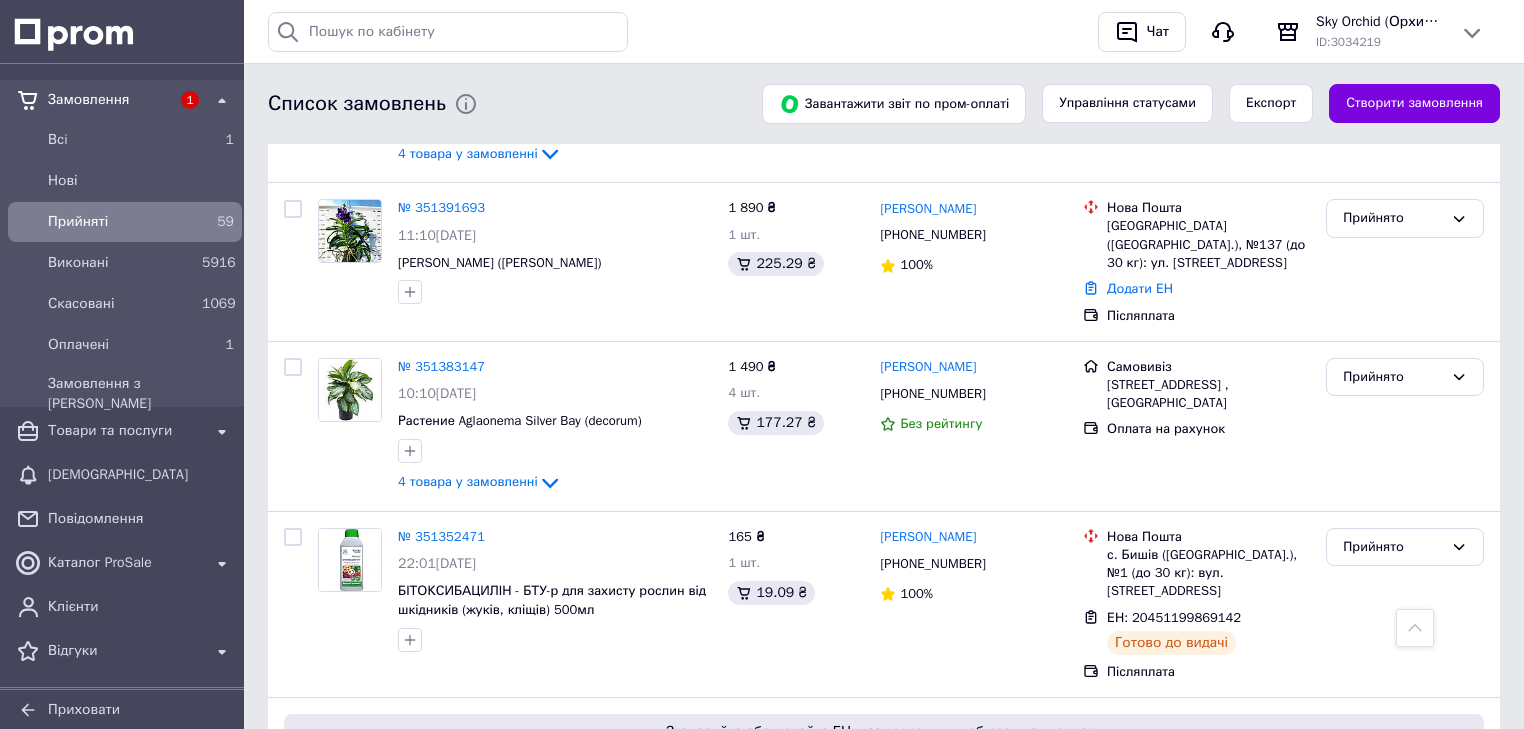 click on "ЕН: 20451199868521" at bounding box center (1174, 1238) 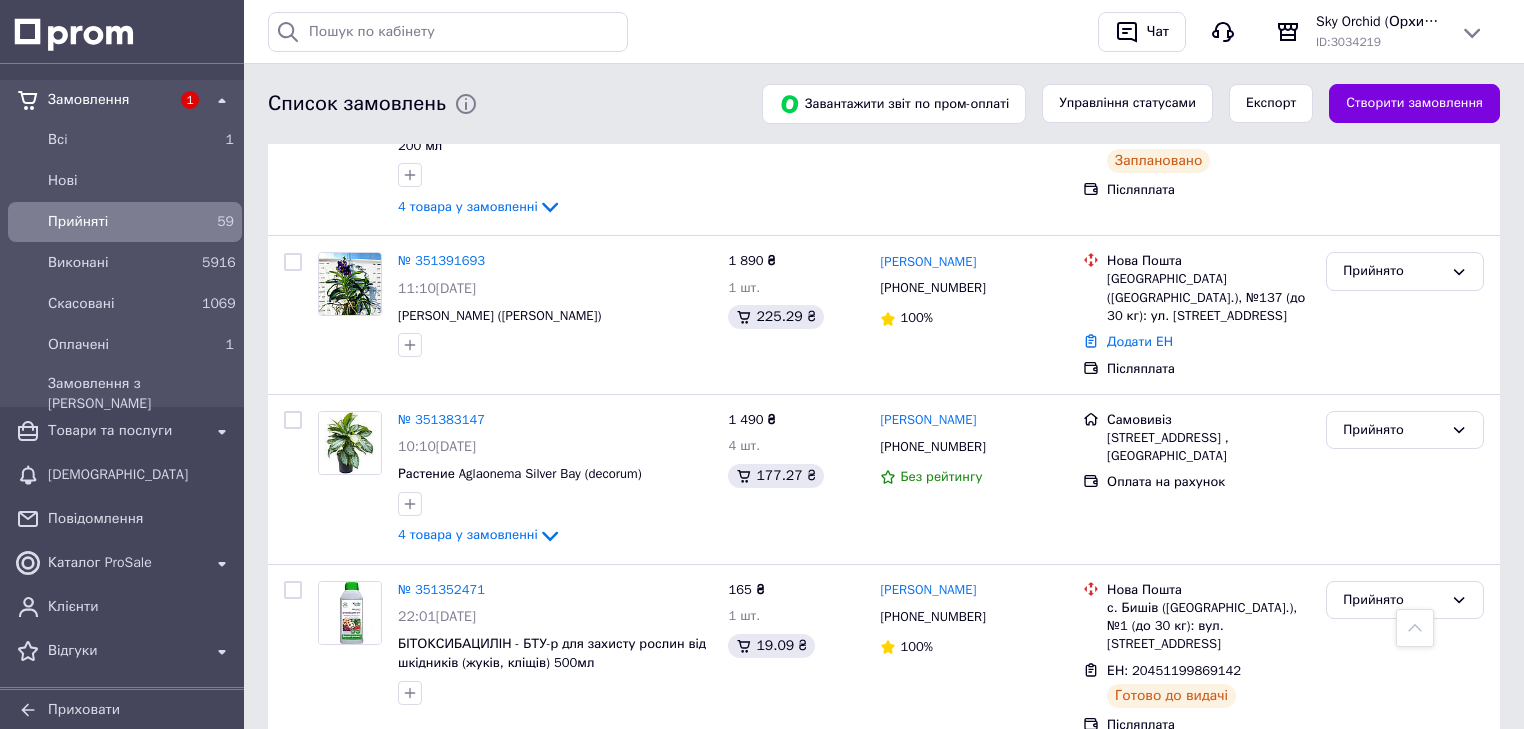scroll, scrollTop: 9307, scrollLeft: 0, axis: vertical 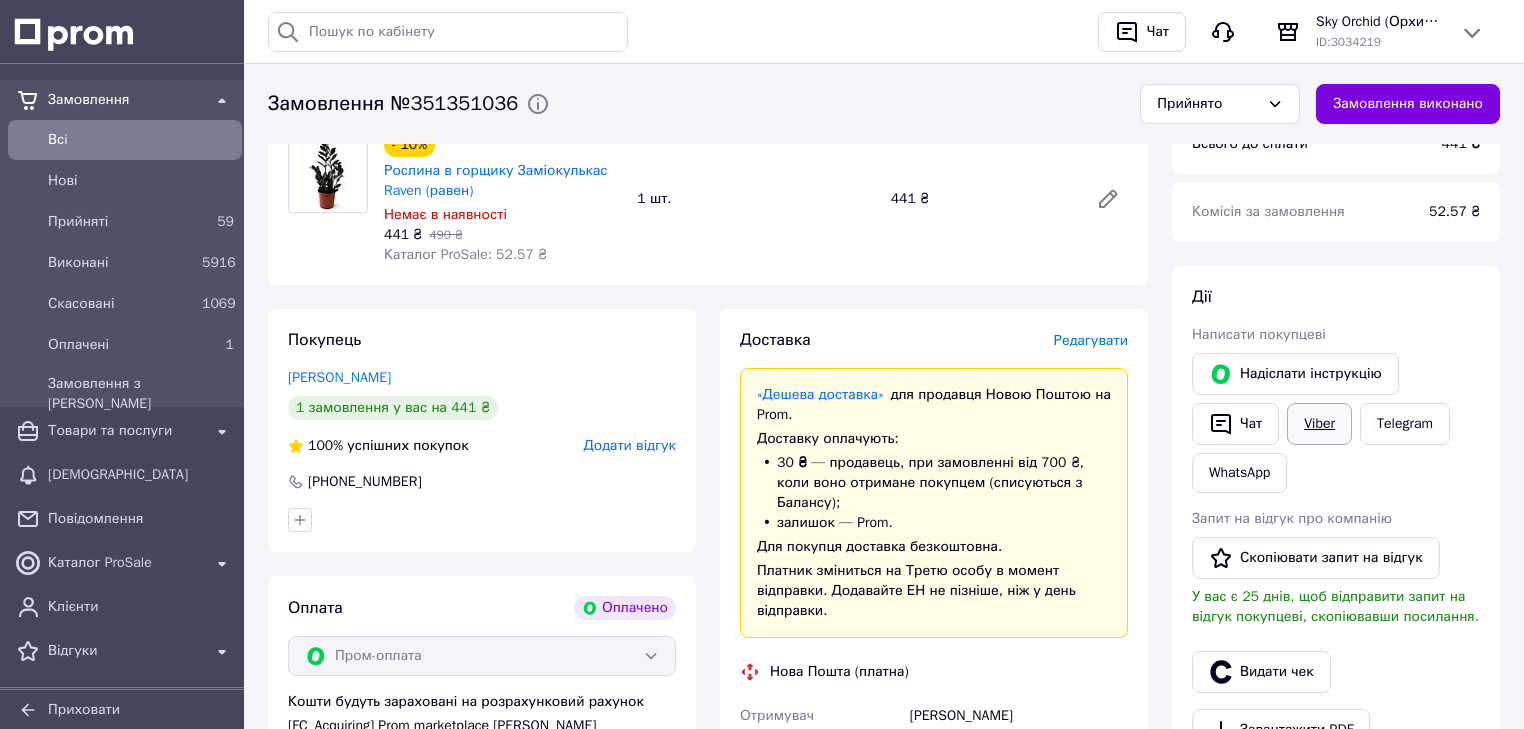 click on "Viber" at bounding box center [1319, 424] 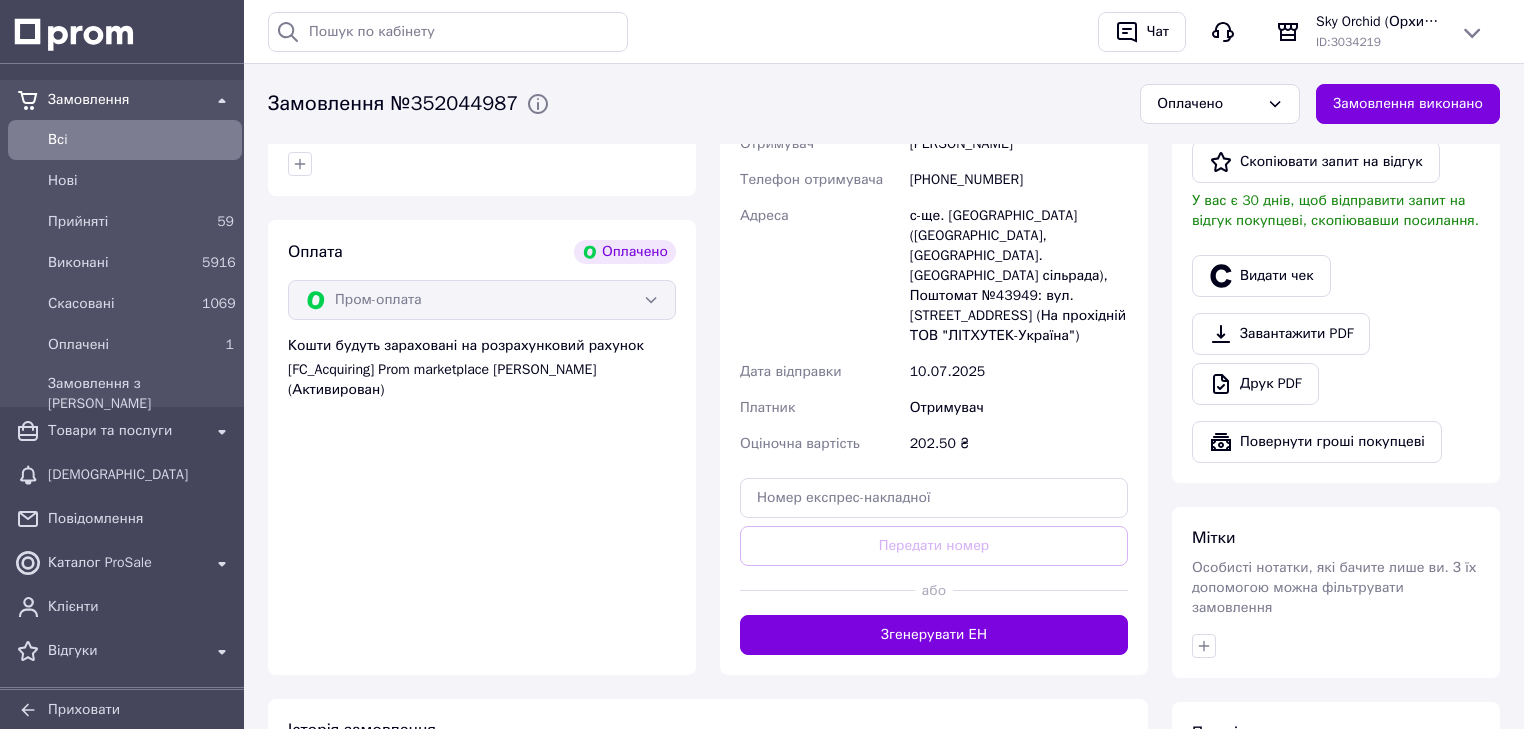 scroll, scrollTop: 640, scrollLeft: 0, axis: vertical 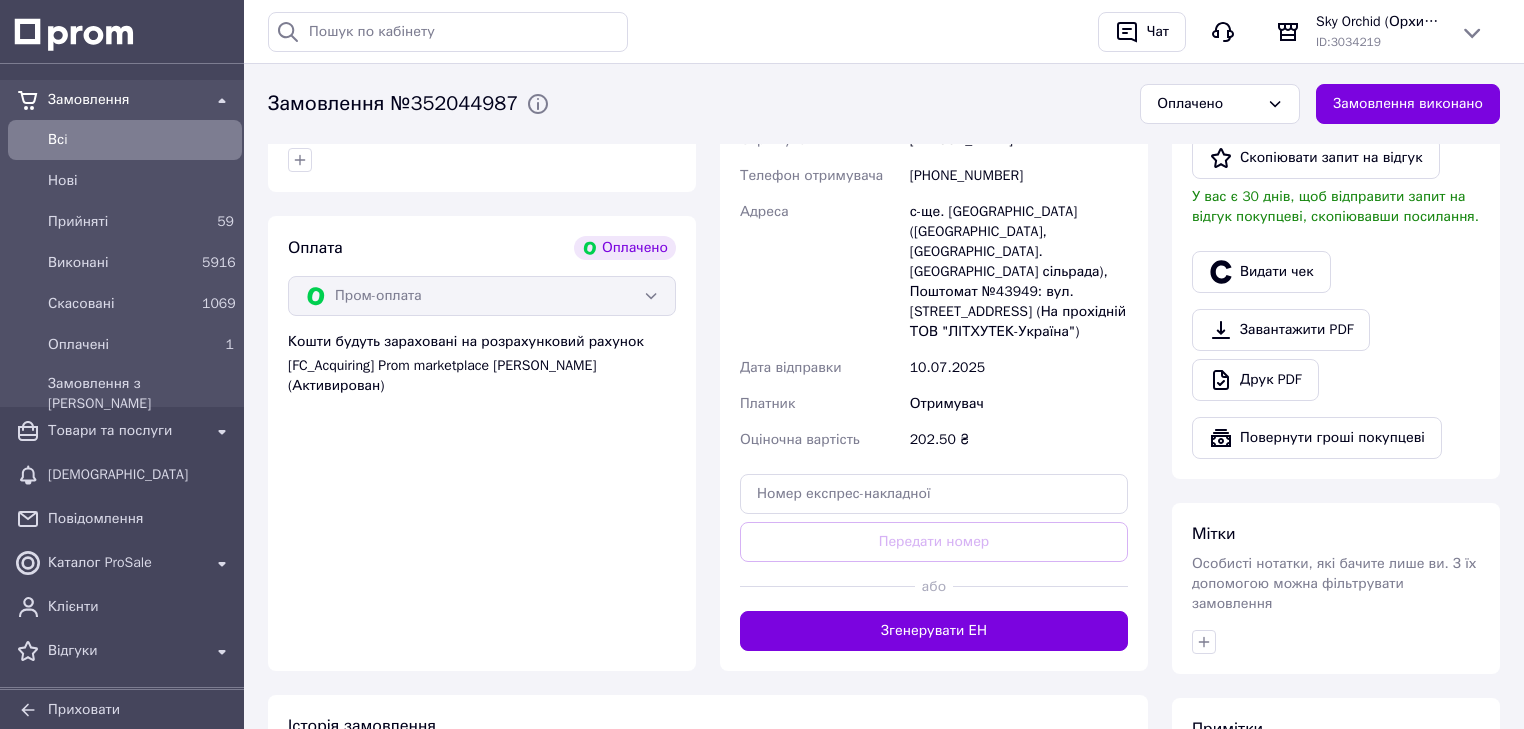click on "с-ще. Богданівці (Хмельницька обл., Хмельницький р-н. Хмельницька сільрада), Поштомат №43949: вул. Заводська, 6 (На прохідній ТОВ "ЛІТХУТЕК-Україна")" at bounding box center (1019, 272) 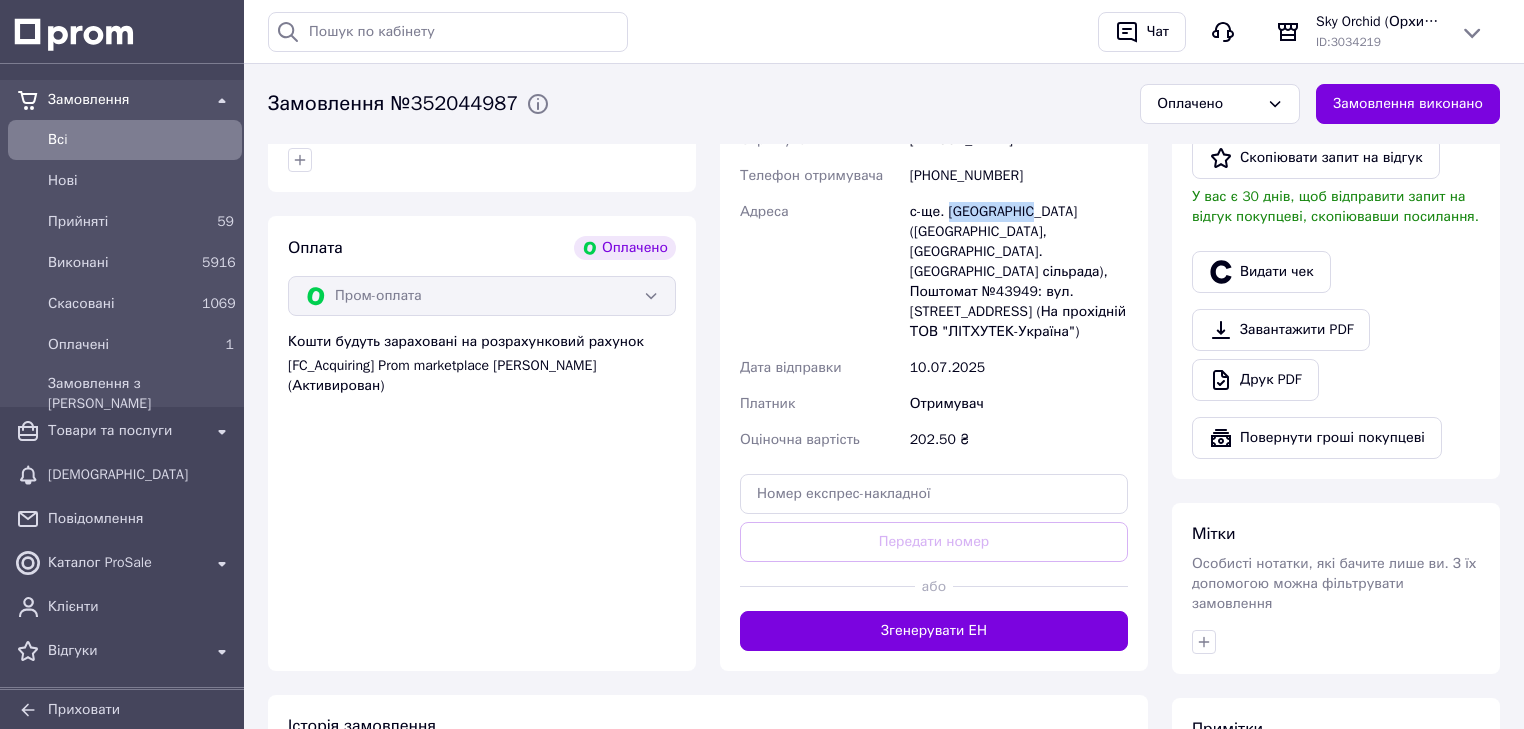 click on "с-ще. Богданівці (Хмельницька обл., Хмельницький р-н. Хмельницька сільрада), Поштомат №43949: вул. Заводська, 6 (На прохідній ТОВ "ЛІТХУТЕК-Україна")" at bounding box center (1019, 272) 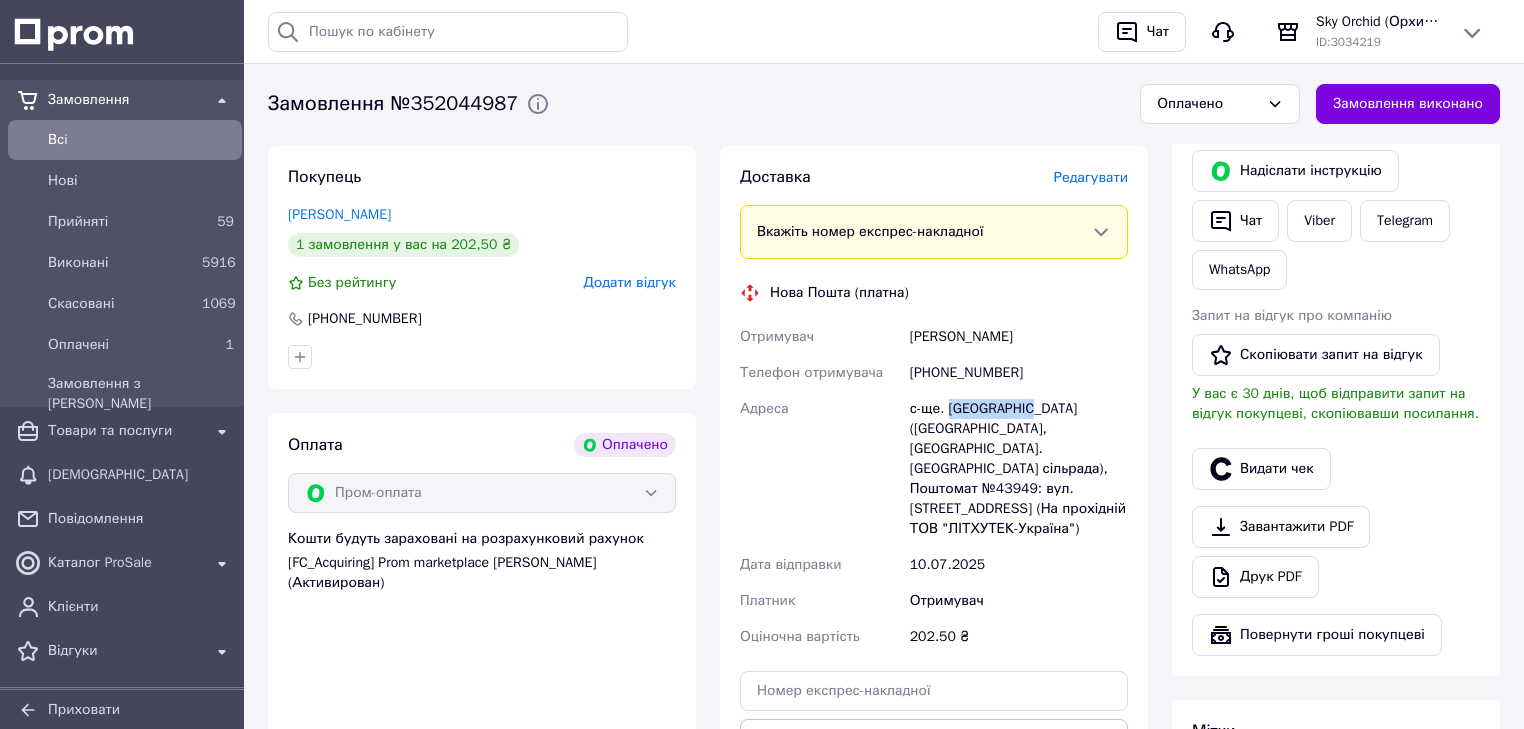 scroll, scrollTop: 560, scrollLeft: 0, axis: vertical 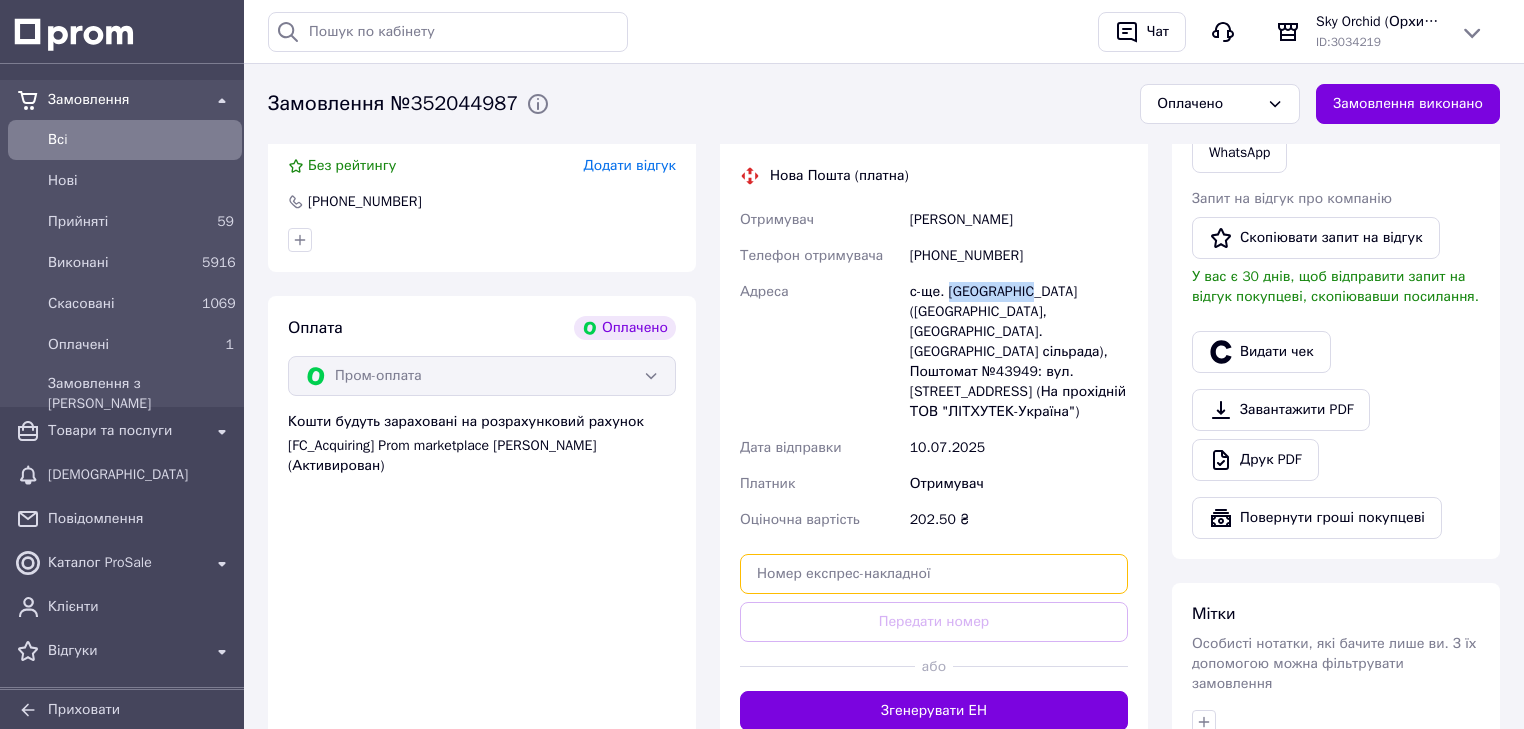 click at bounding box center [934, 574] 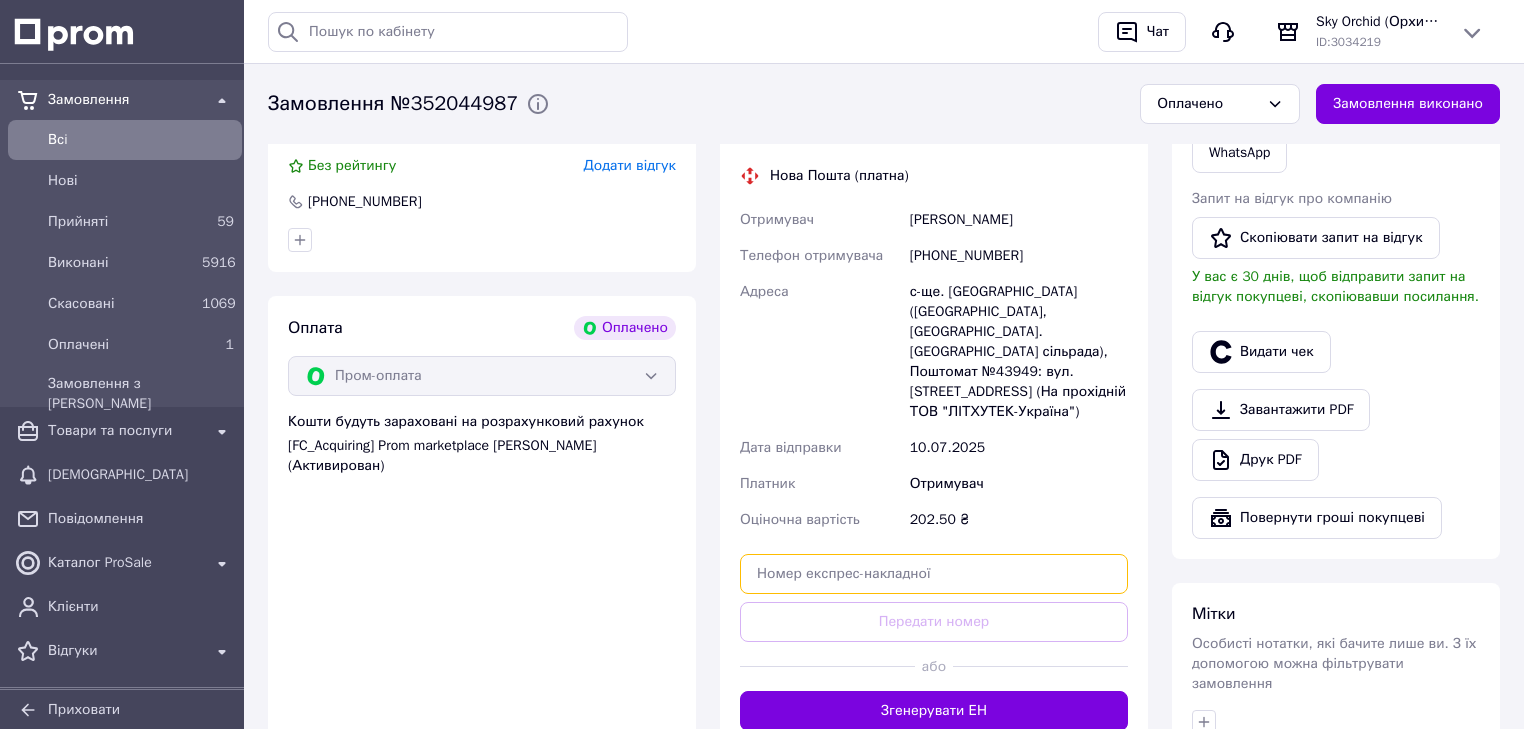 paste on "20451202997455" 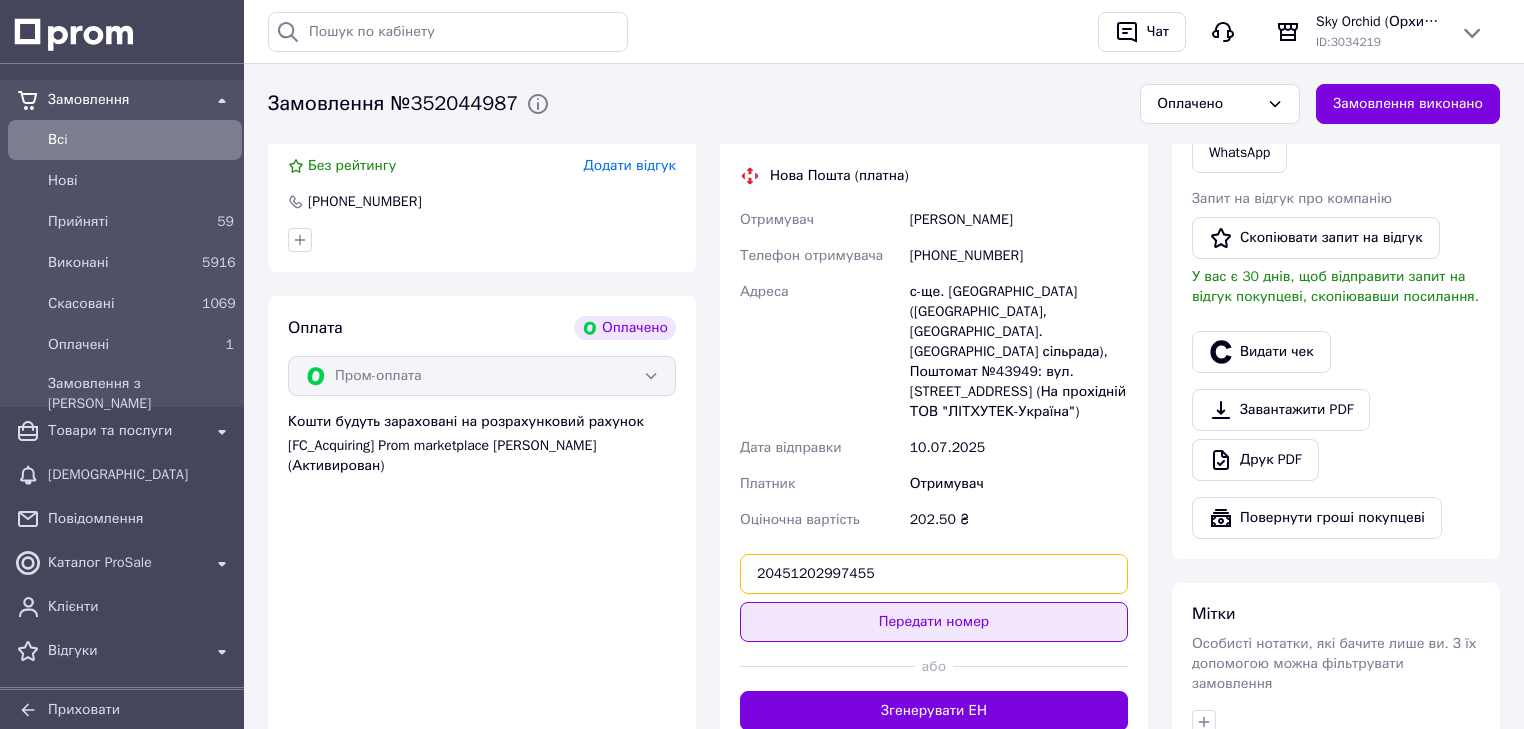 type on "20451202997455" 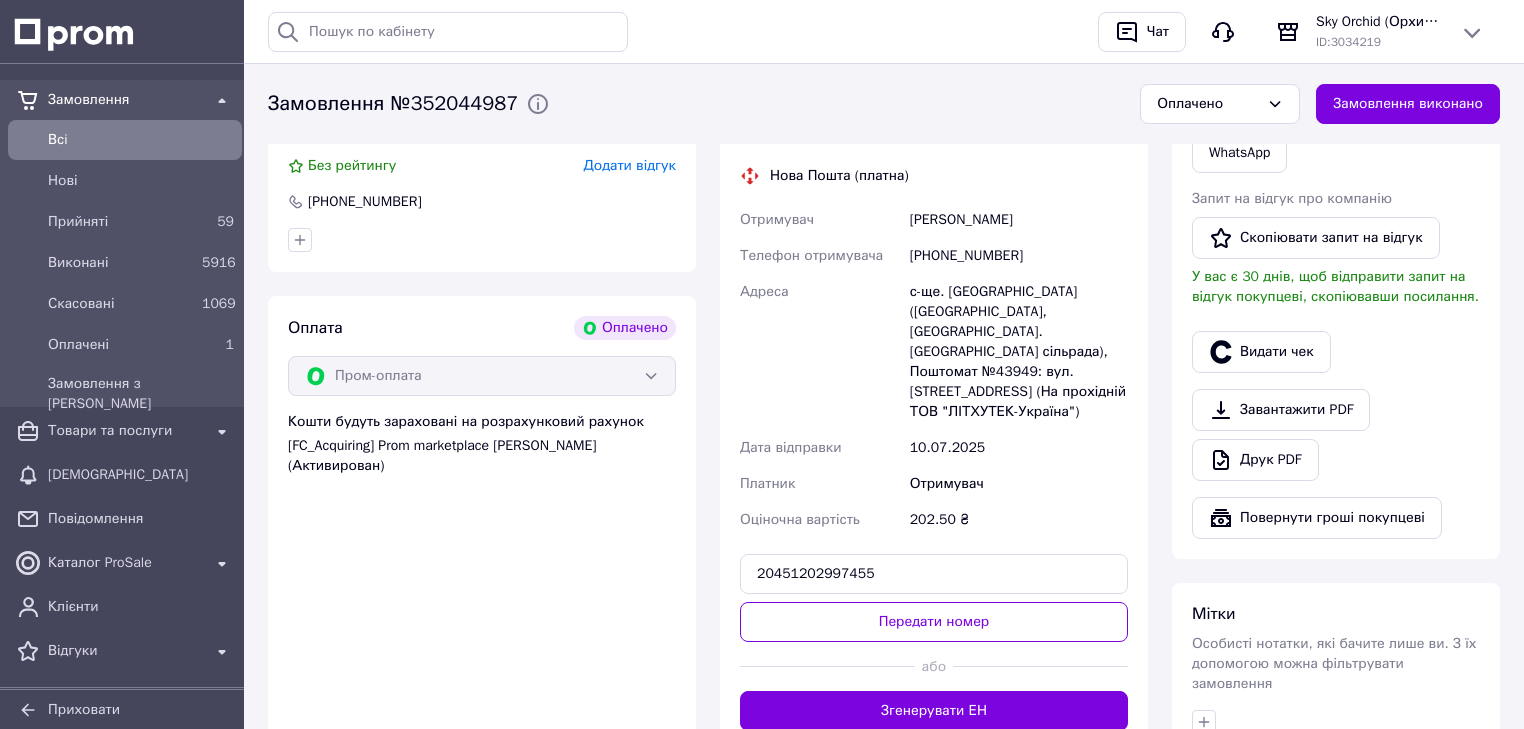 click on "Передати номер" at bounding box center [934, 622] 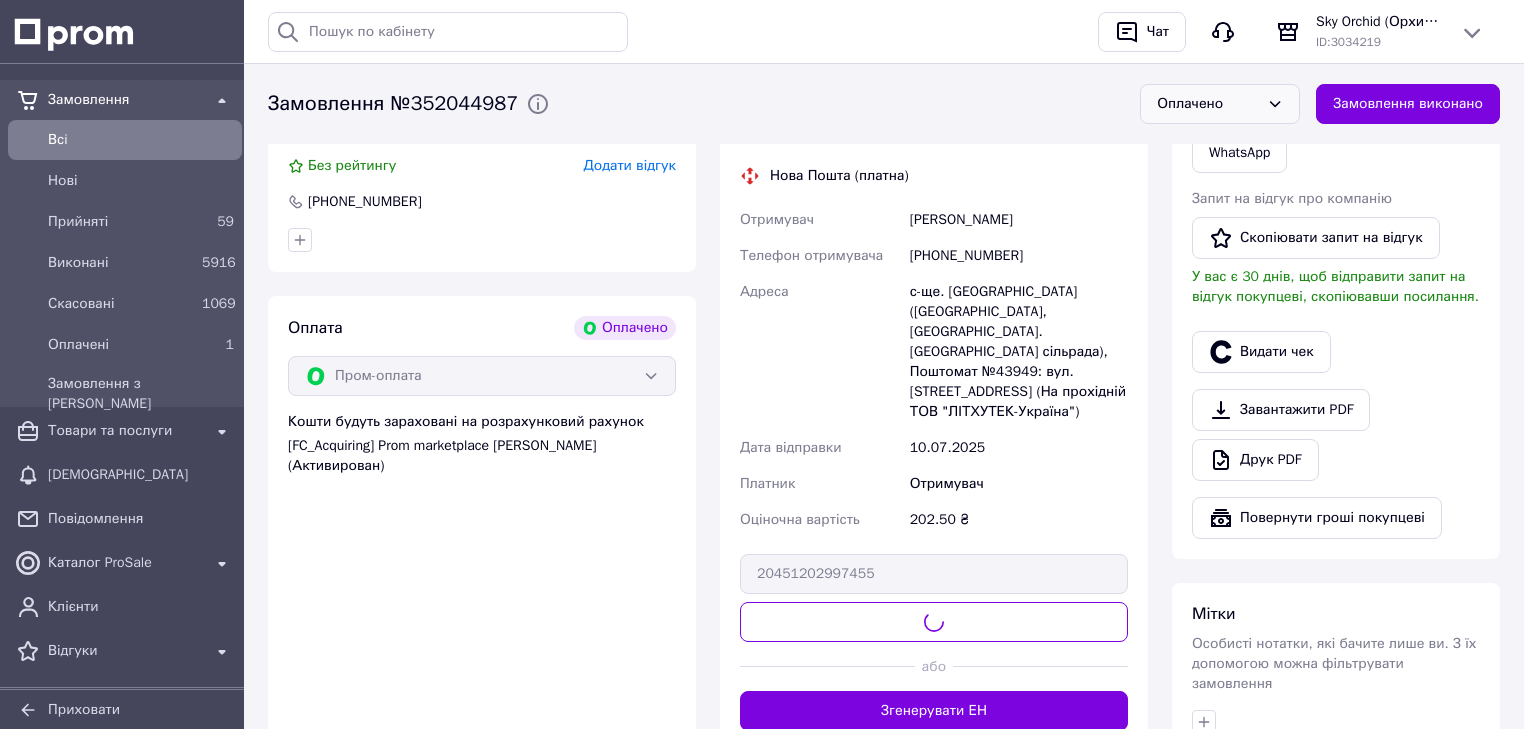 click on "Оплачено" at bounding box center (1208, 104) 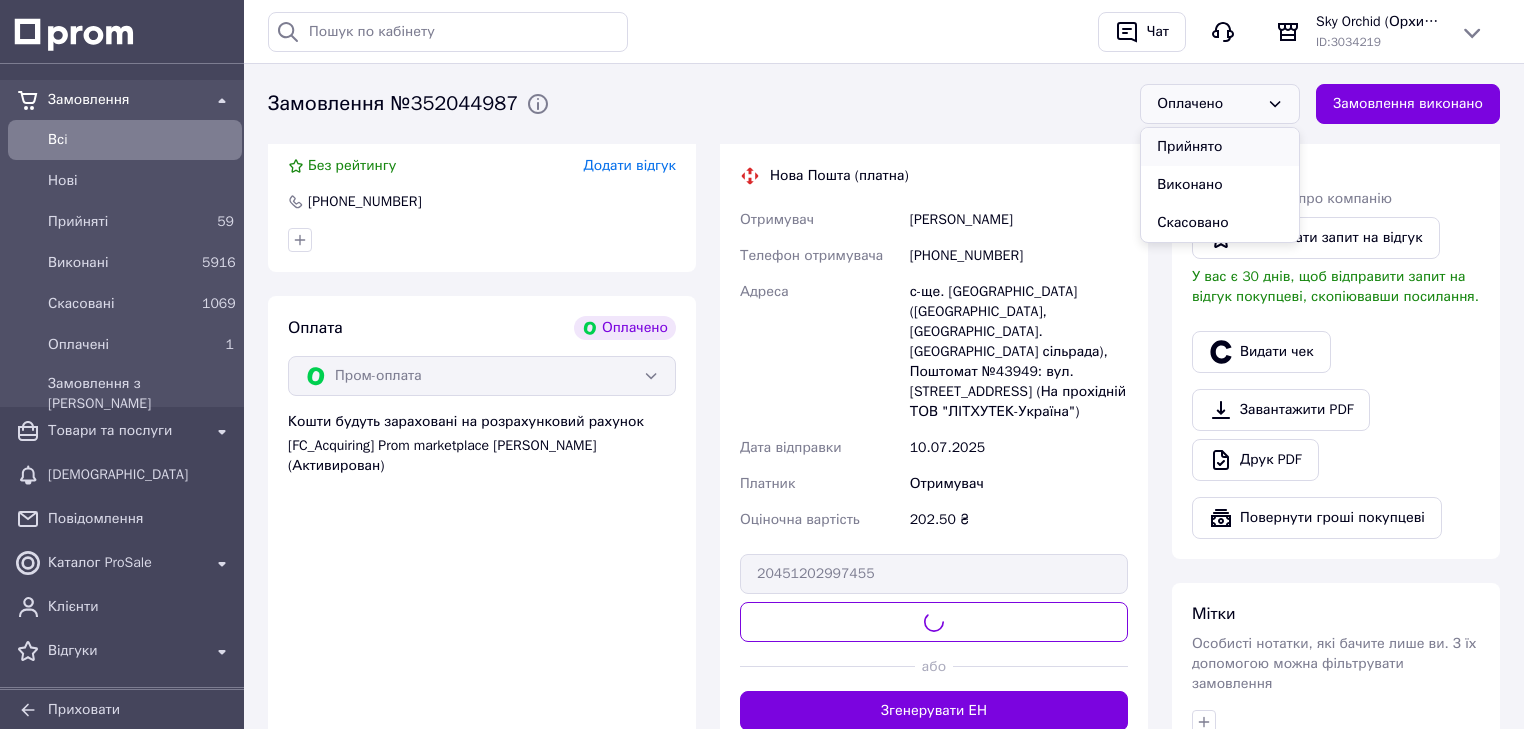 click on "Прийнято" at bounding box center (1220, 147) 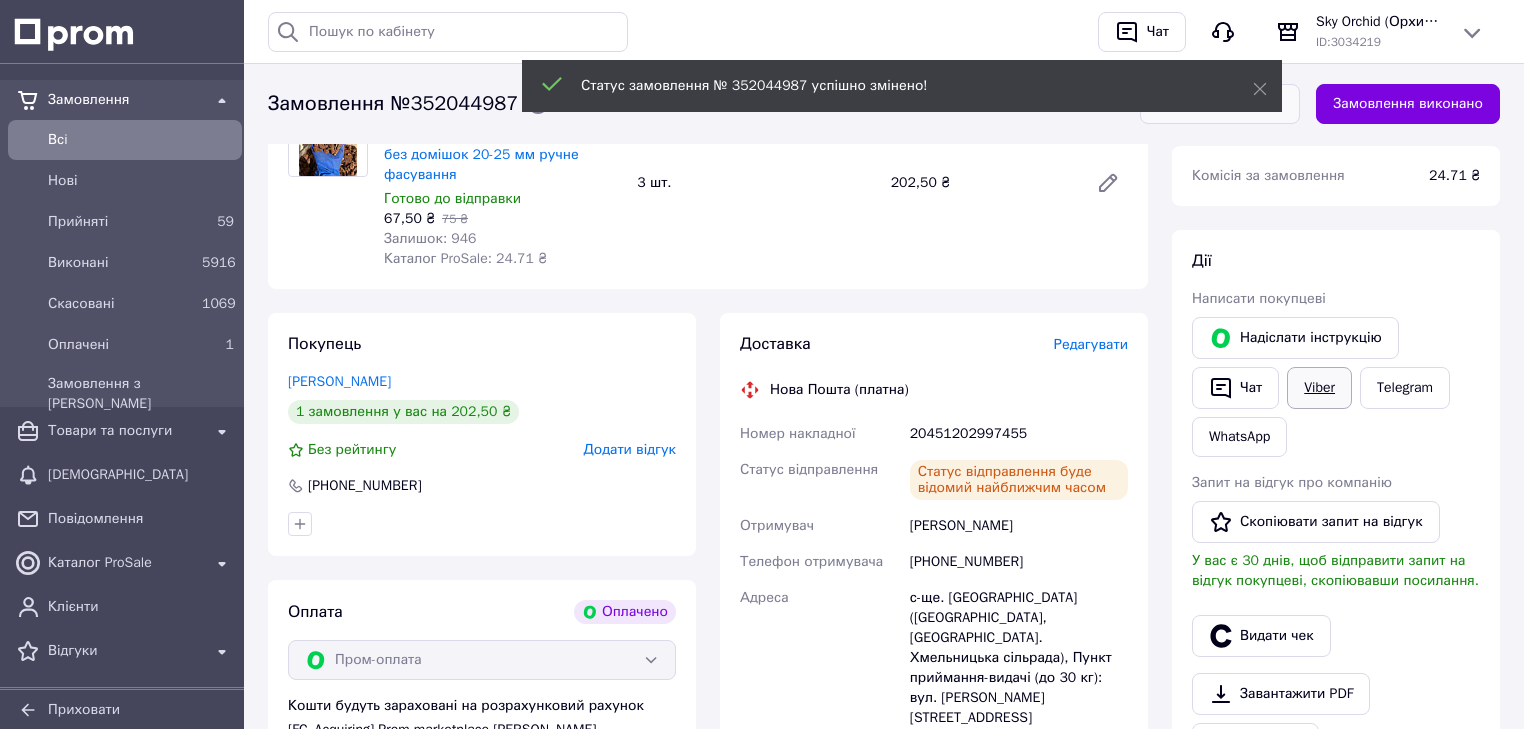 scroll, scrollTop: 240, scrollLeft: 0, axis: vertical 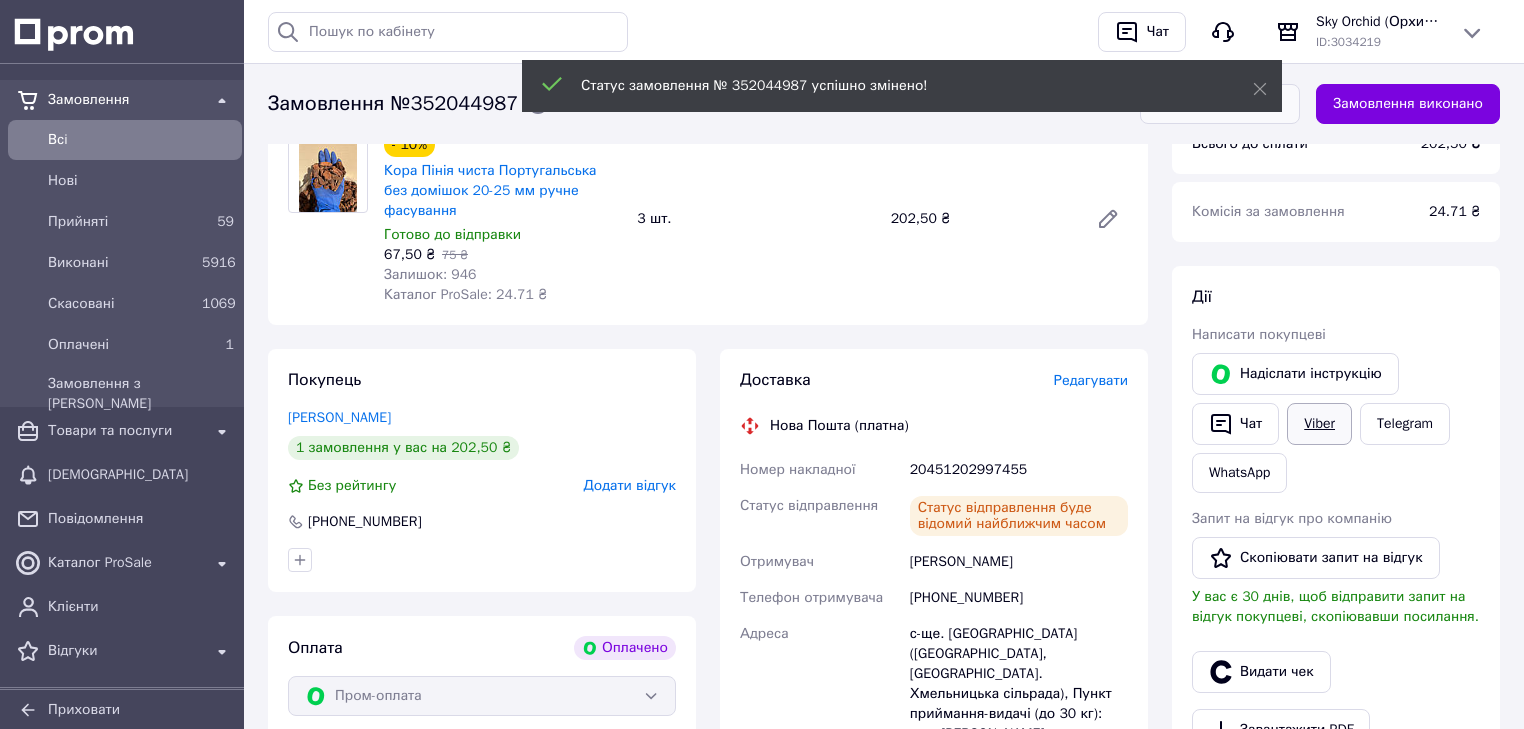 click on "Viber" at bounding box center [1319, 424] 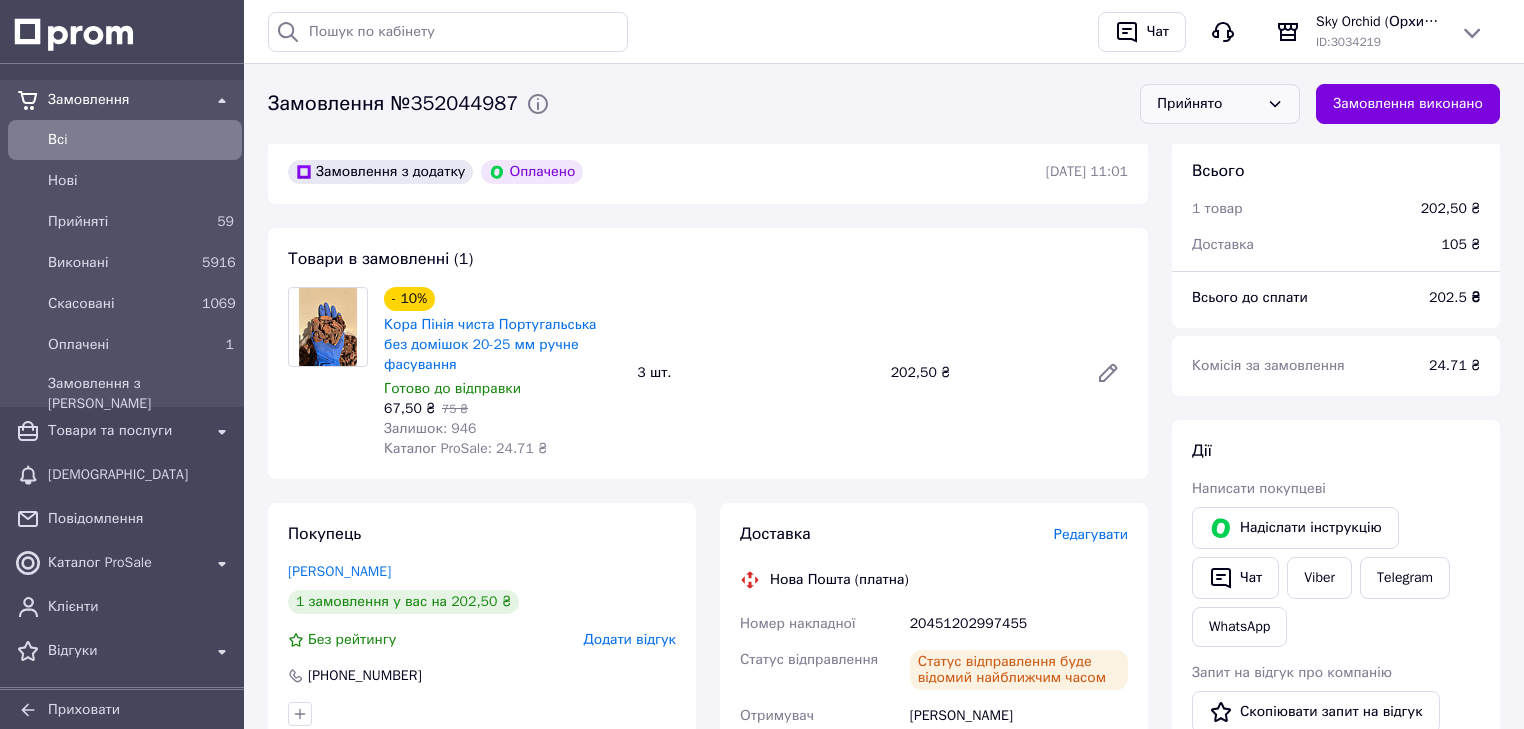 scroll, scrollTop: 0, scrollLeft: 0, axis: both 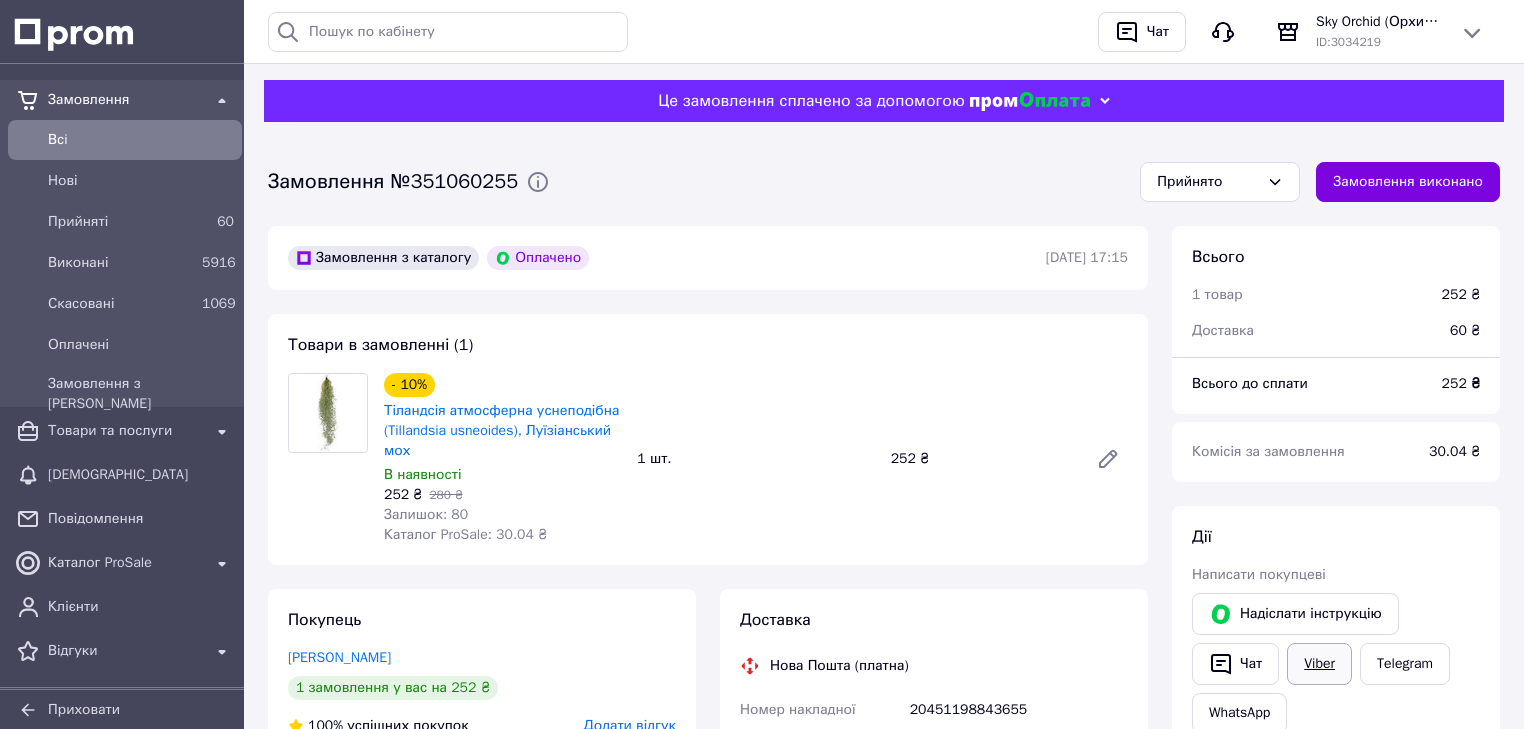 click on "Viber" at bounding box center (1319, 664) 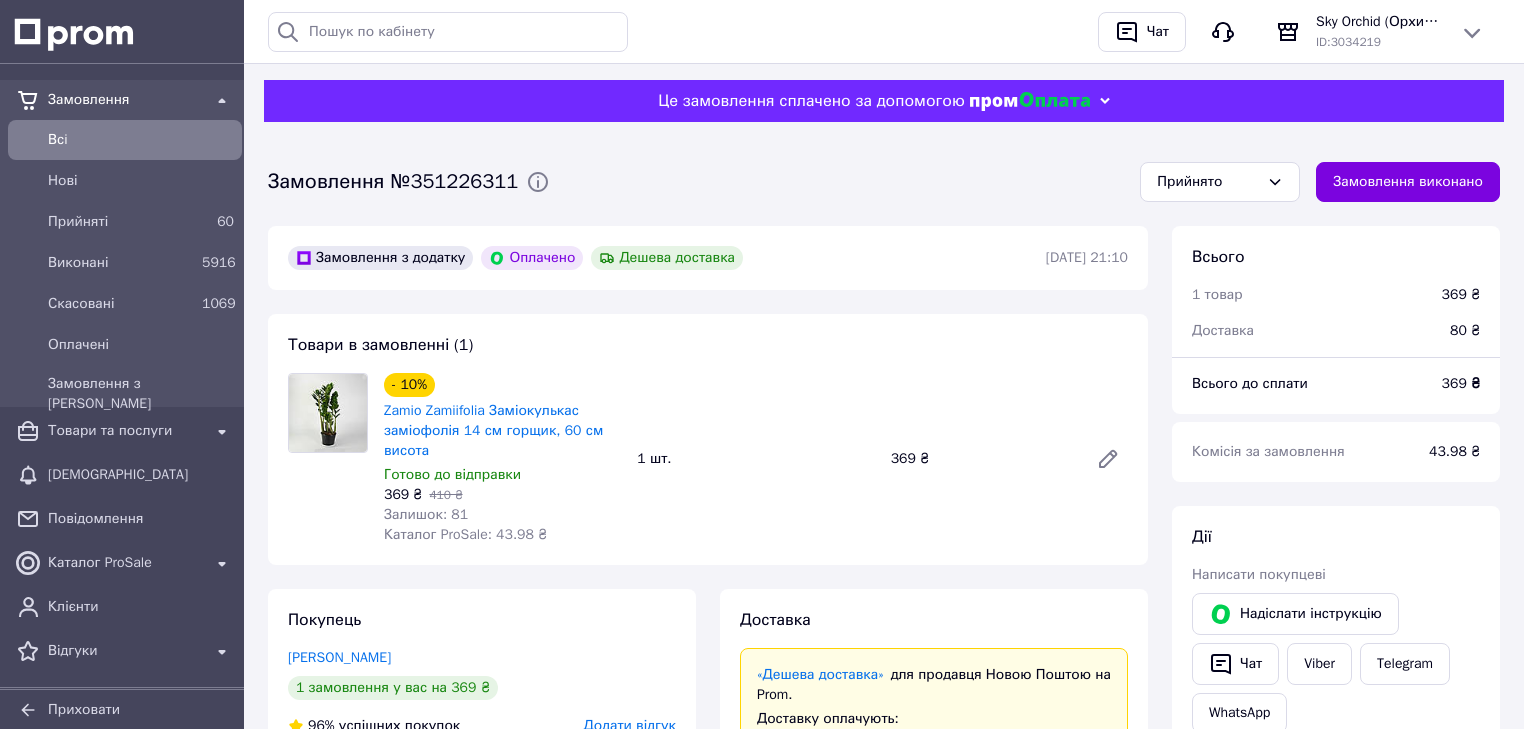 scroll, scrollTop: 0, scrollLeft: 0, axis: both 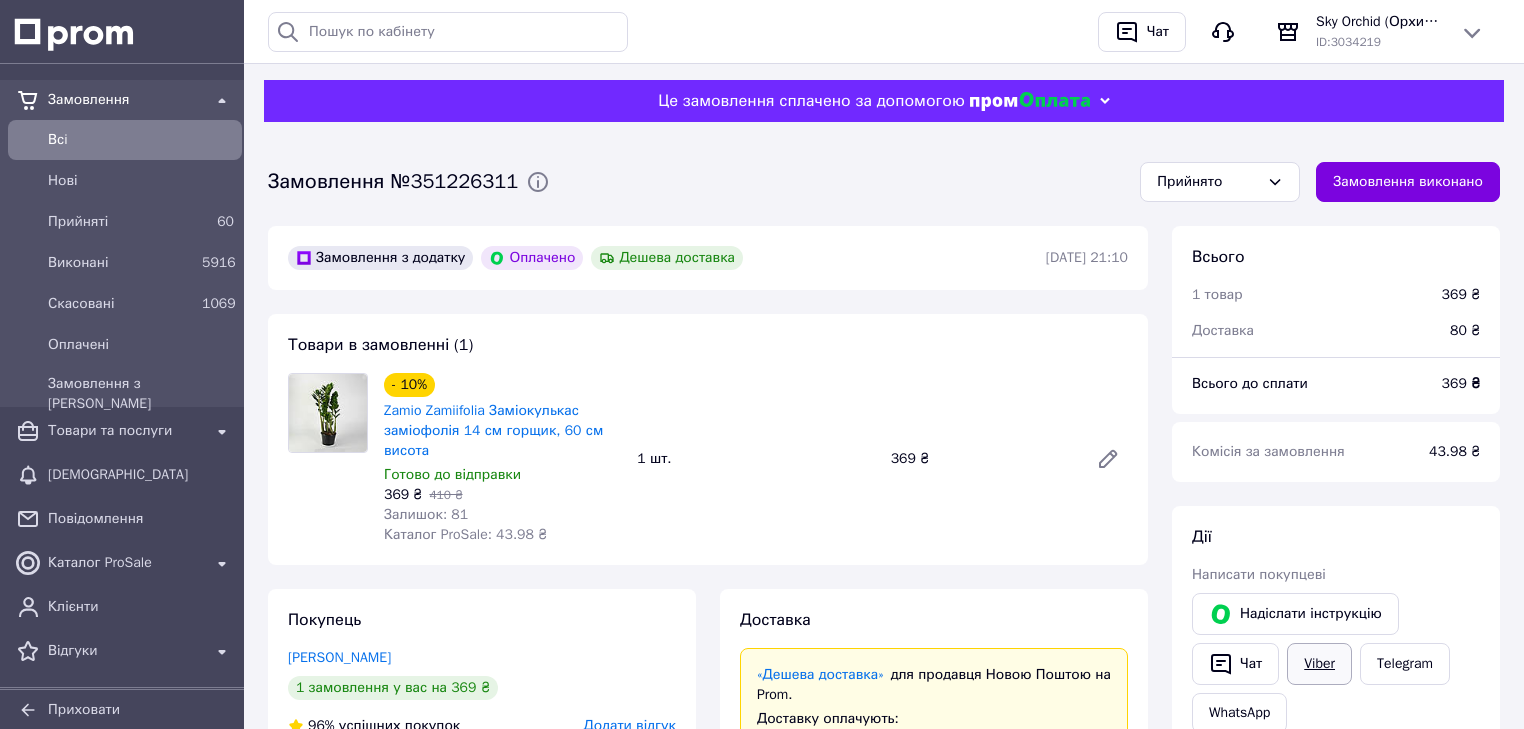 click on "Viber" at bounding box center [1319, 664] 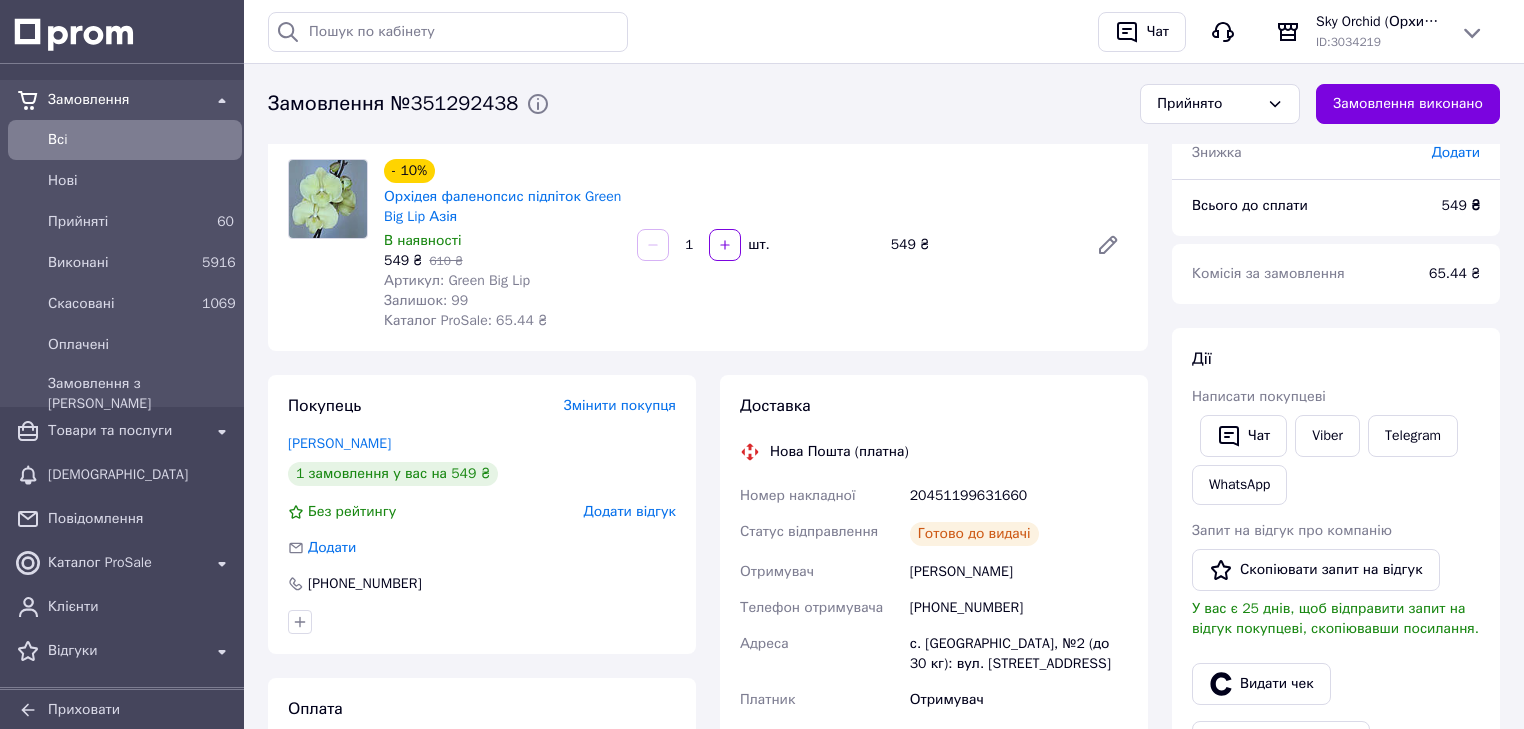 scroll, scrollTop: 160, scrollLeft: 0, axis: vertical 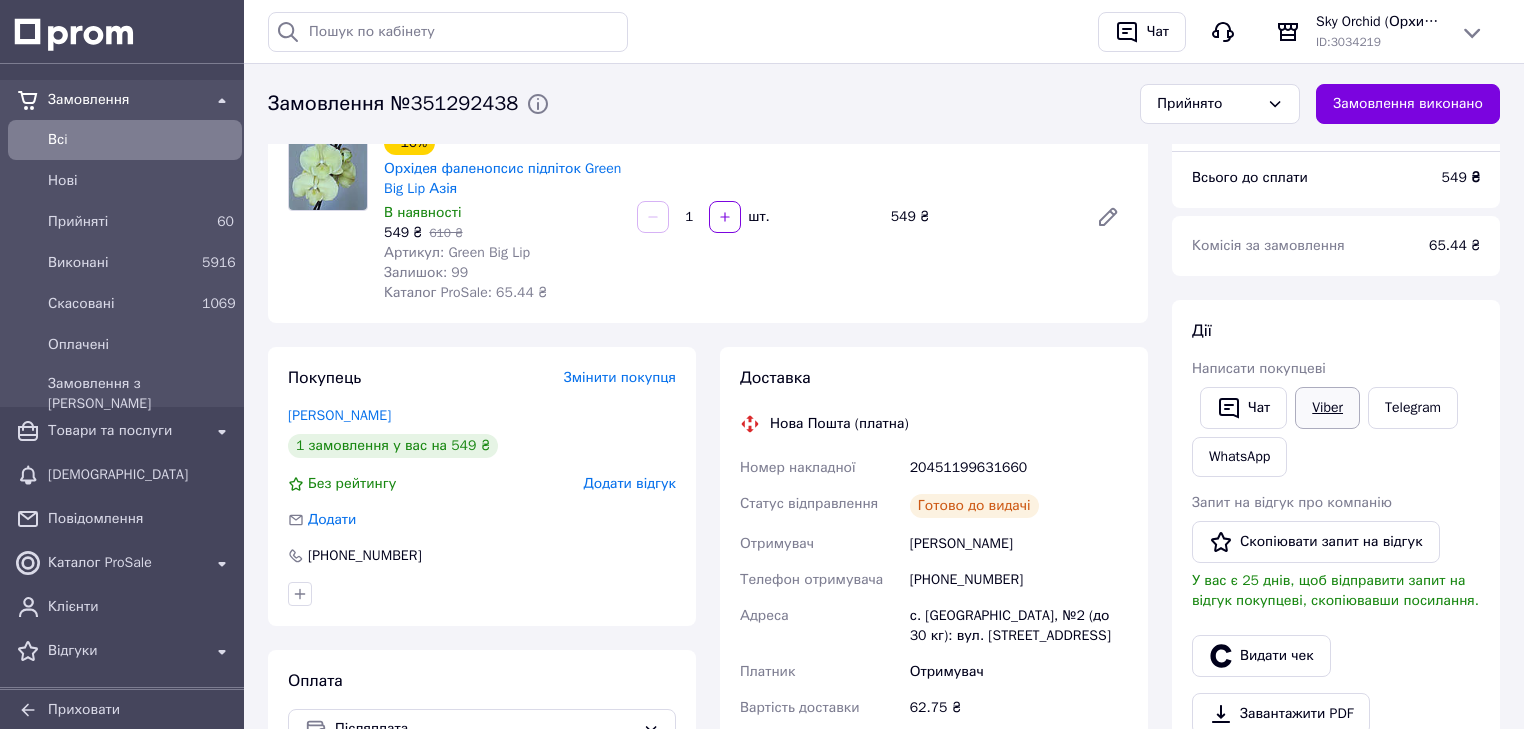 click on "Viber" at bounding box center [1327, 408] 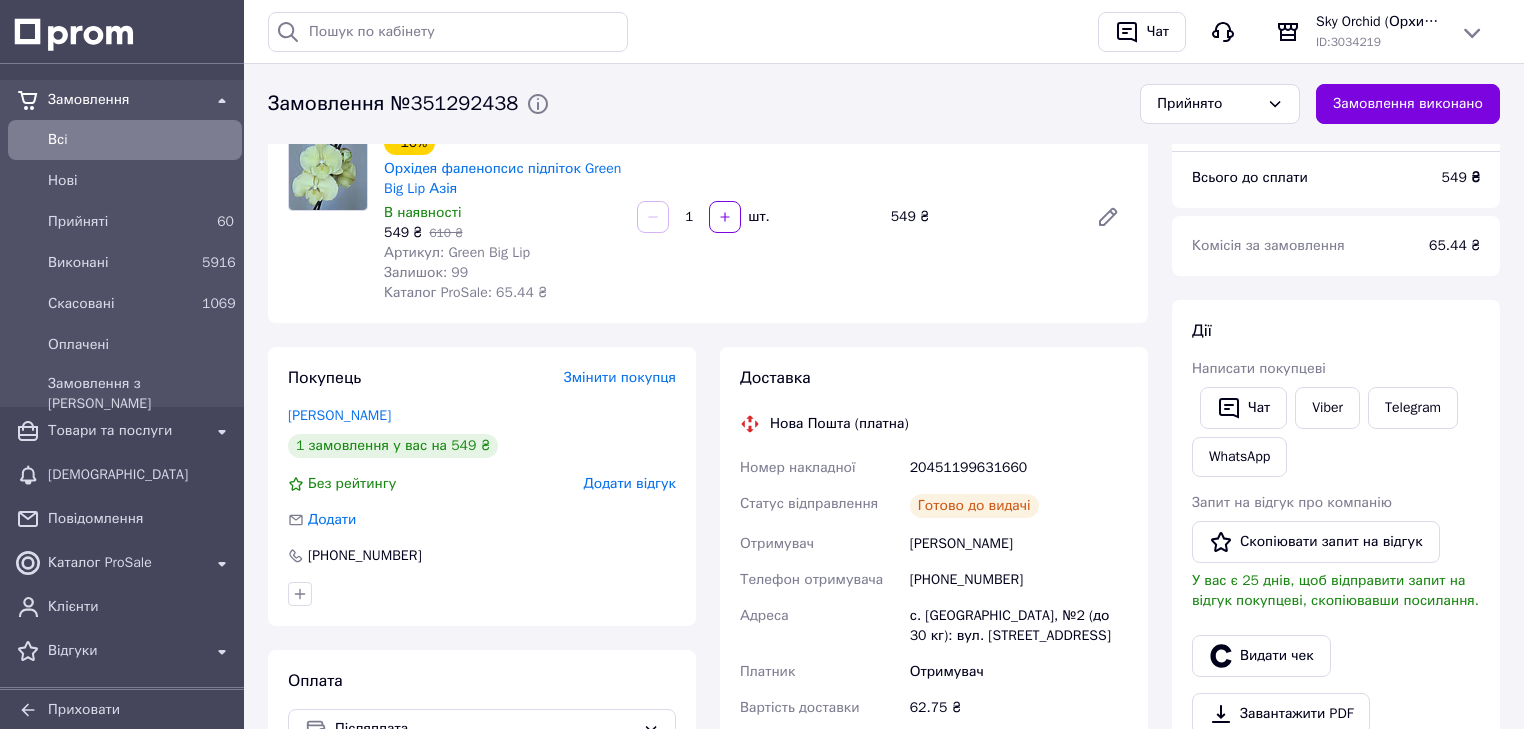 scroll, scrollTop: 0, scrollLeft: 0, axis: both 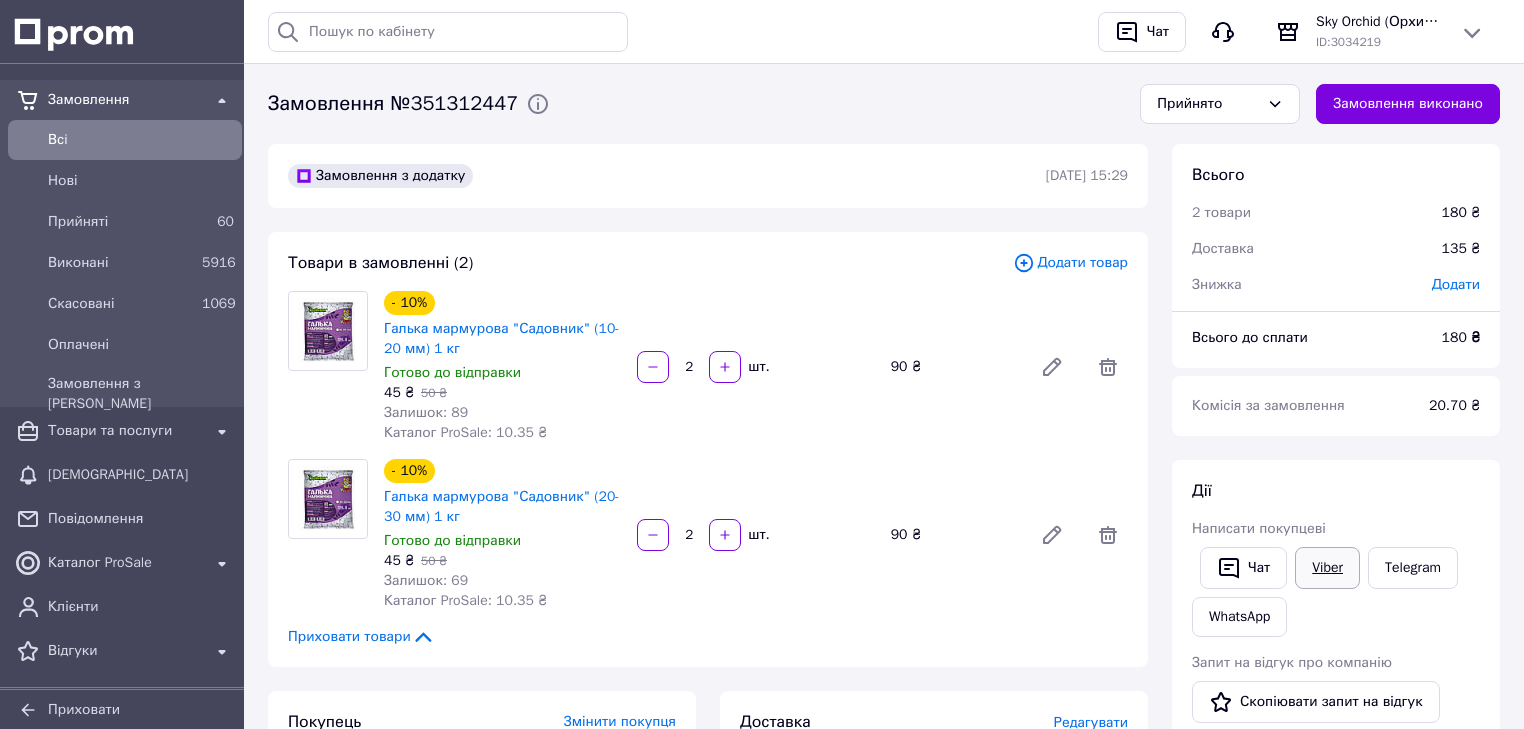 click on "Viber" at bounding box center (1327, 568) 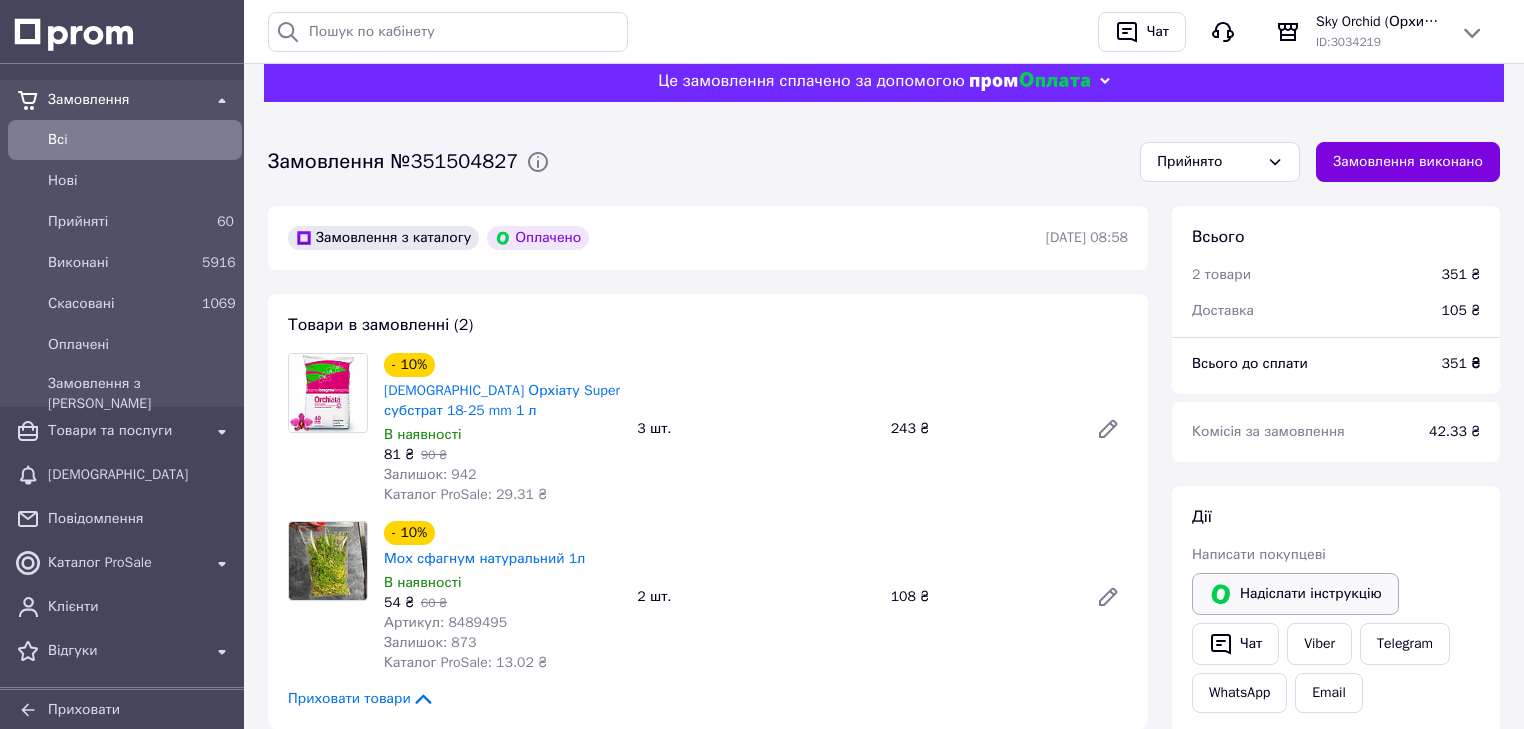 scroll, scrollTop: 80, scrollLeft: 0, axis: vertical 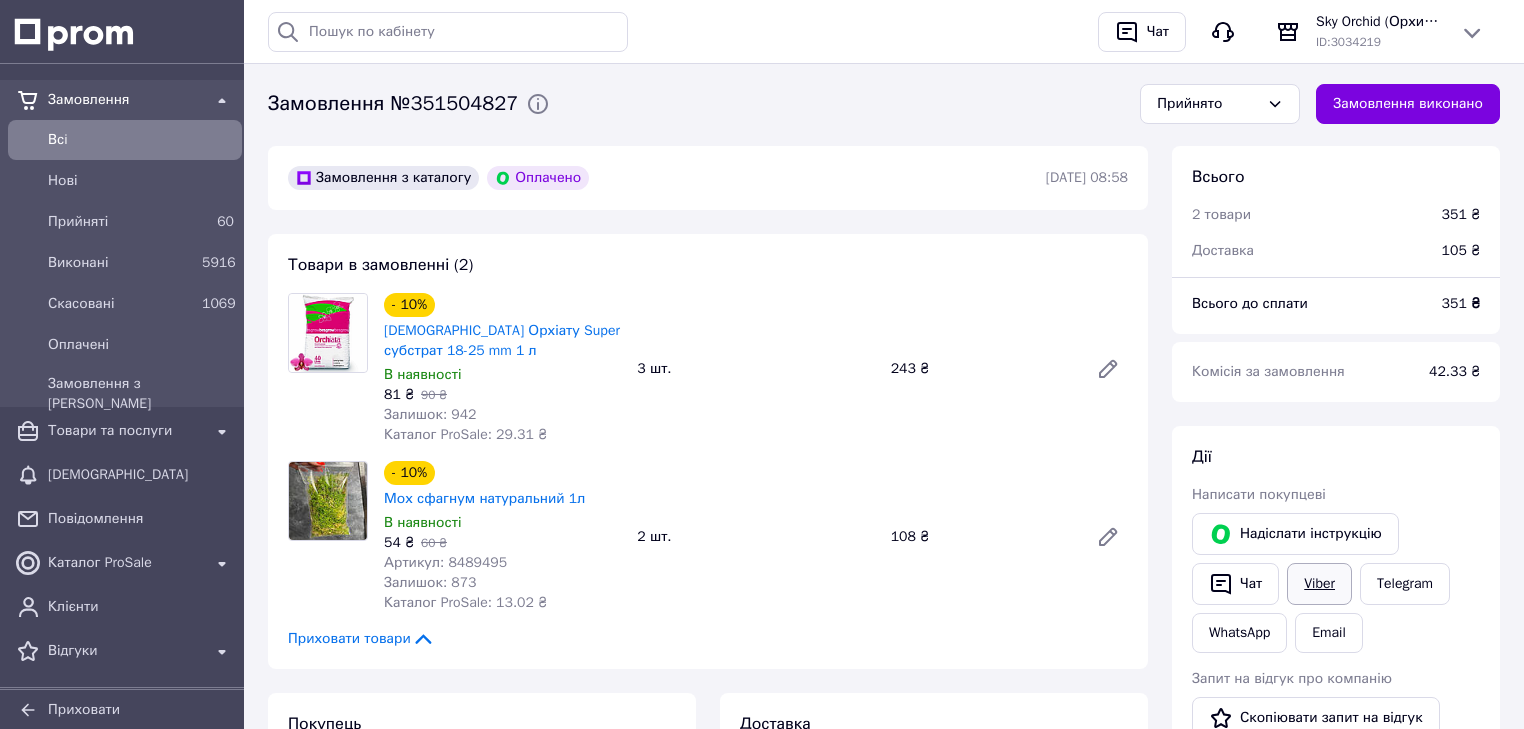 click on "Viber" at bounding box center (1319, 584) 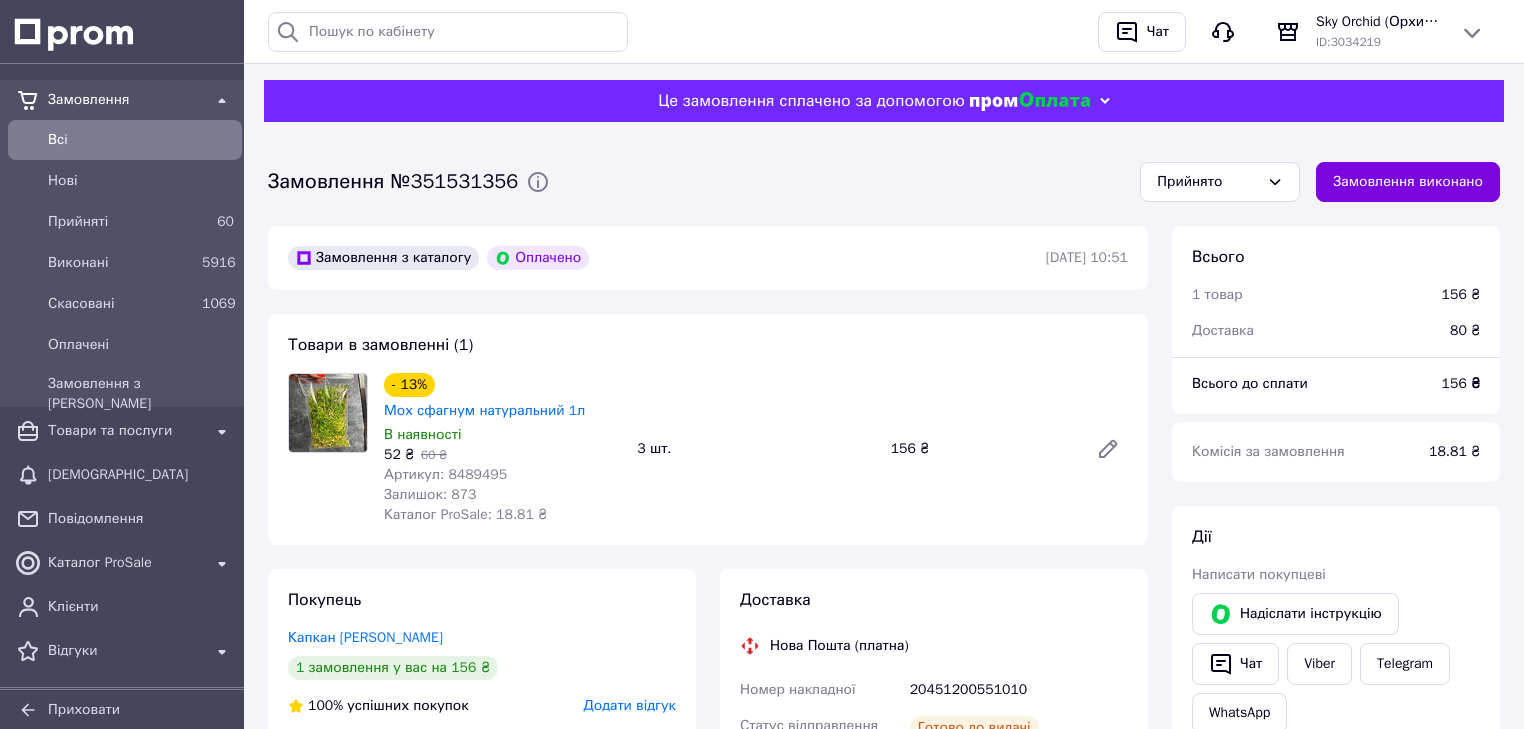 scroll, scrollTop: 0, scrollLeft: 0, axis: both 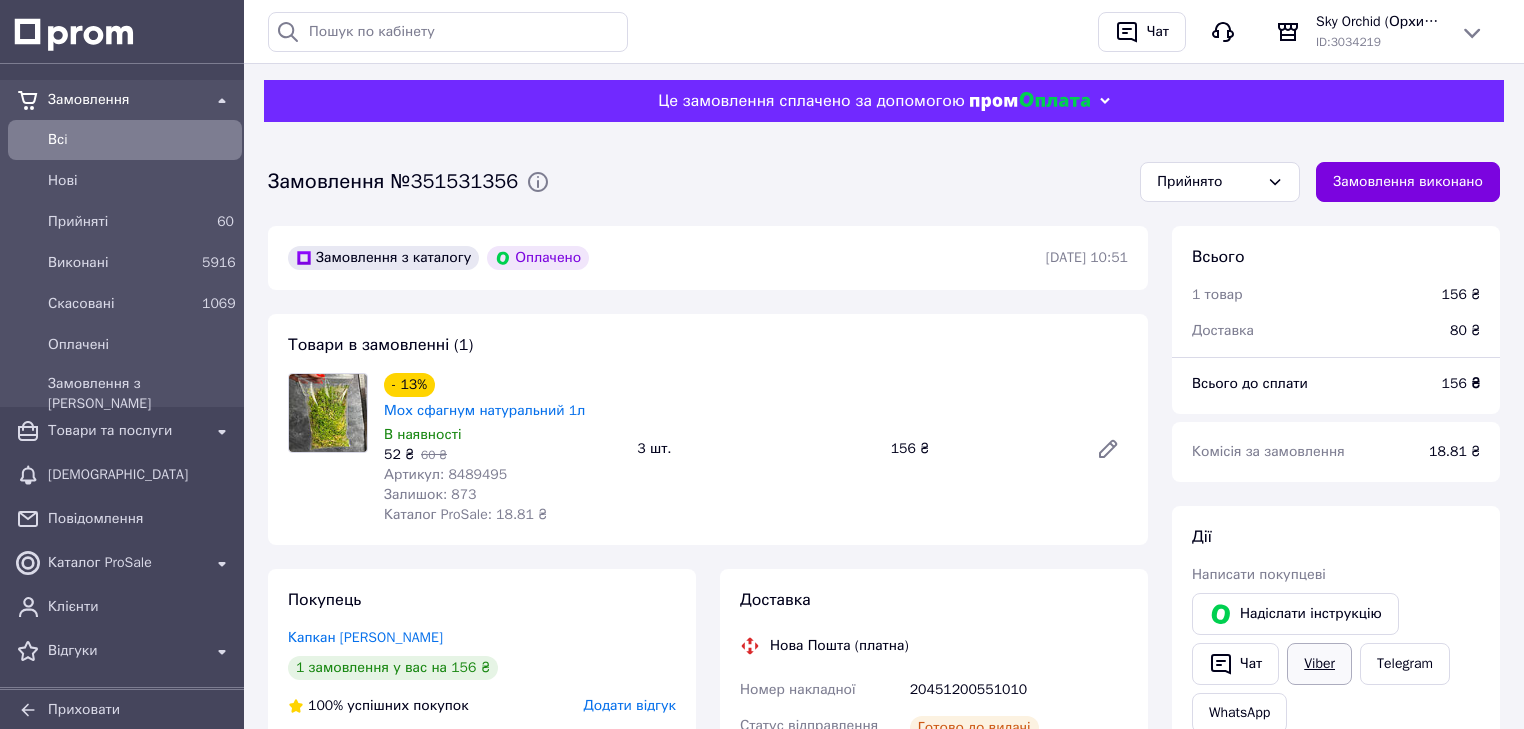 click on "Viber" at bounding box center (1319, 664) 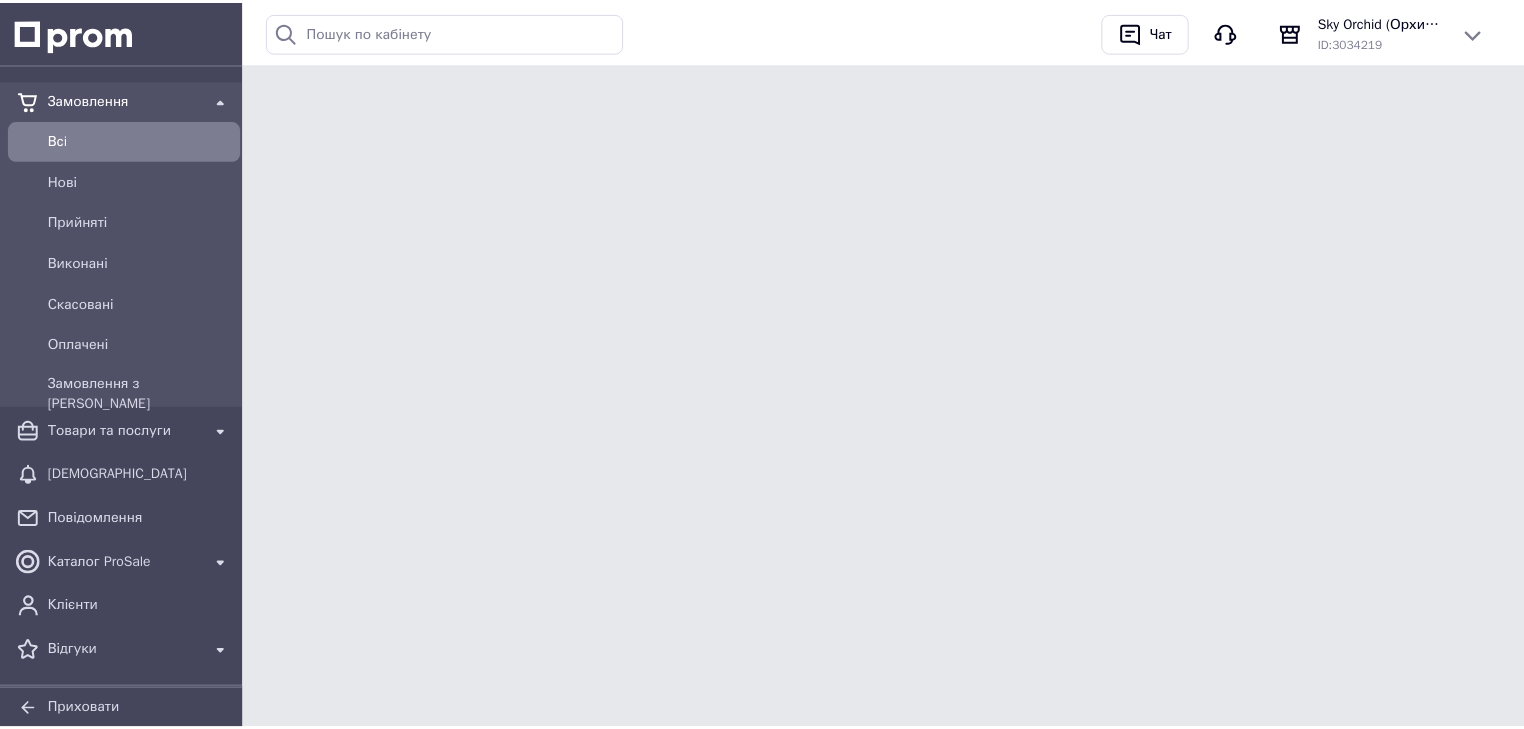 scroll, scrollTop: 0, scrollLeft: 0, axis: both 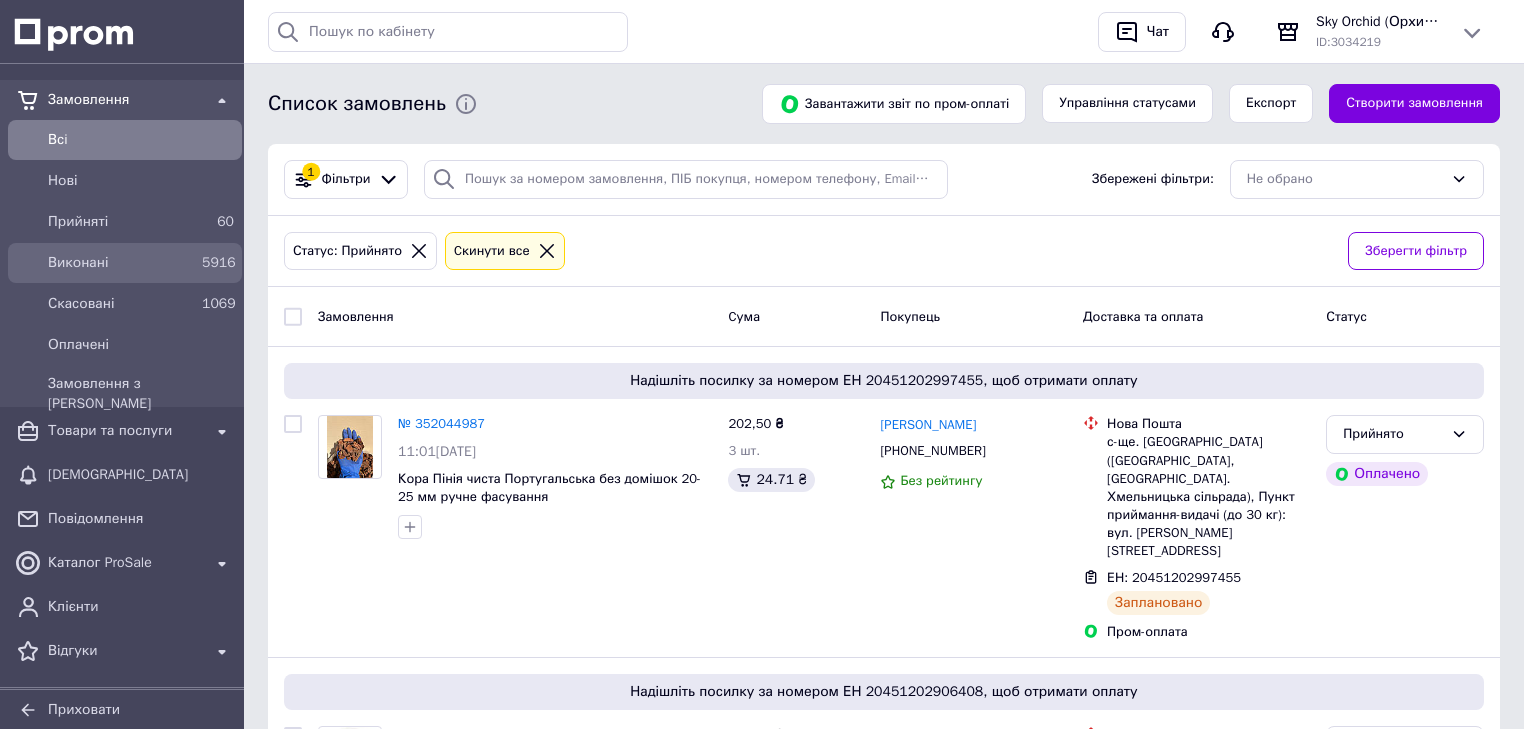click on "Виконані" at bounding box center [121, 263] 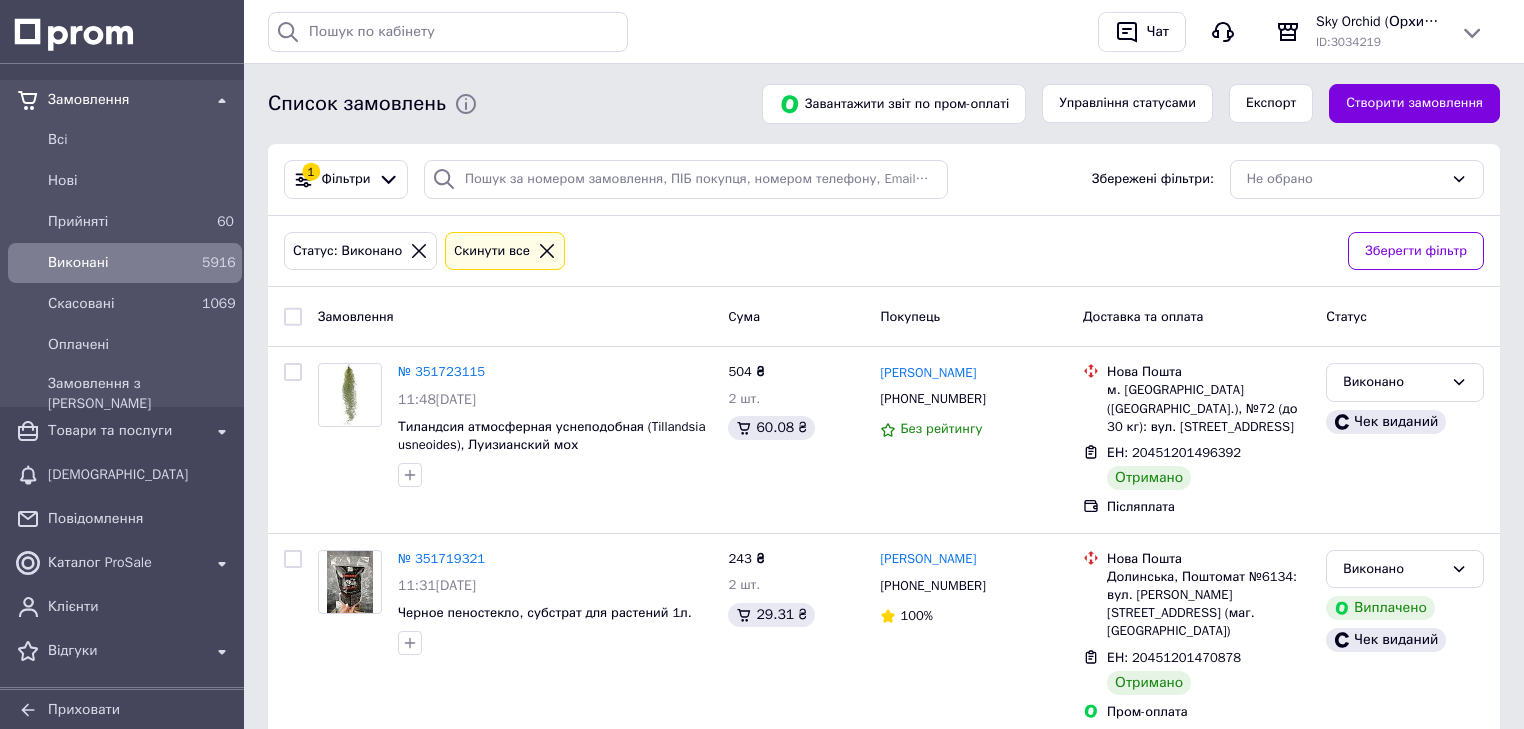 scroll, scrollTop: 4345, scrollLeft: 0, axis: vertical 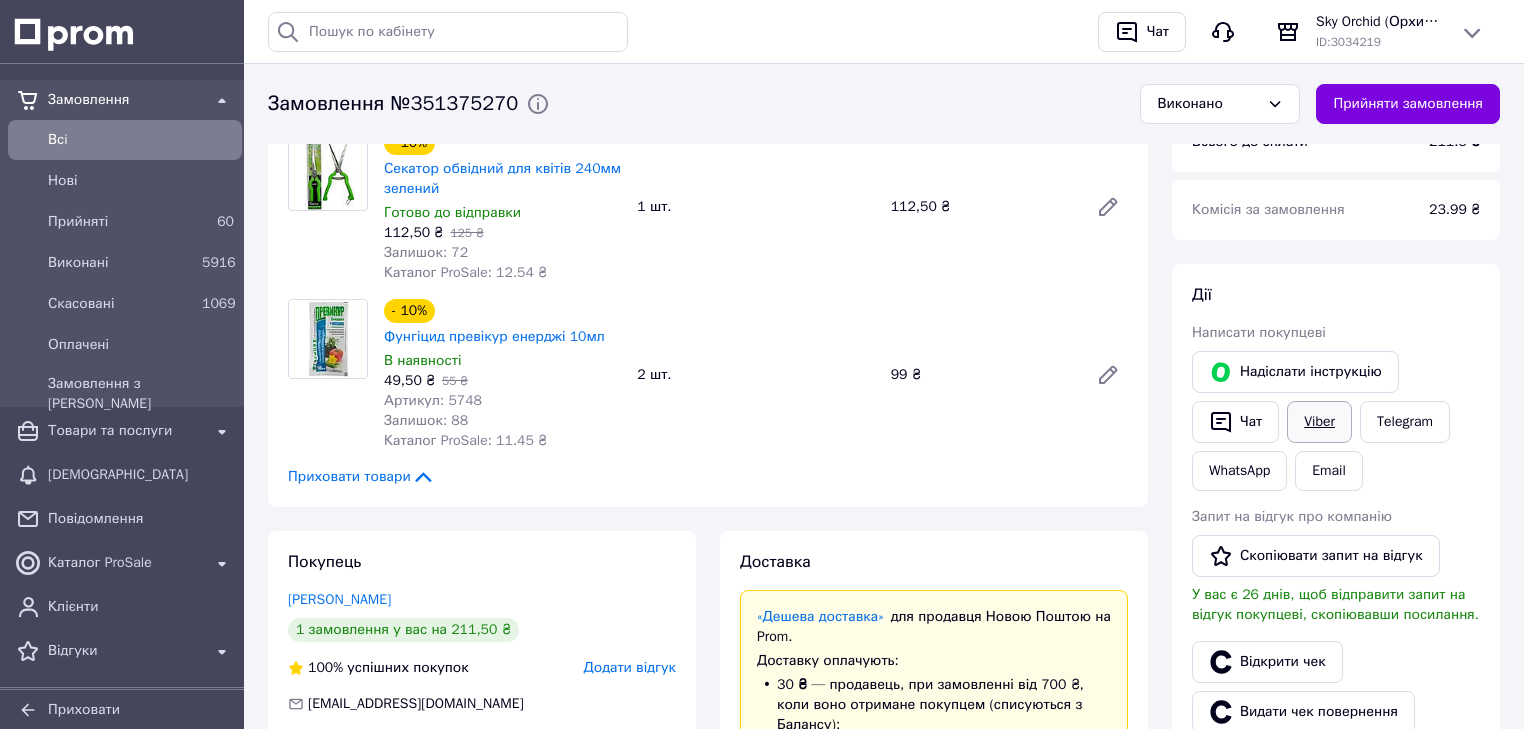click on "Viber" at bounding box center (1319, 422) 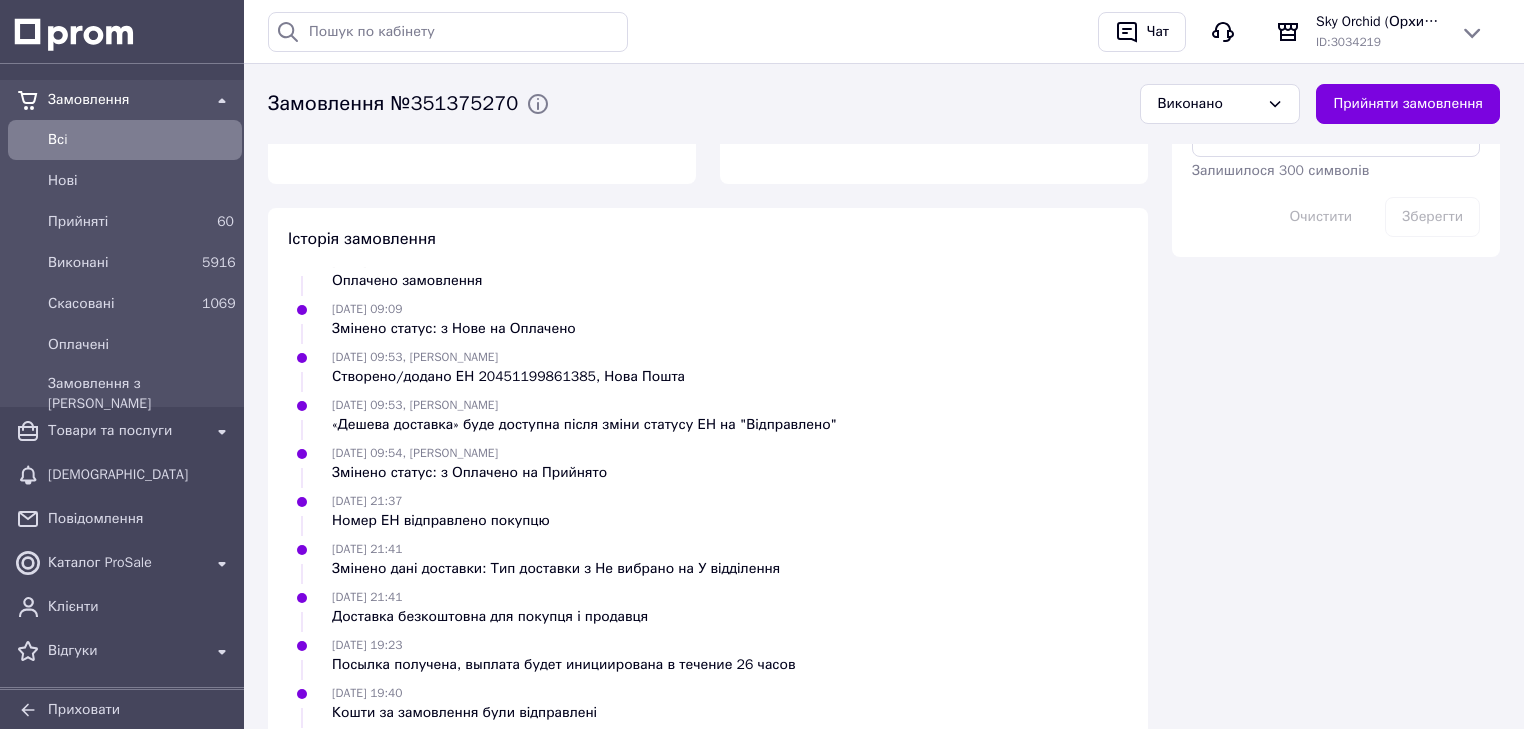 scroll, scrollTop: 1412, scrollLeft: 0, axis: vertical 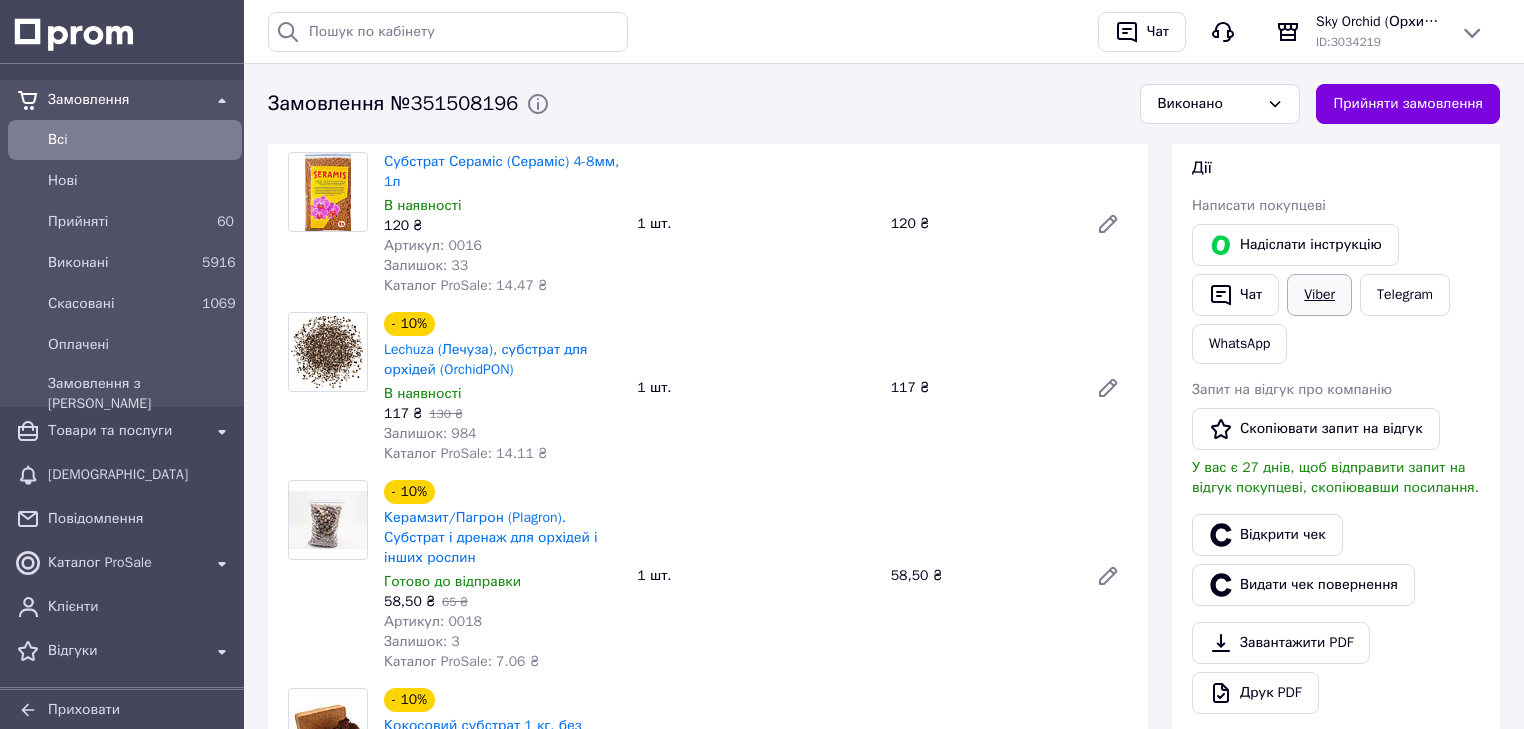 click on "Viber" at bounding box center [1319, 295] 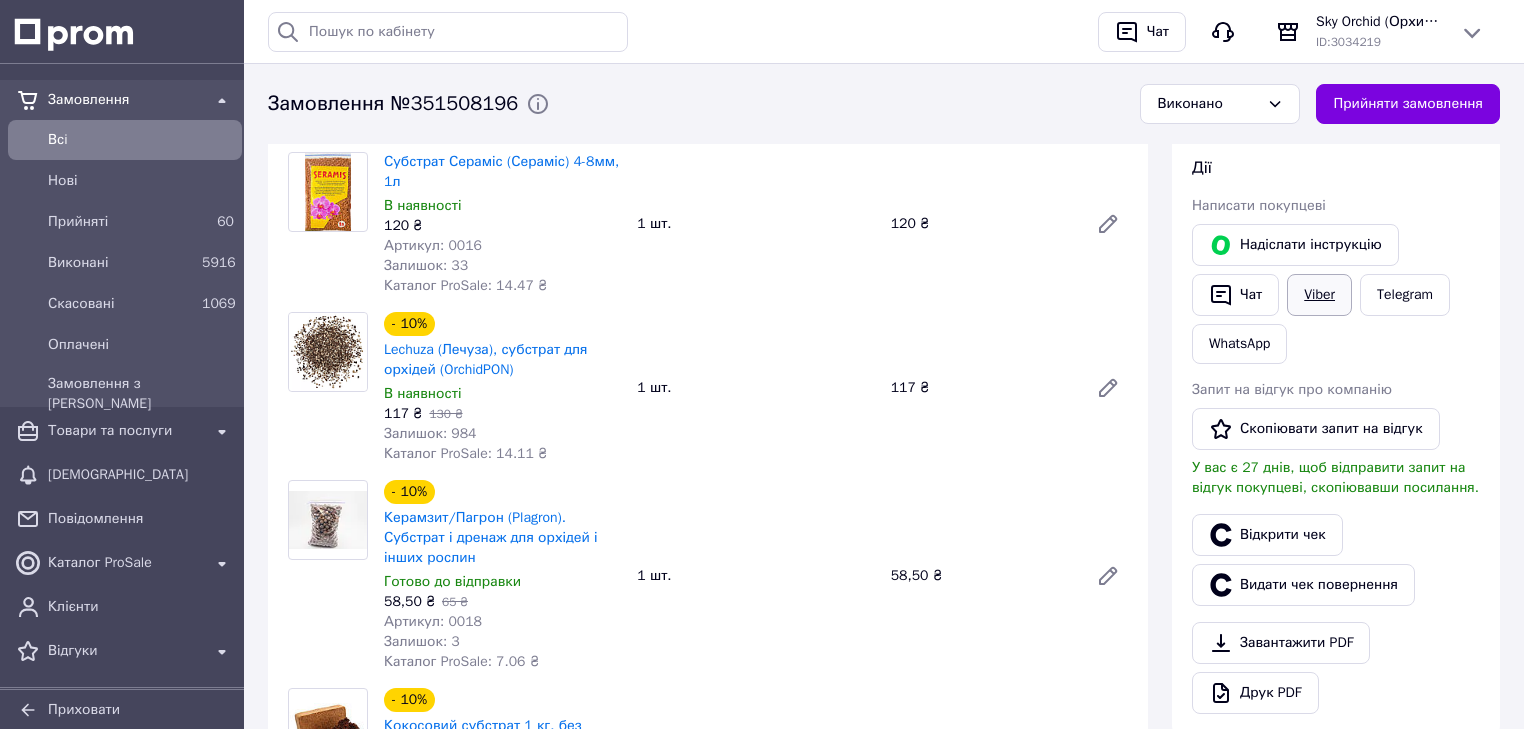 click on "Viber" at bounding box center (1319, 295) 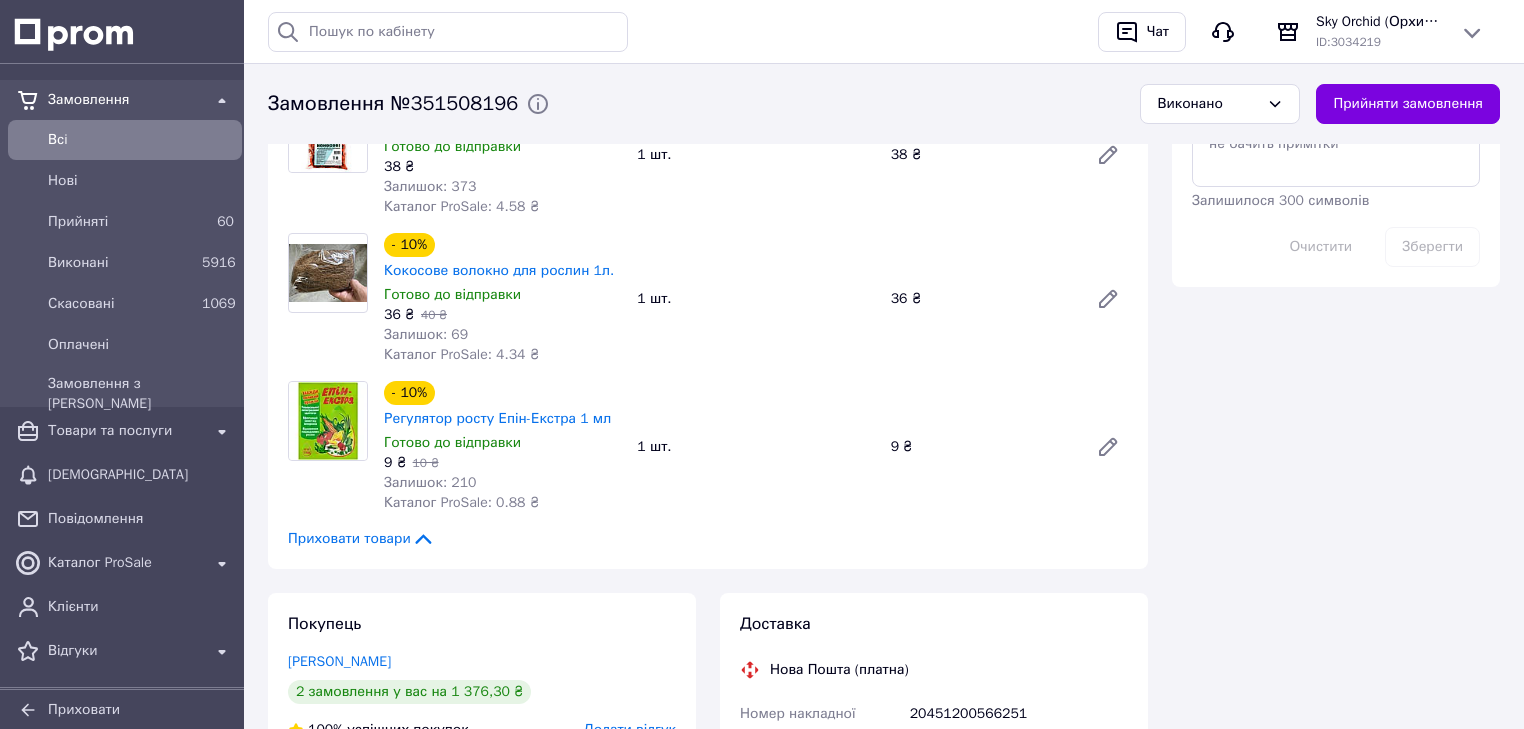 scroll, scrollTop: 847, scrollLeft: 0, axis: vertical 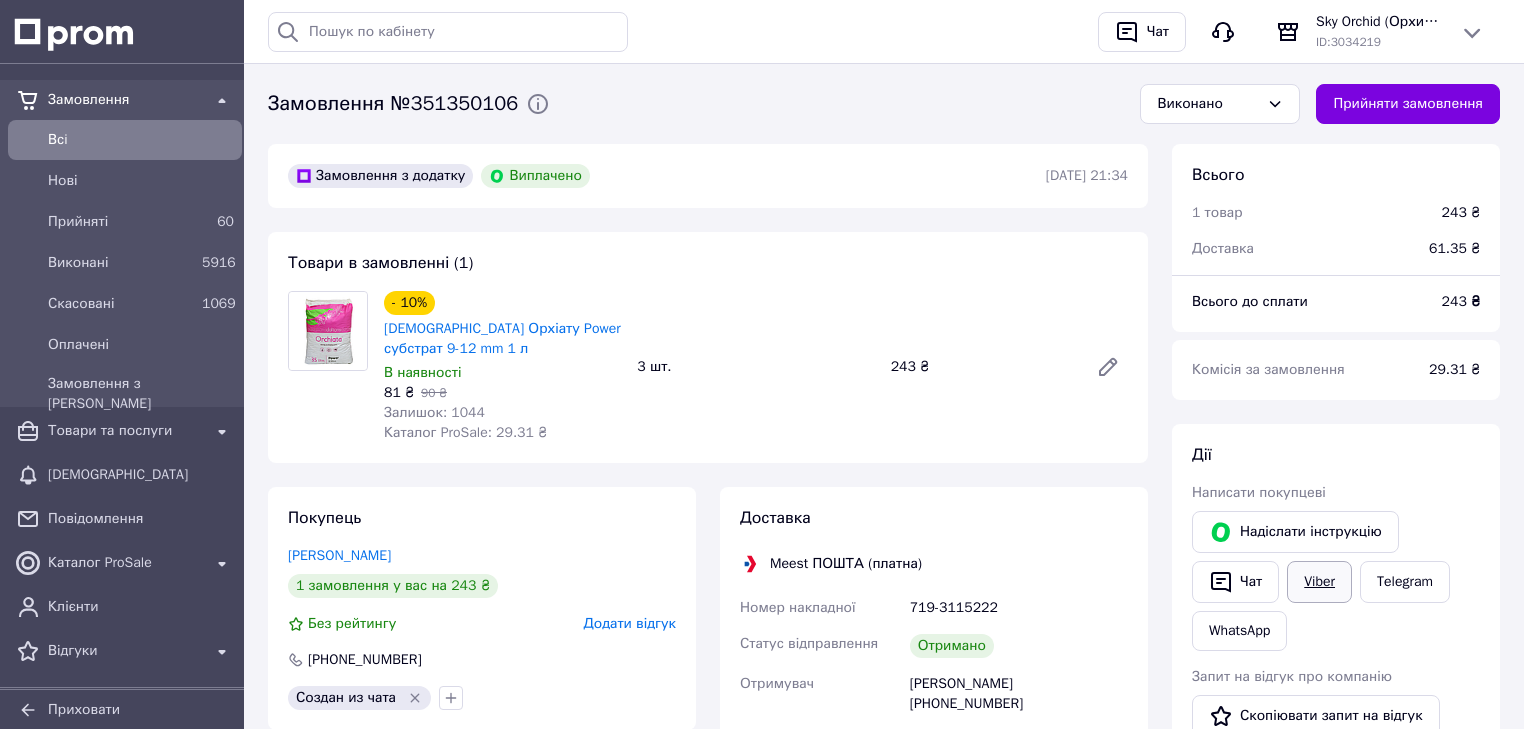 click on "Viber" at bounding box center [1319, 582] 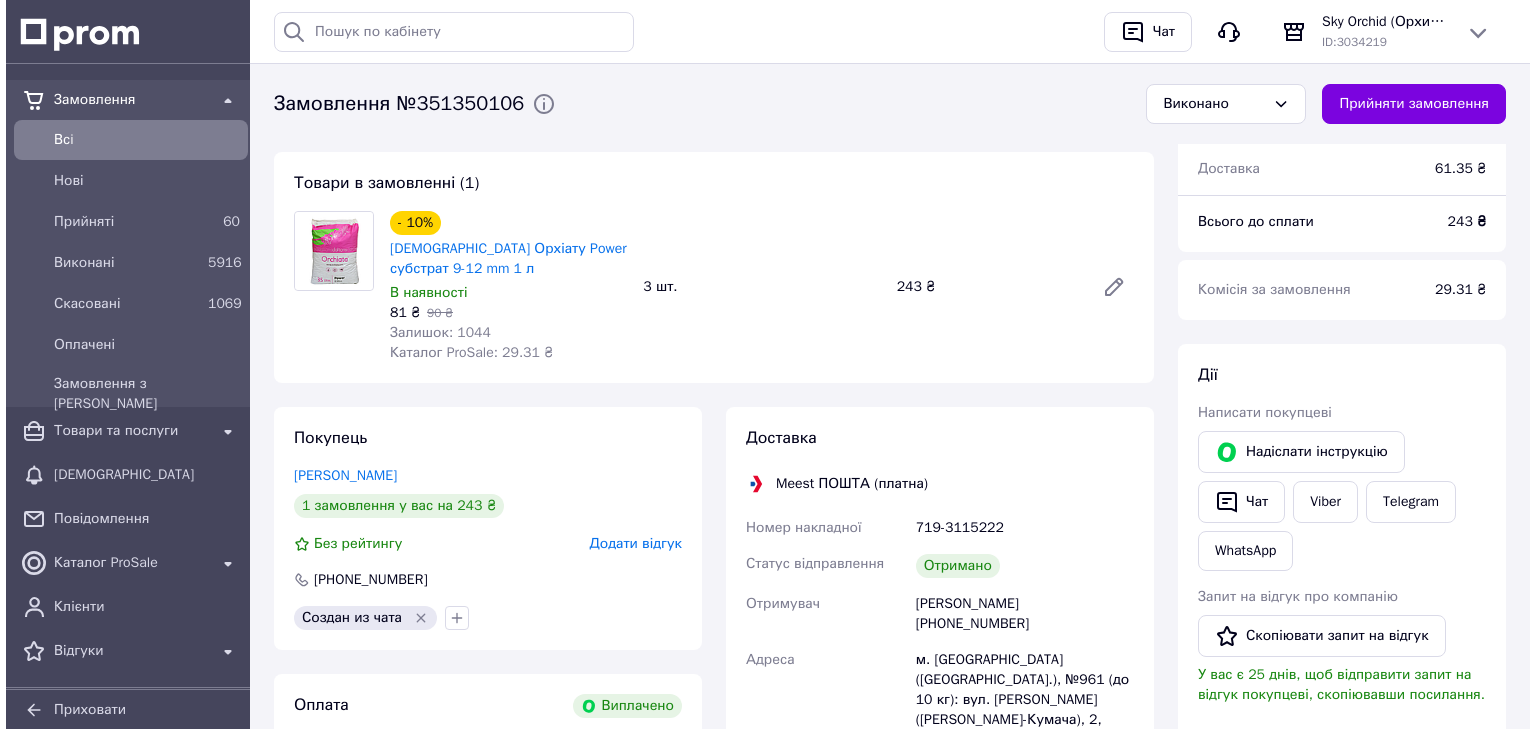 scroll, scrollTop: 240, scrollLeft: 0, axis: vertical 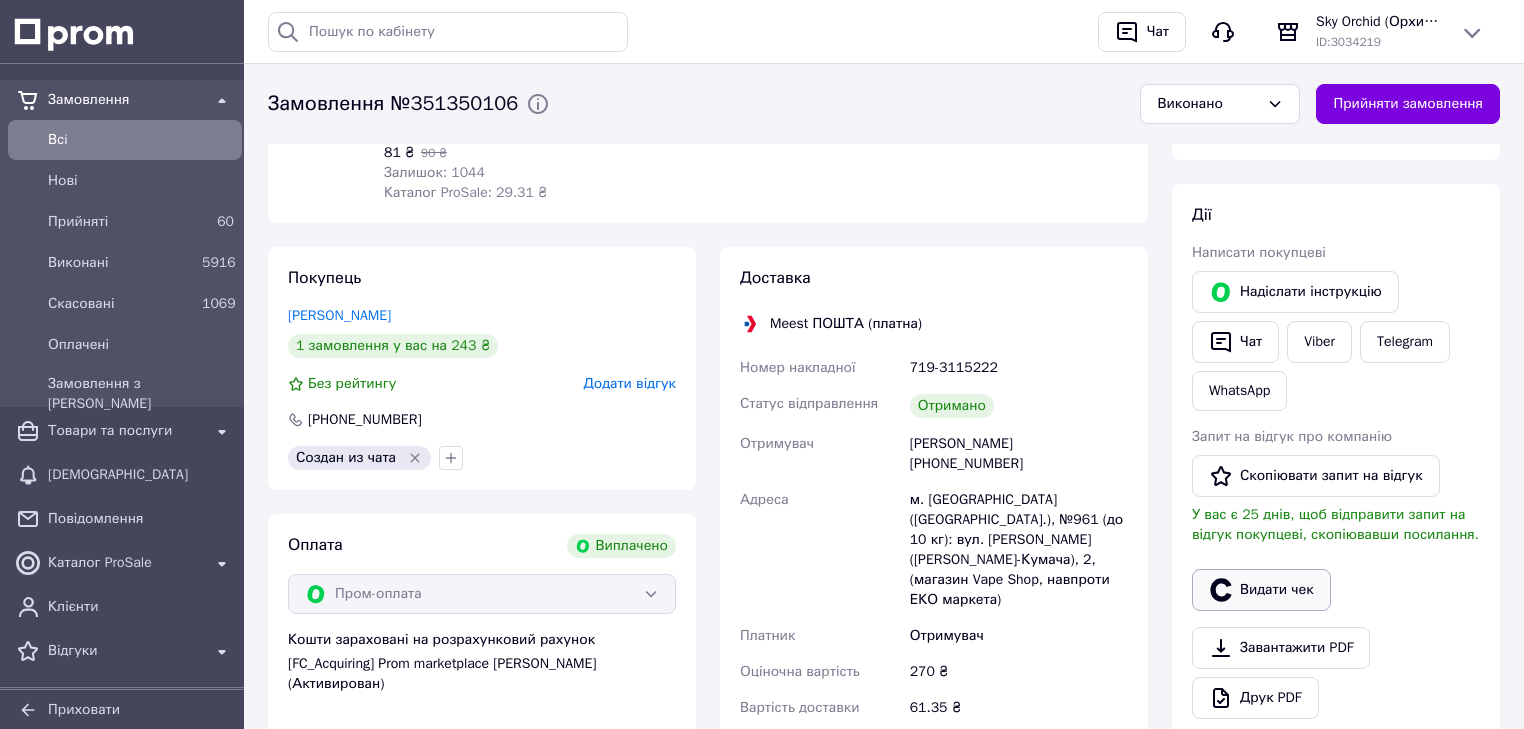 click on "Видати чек" at bounding box center (1261, 590) 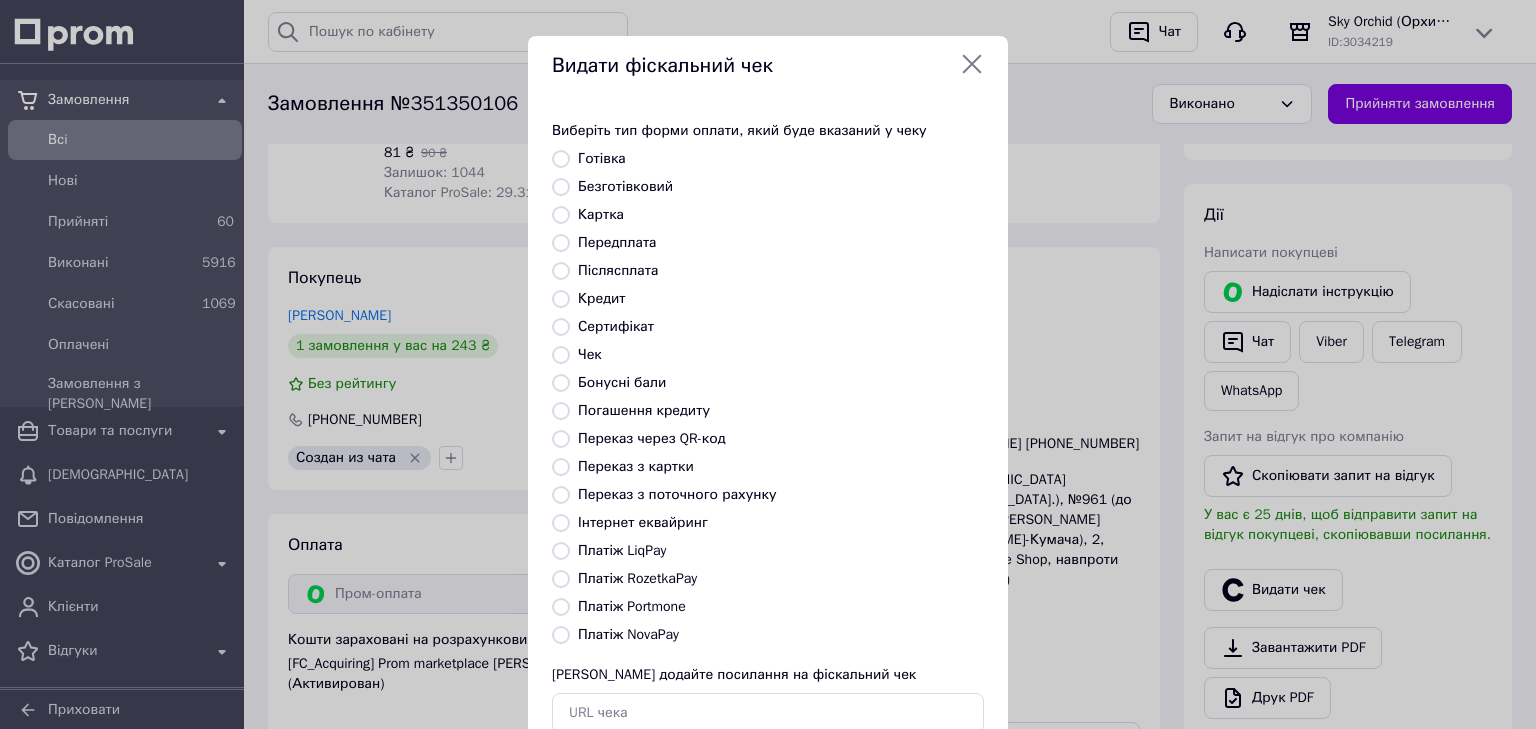 click on "Безготівковий" at bounding box center [781, 187] 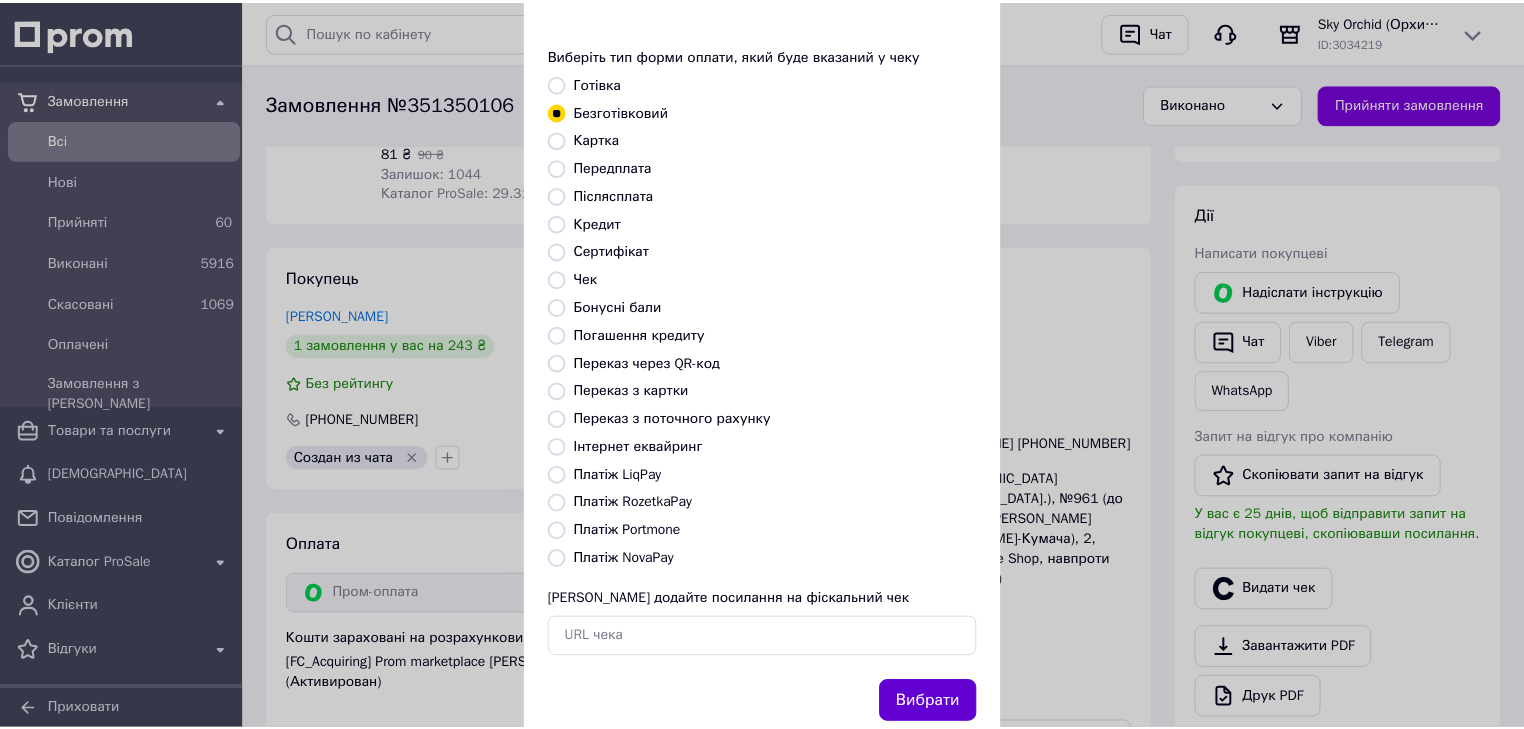 scroll, scrollTop: 129, scrollLeft: 0, axis: vertical 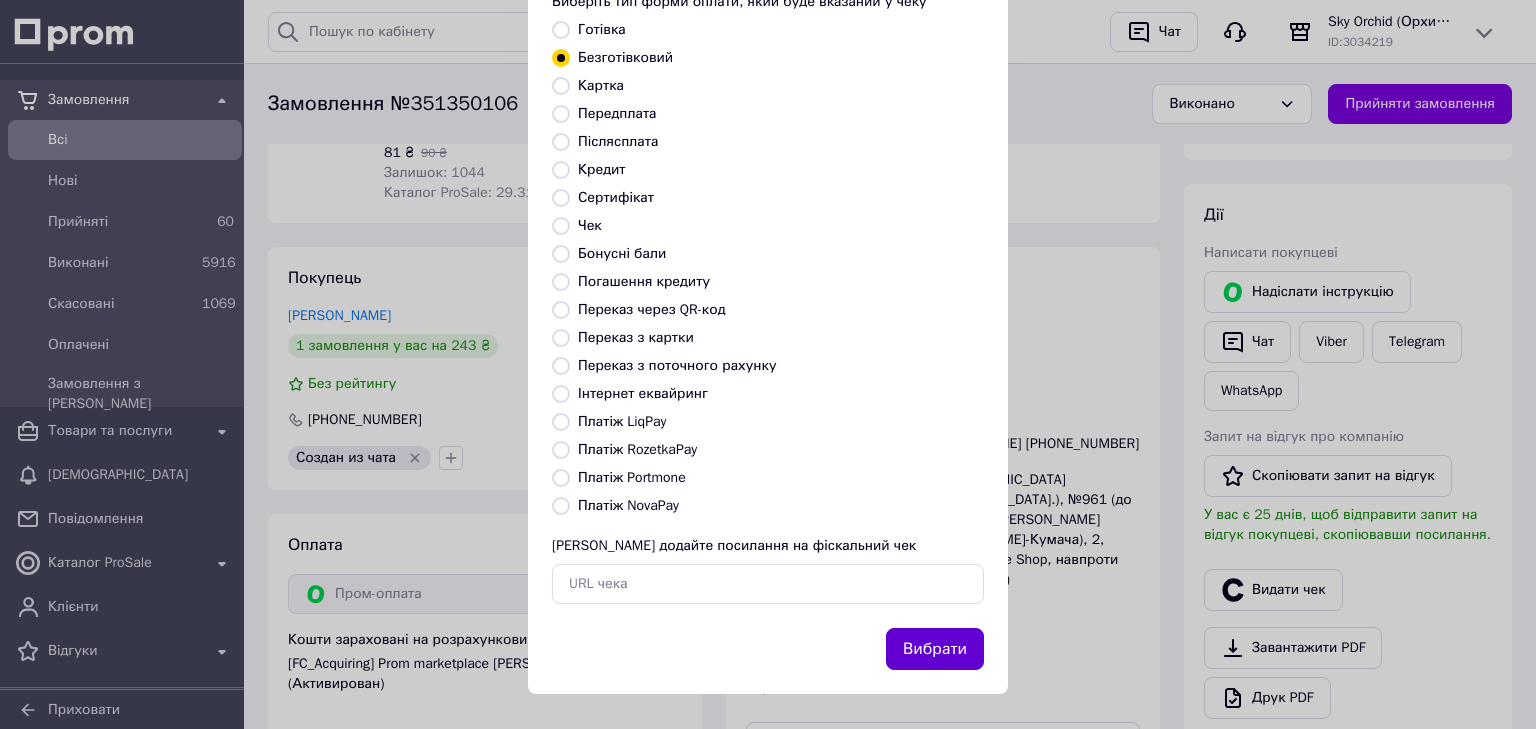 click on "Вибрати" at bounding box center (935, 649) 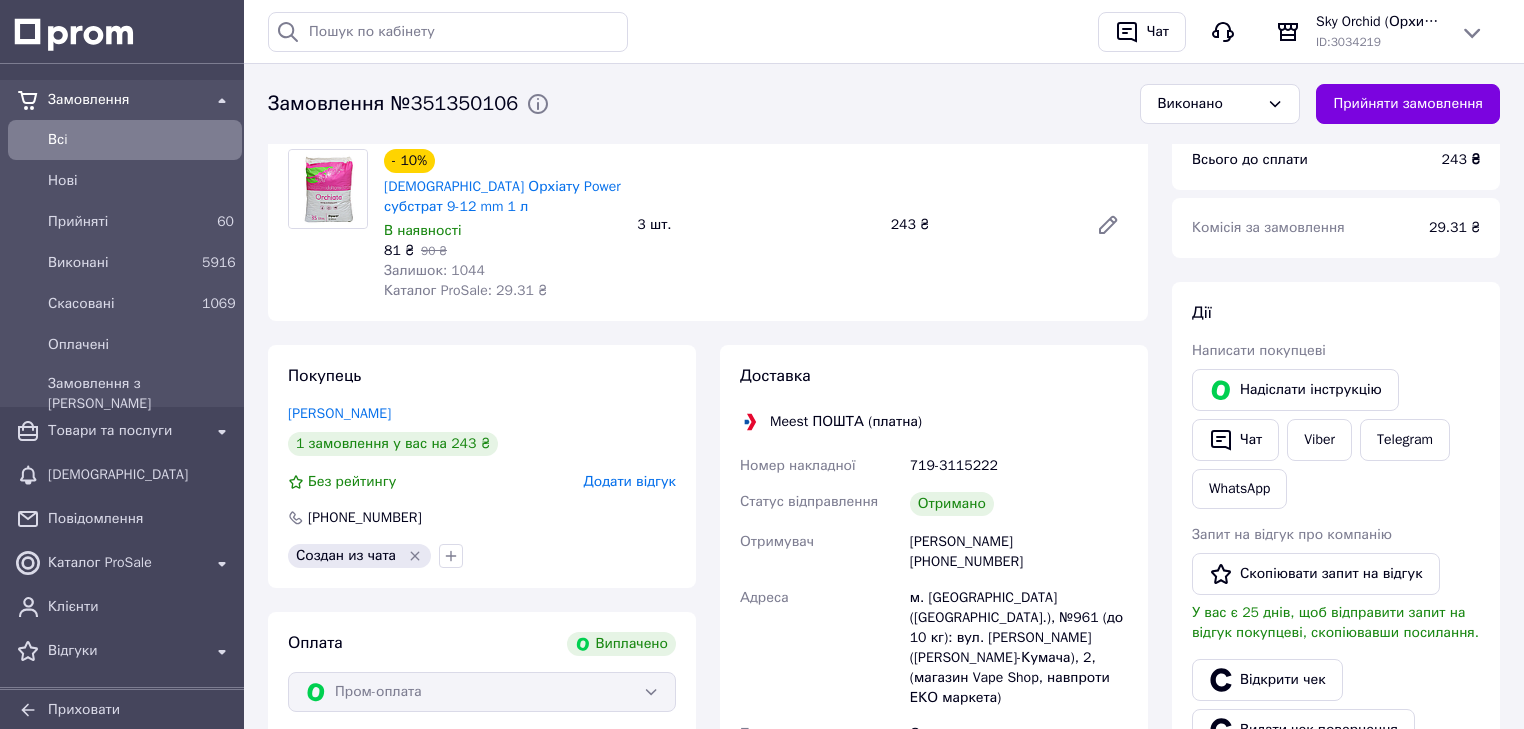scroll, scrollTop: 0, scrollLeft: 0, axis: both 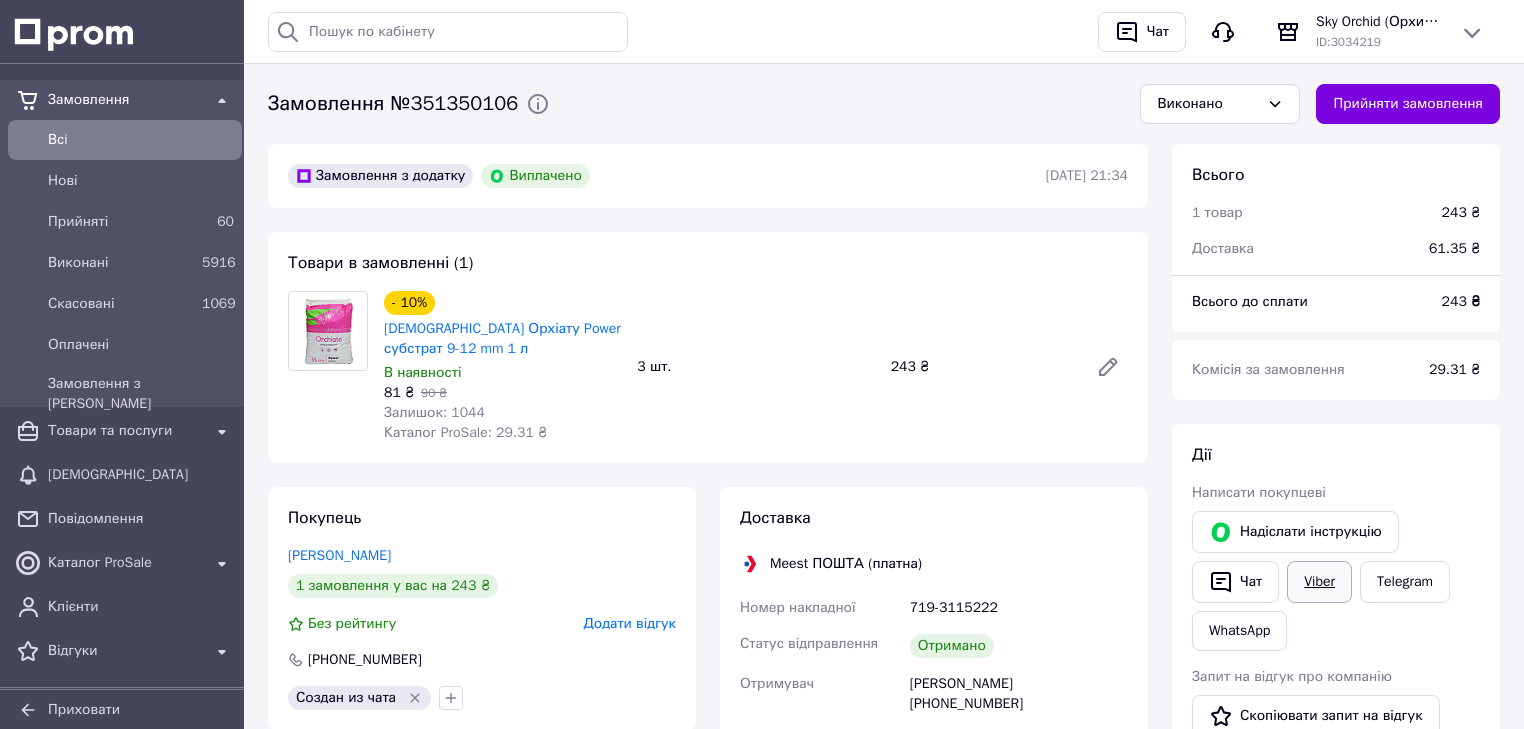 click on "Viber" at bounding box center [1319, 582] 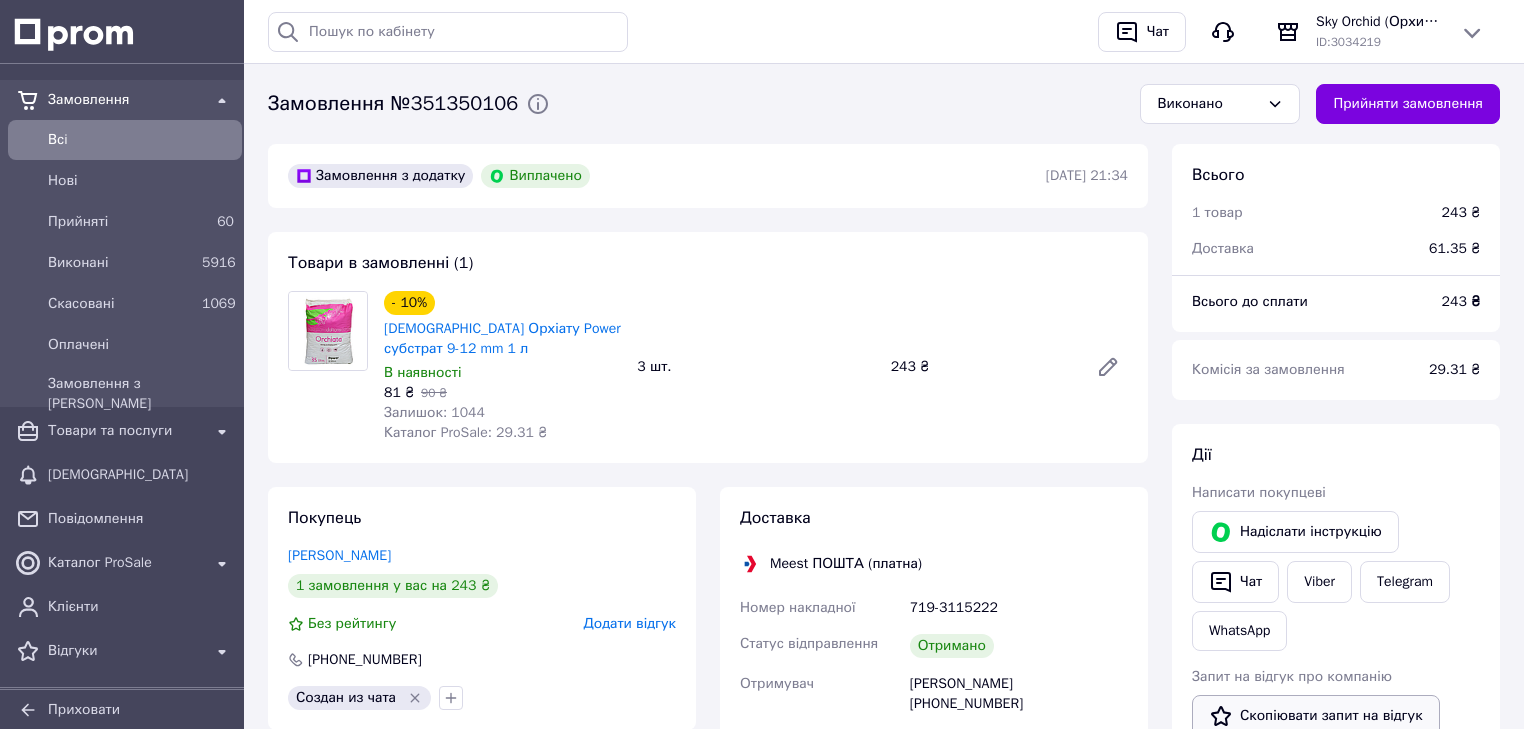 click on "Скопіювати запит на відгук" at bounding box center [1316, 716] 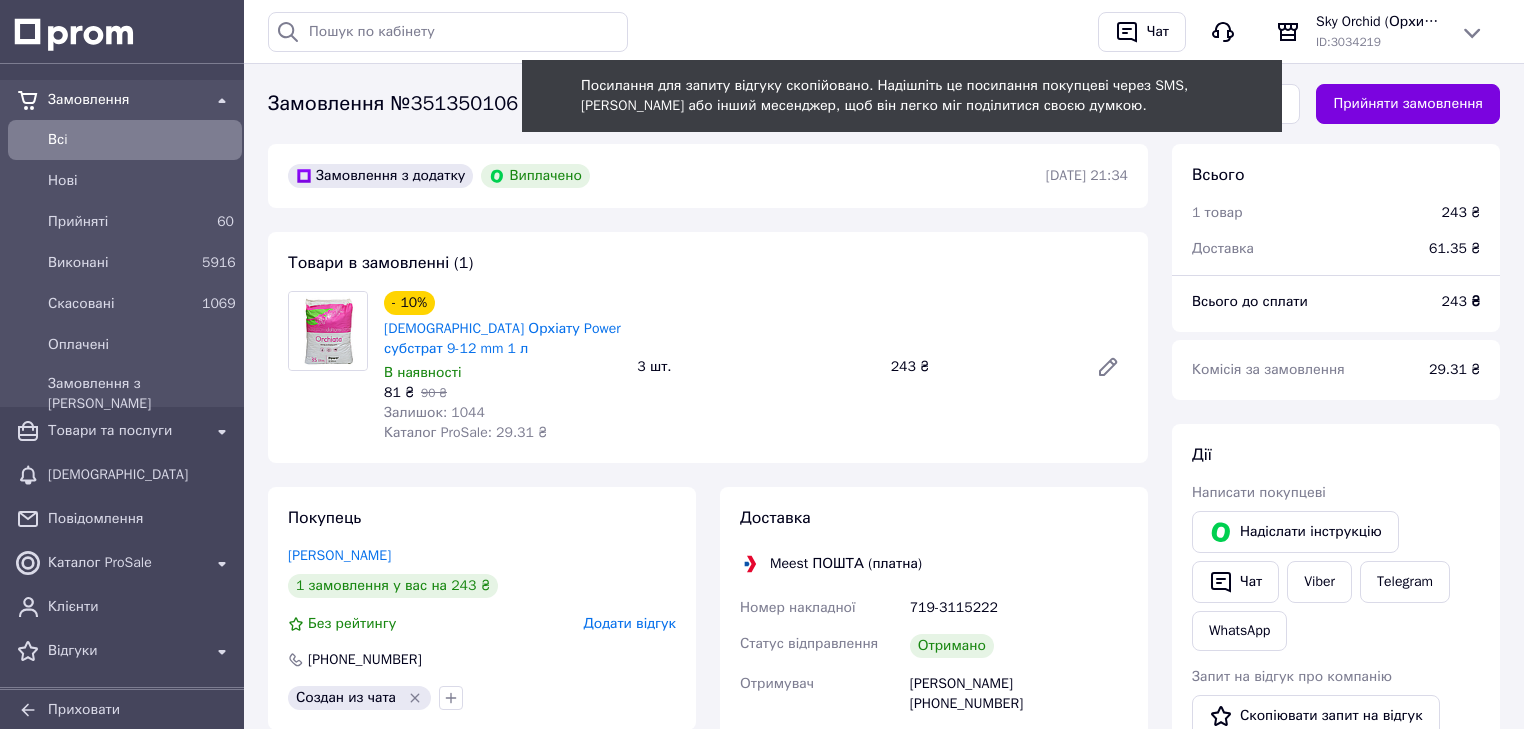 type 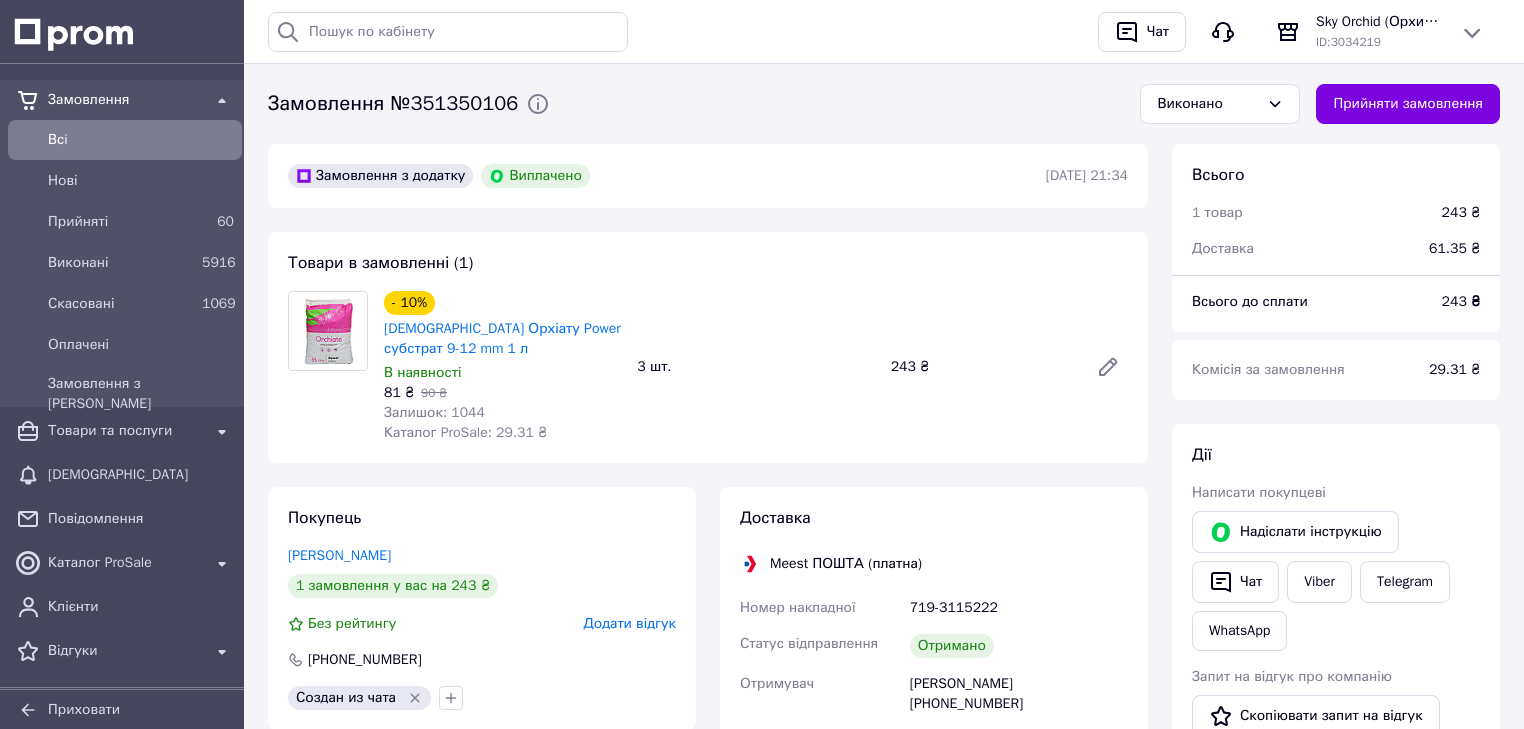 click on "Дії" at bounding box center (1336, 455) 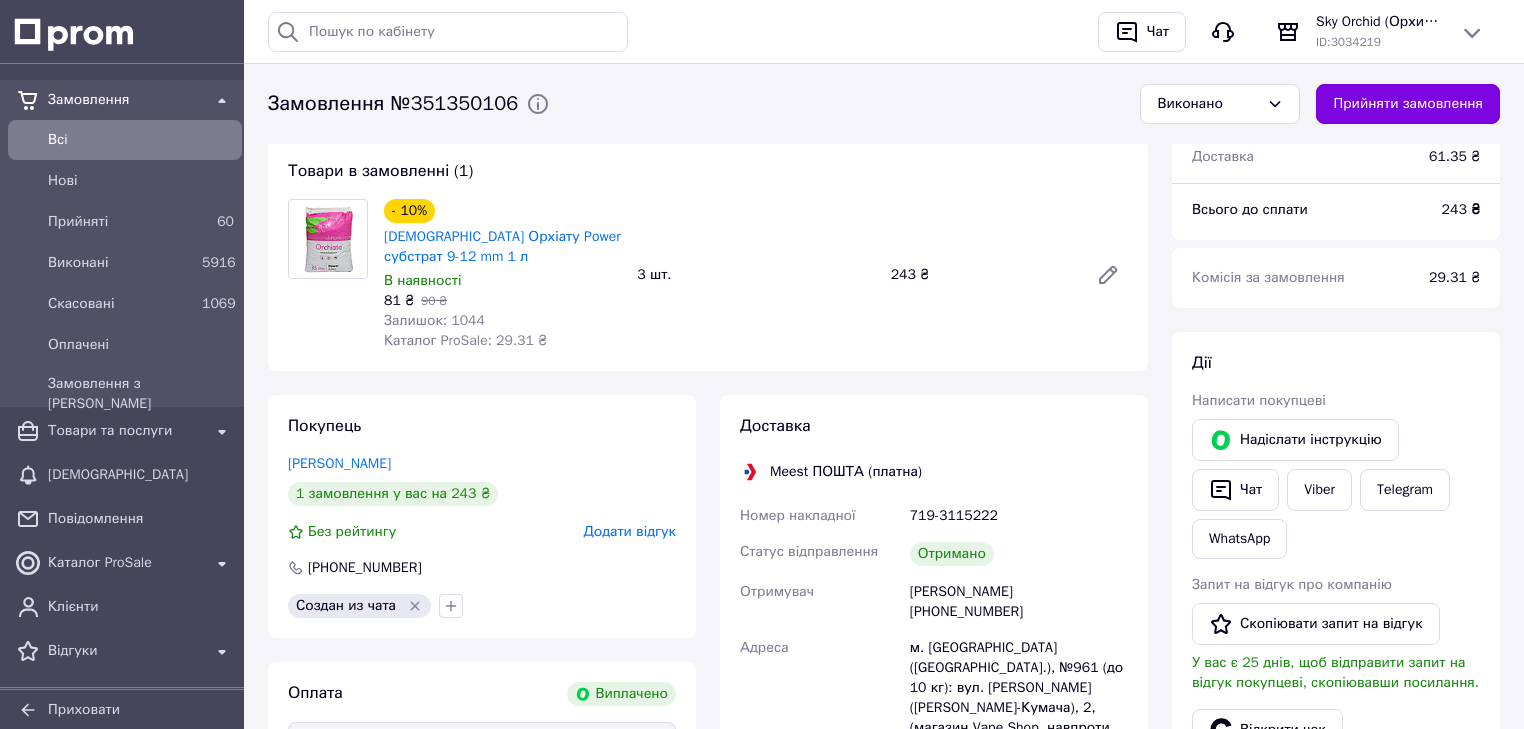 scroll, scrollTop: 0, scrollLeft: 0, axis: both 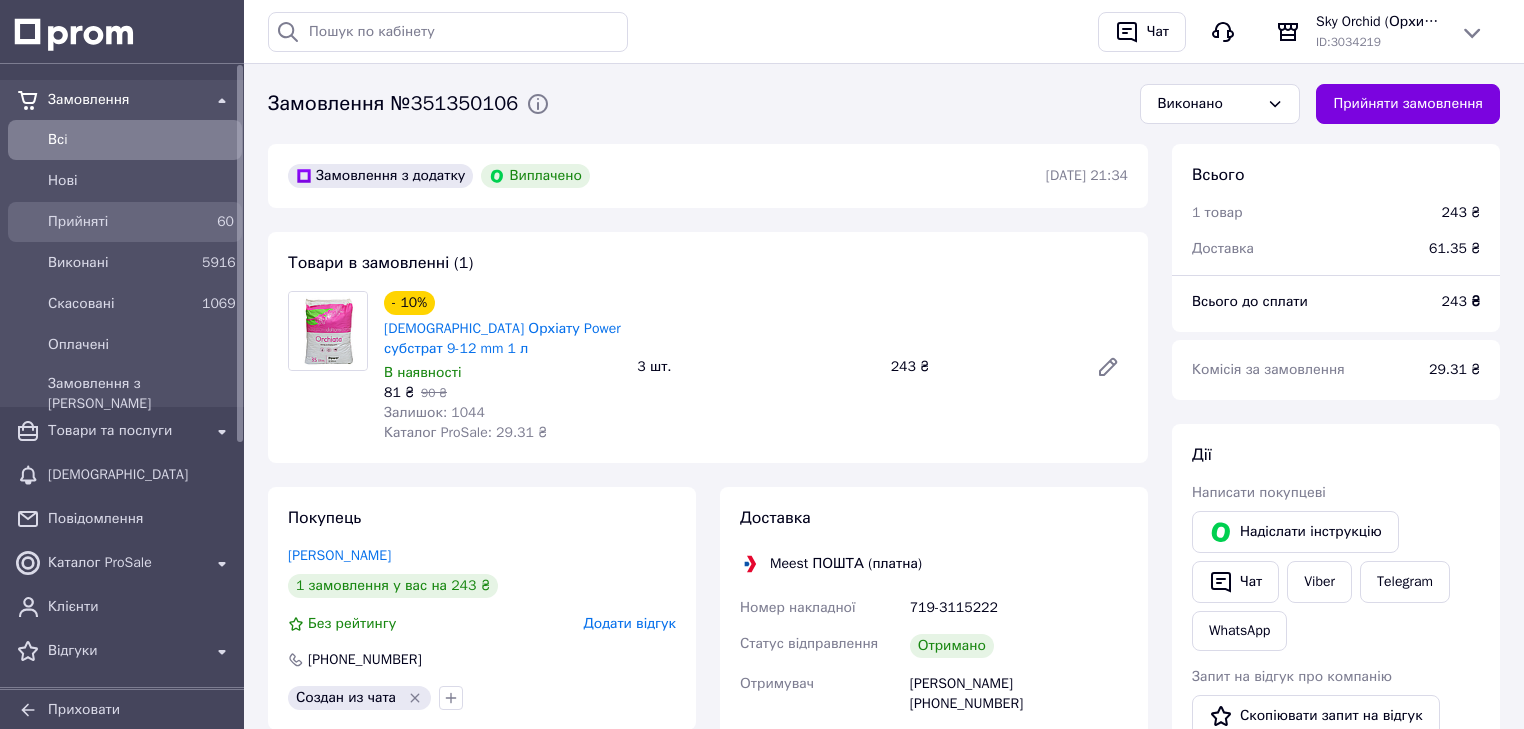 click on "Прийняті" at bounding box center [121, 222] 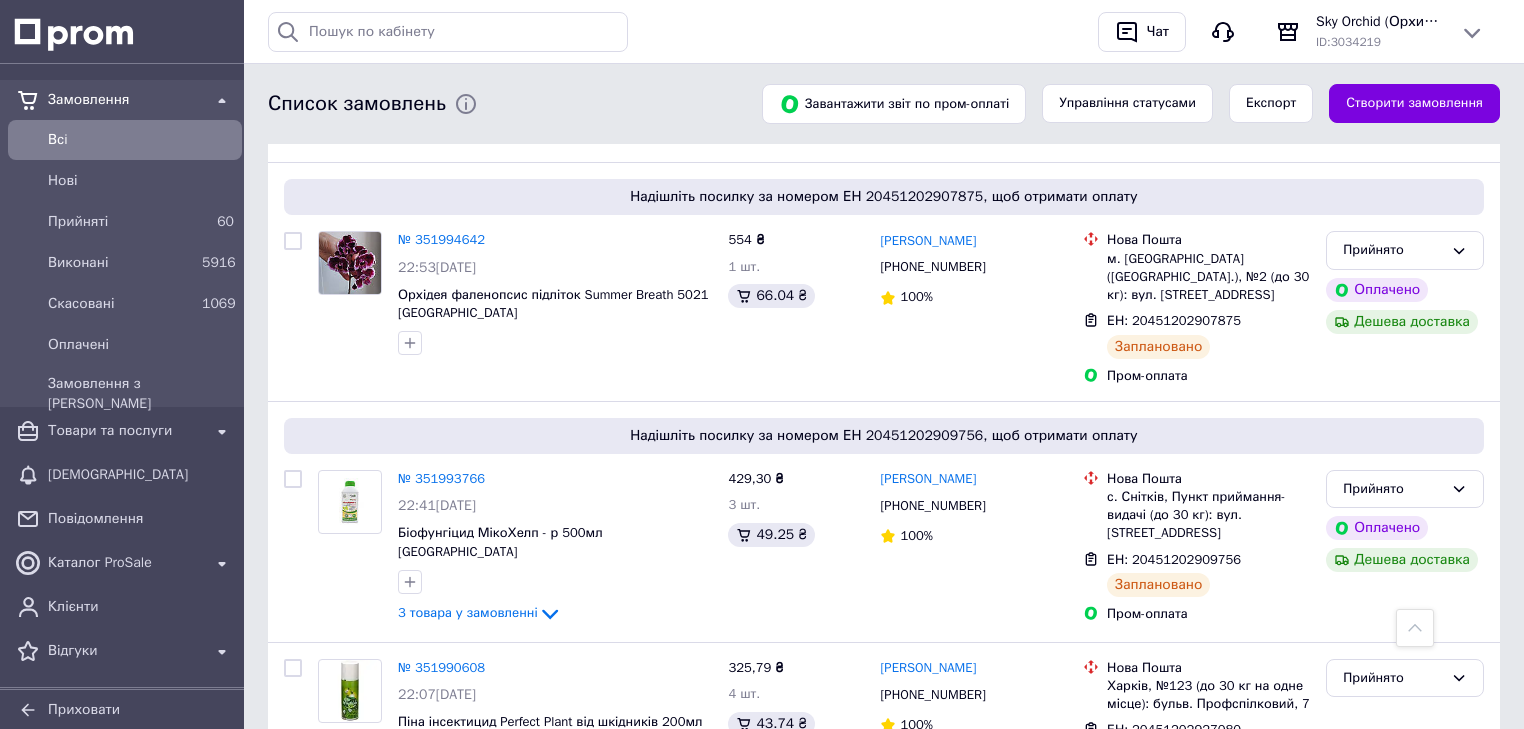 scroll, scrollTop: 960, scrollLeft: 0, axis: vertical 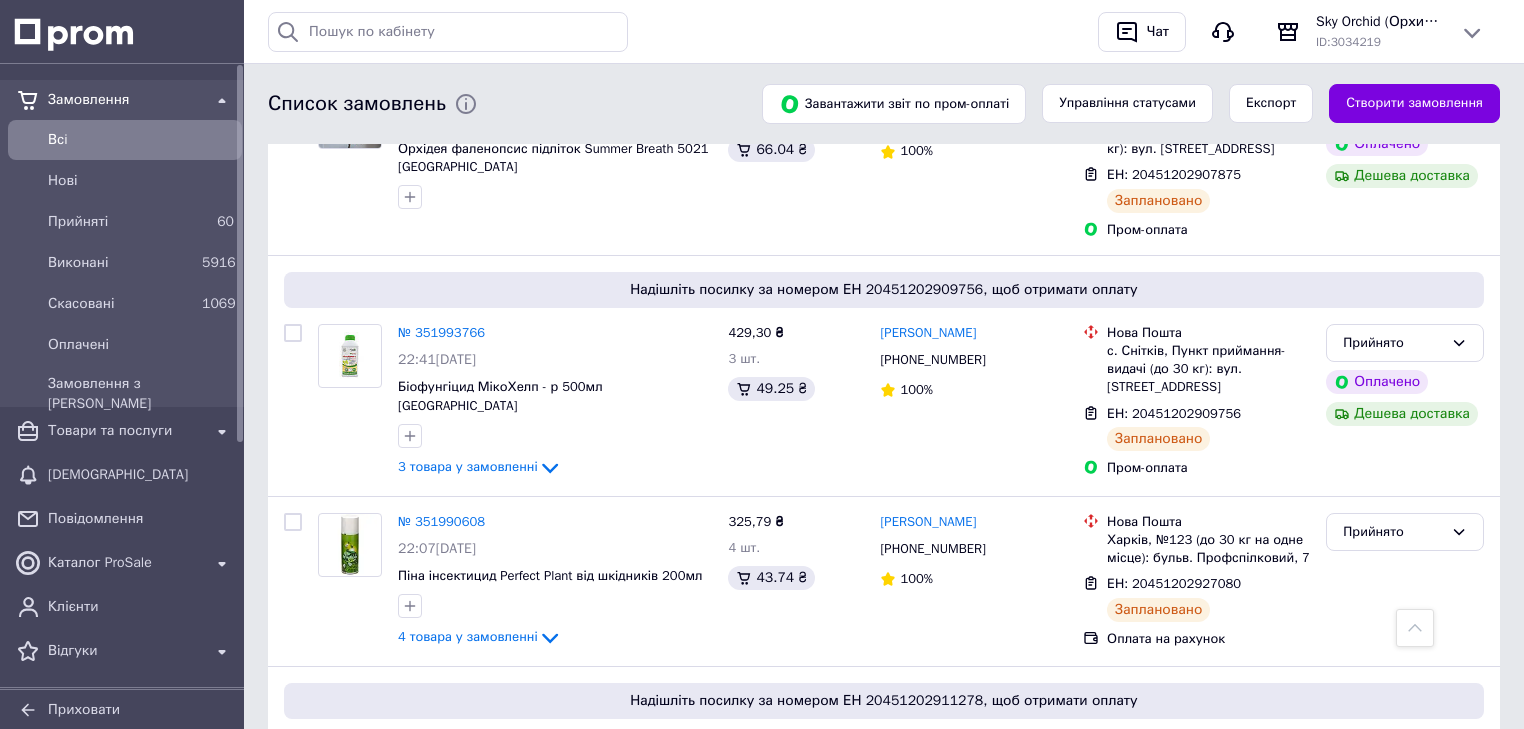 click on "Всi" at bounding box center [141, 140] 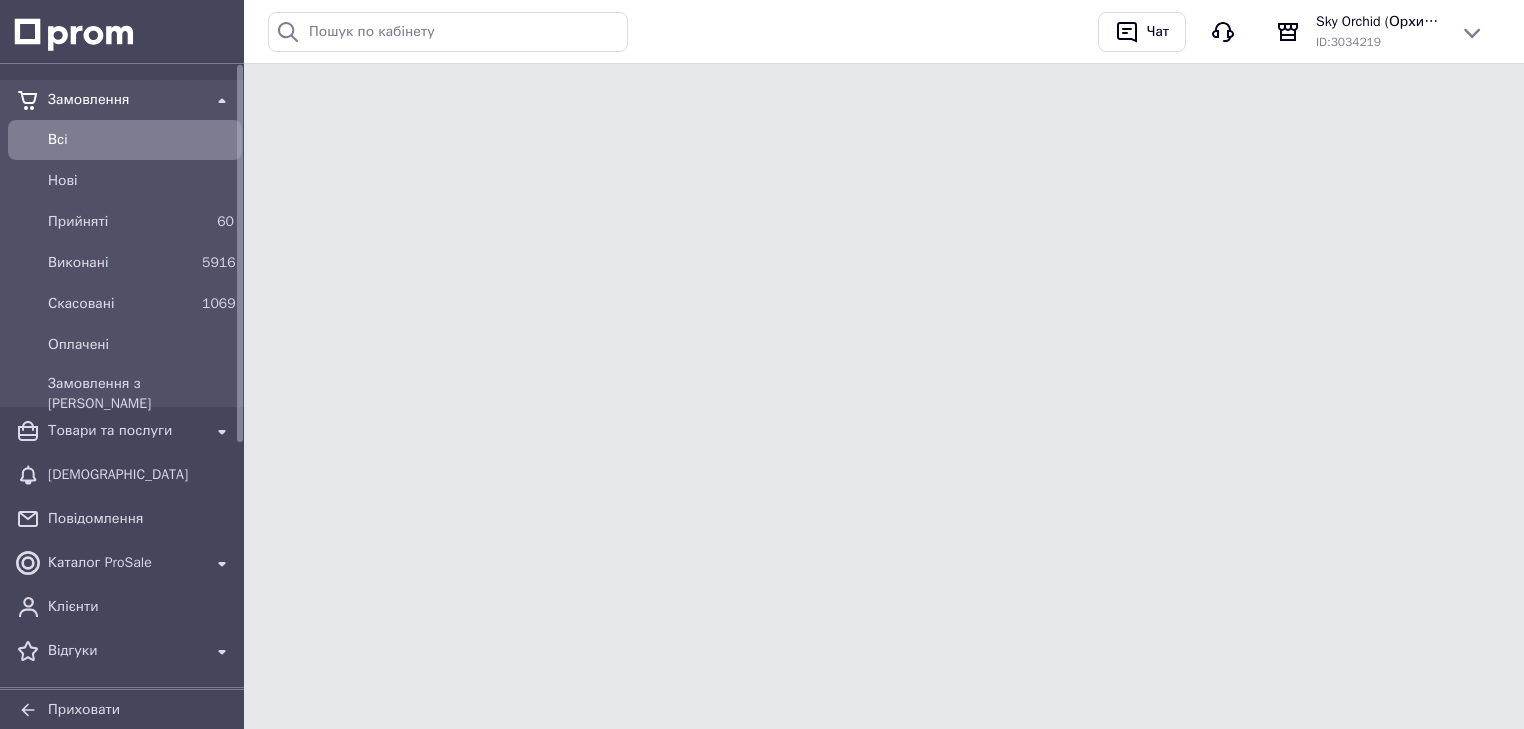 scroll, scrollTop: 0, scrollLeft: 0, axis: both 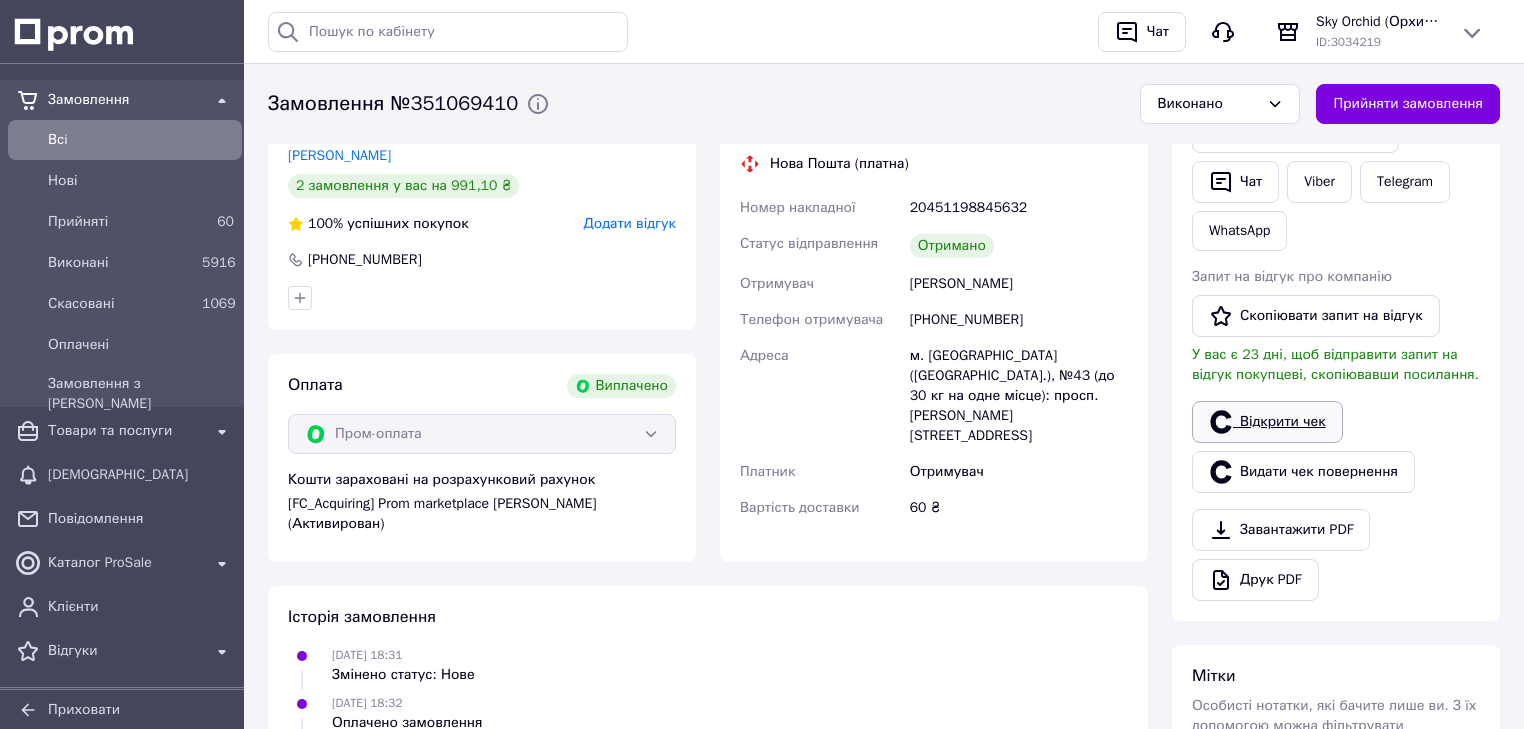 click on "Відкрити чек" at bounding box center [1267, 422] 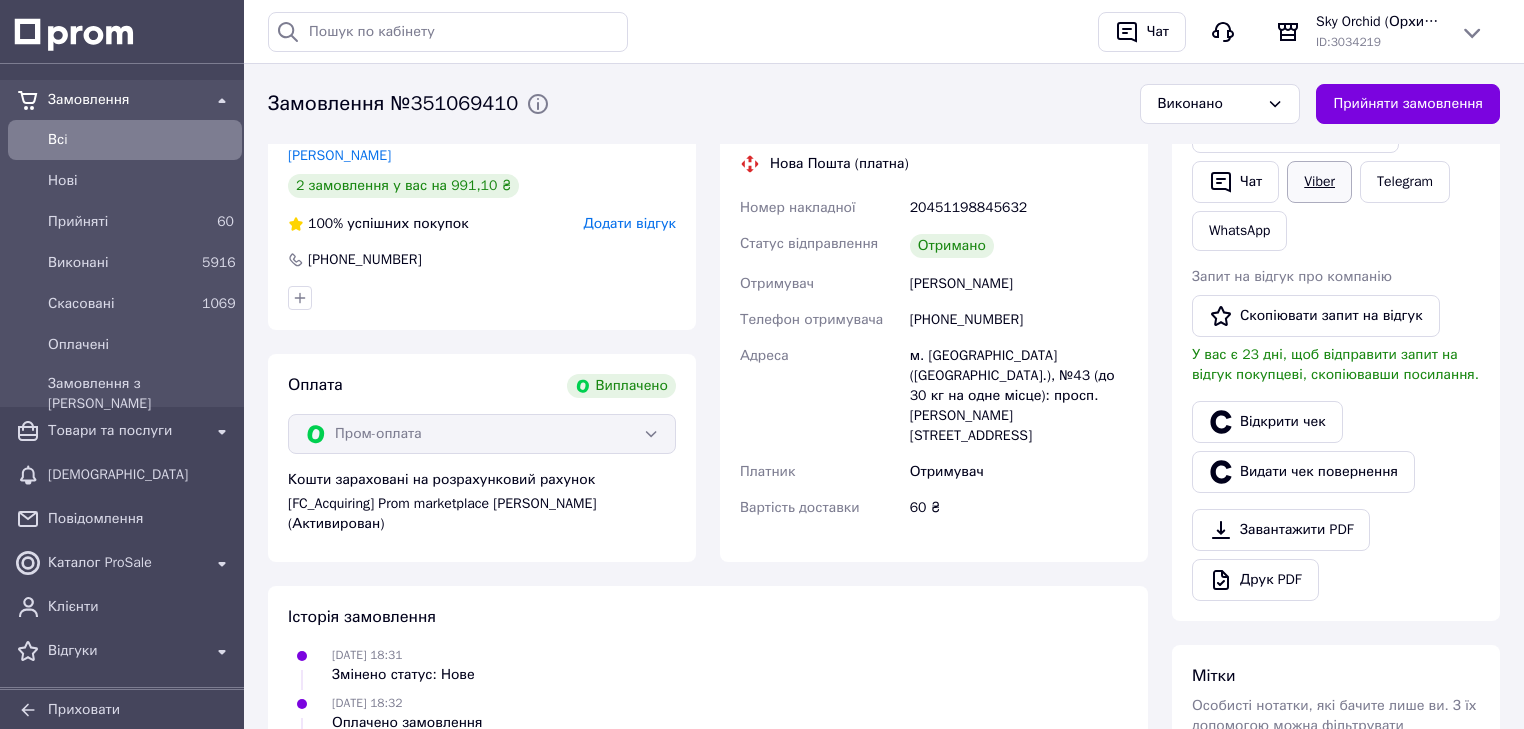 click on "Viber" at bounding box center [1319, 182] 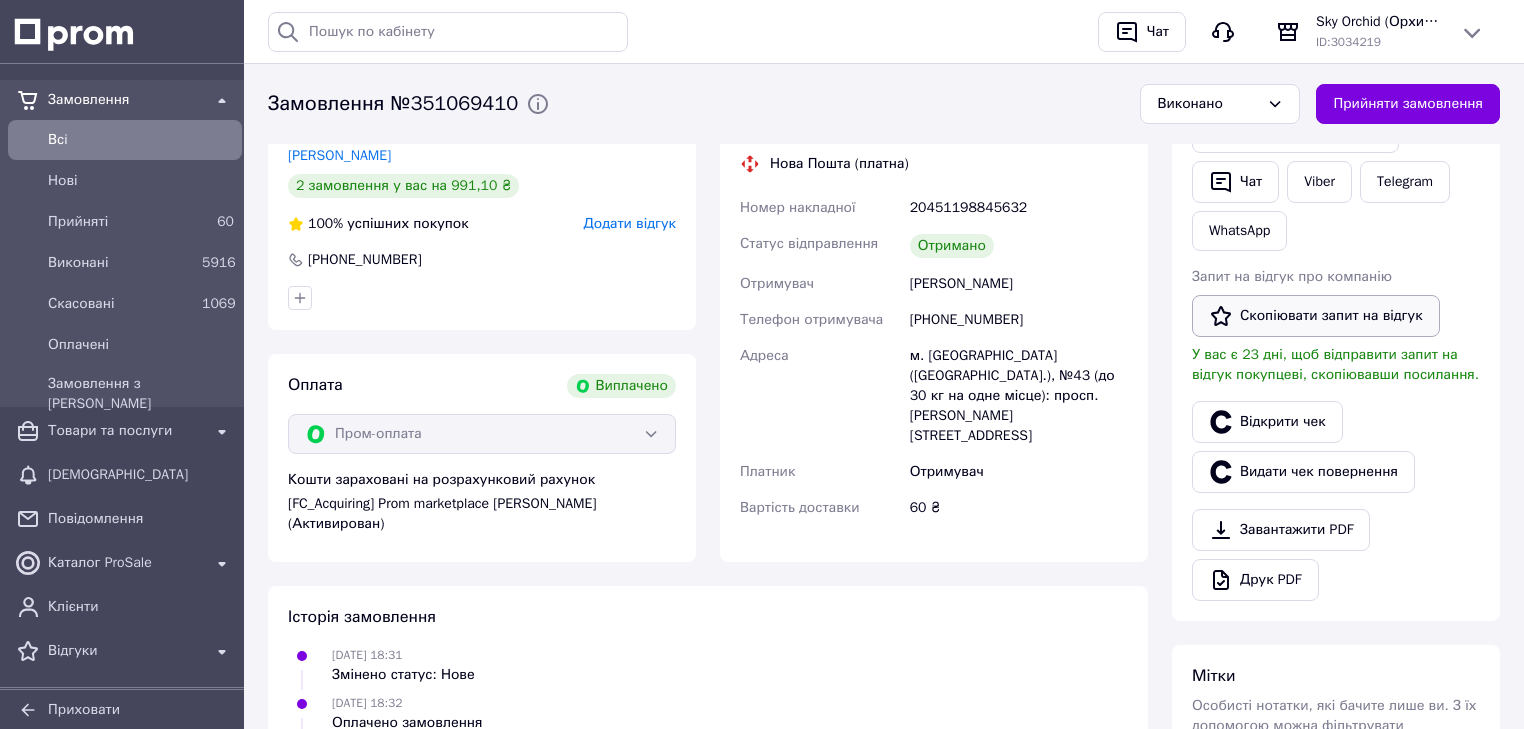 click on "Скопіювати запит на відгук" at bounding box center (1316, 316) 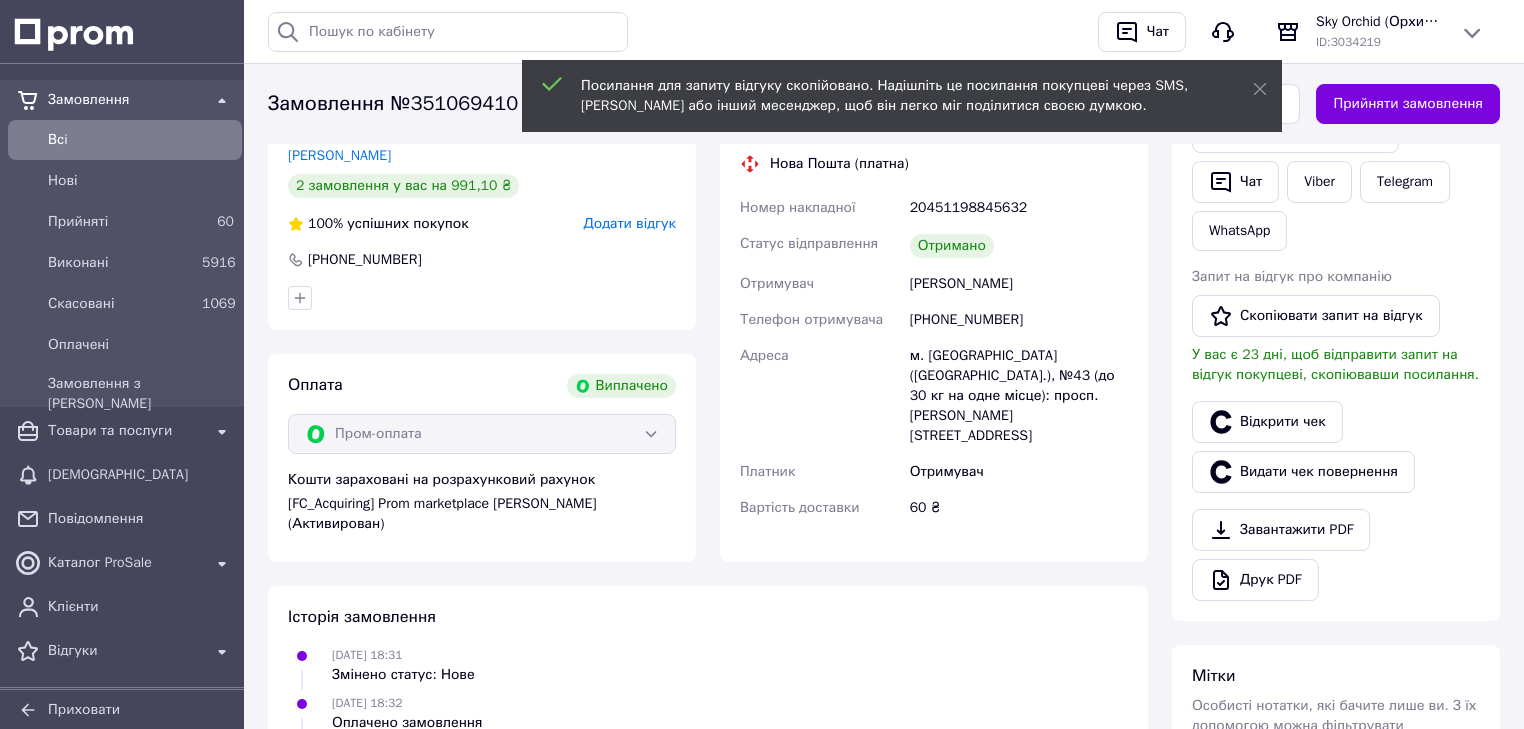 type 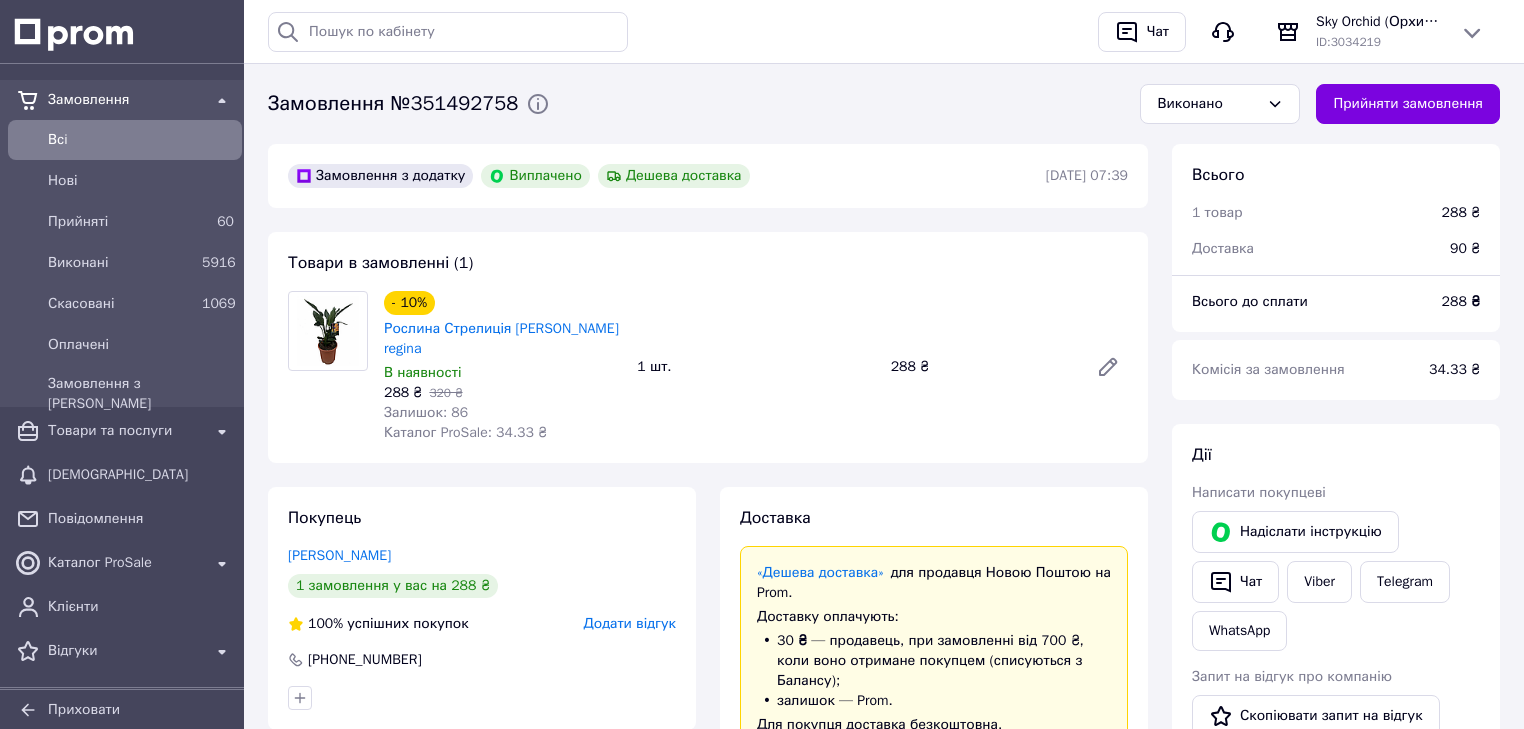 scroll, scrollTop: 0, scrollLeft: 0, axis: both 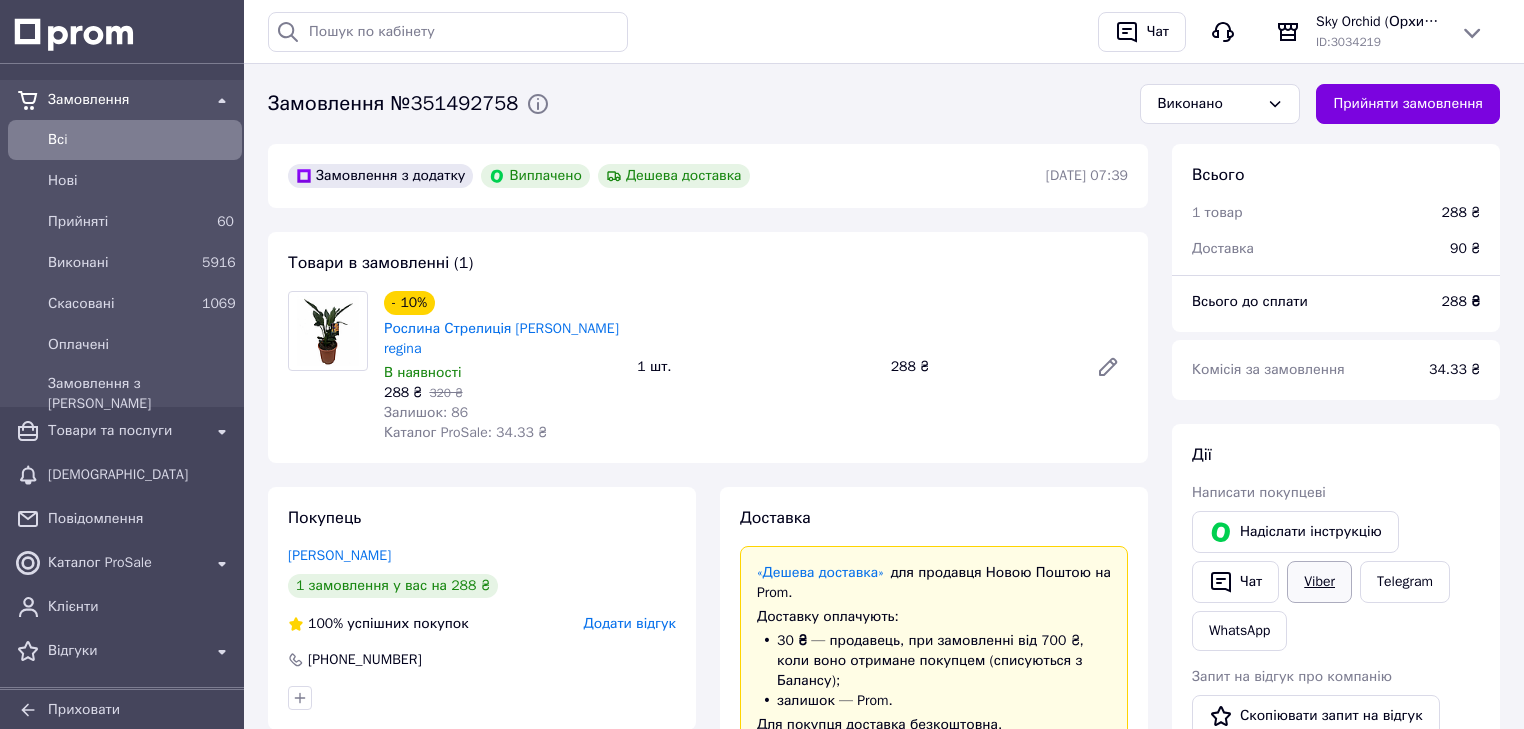 click on "Viber" at bounding box center (1319, 582) 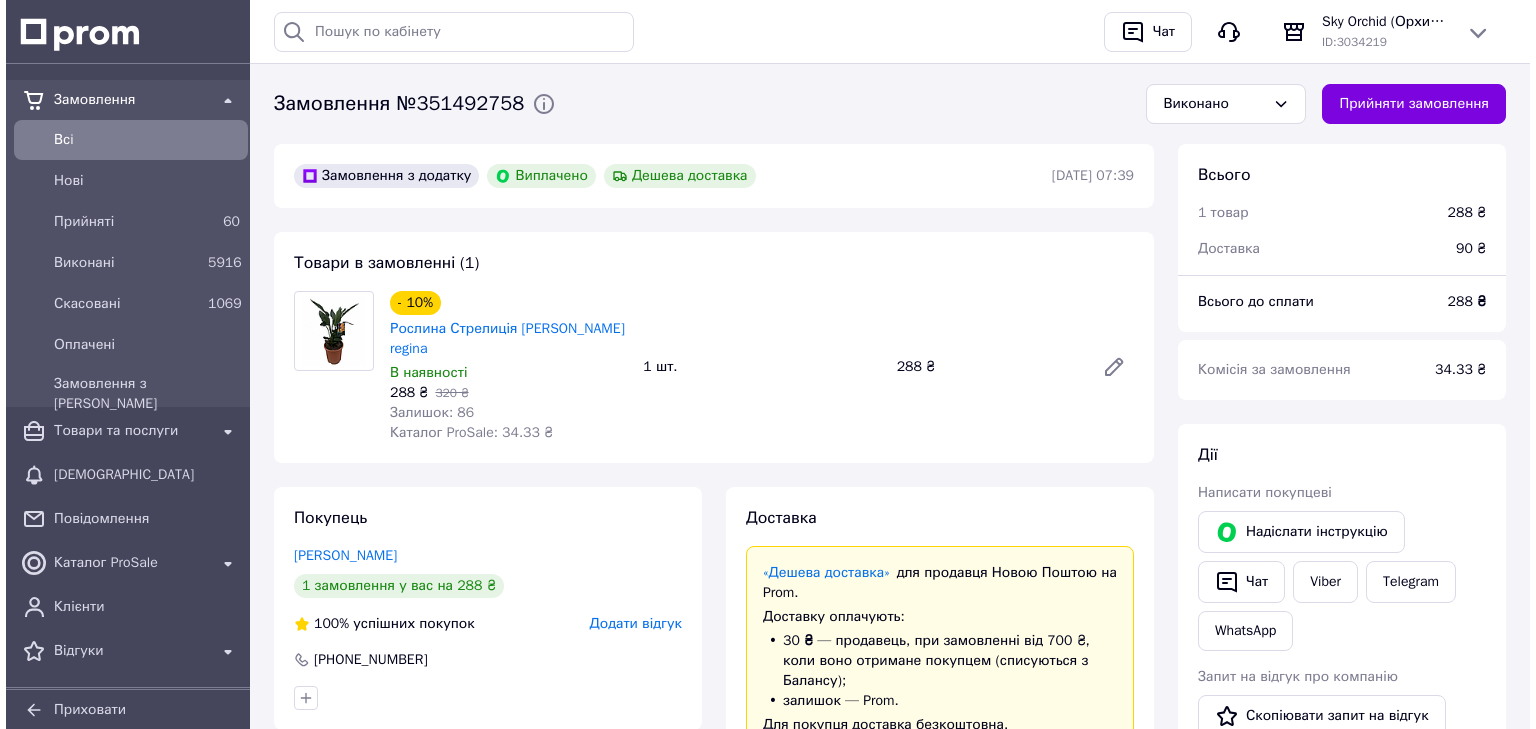 scroll, scrollTop: 160, scrollLeft: 0, axis: vertical 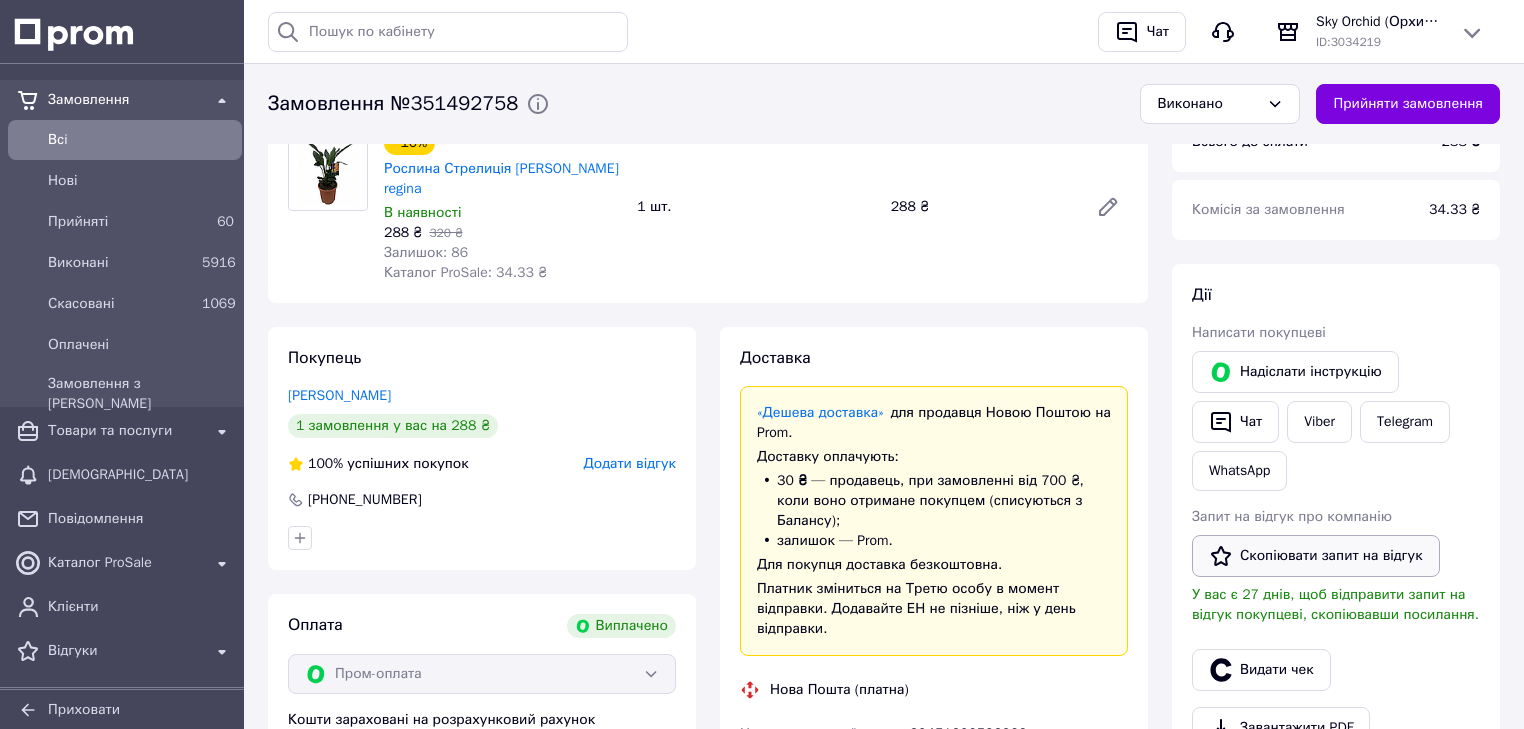 click on "Скопіювати запит на відгук" at bounding box center (1316, 556) 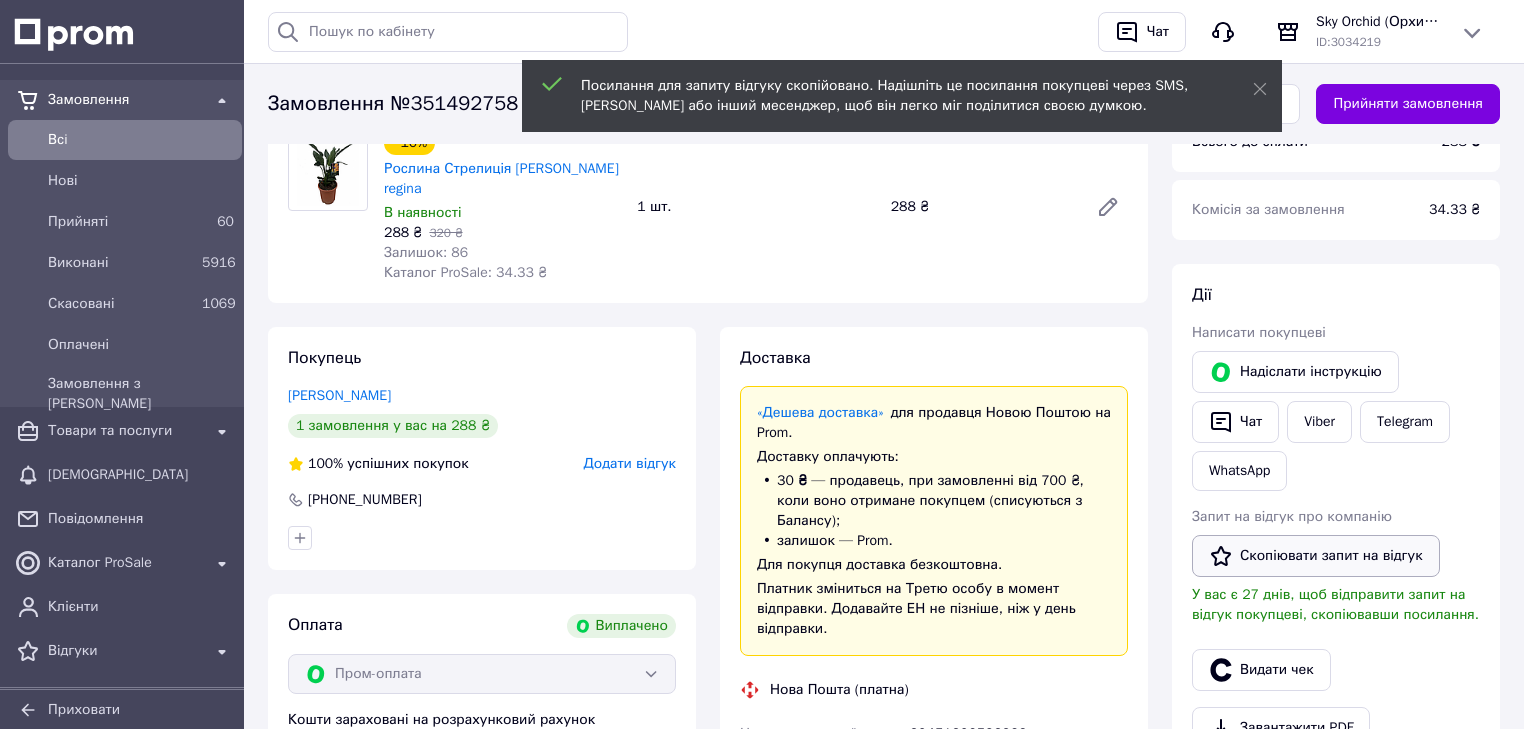 type 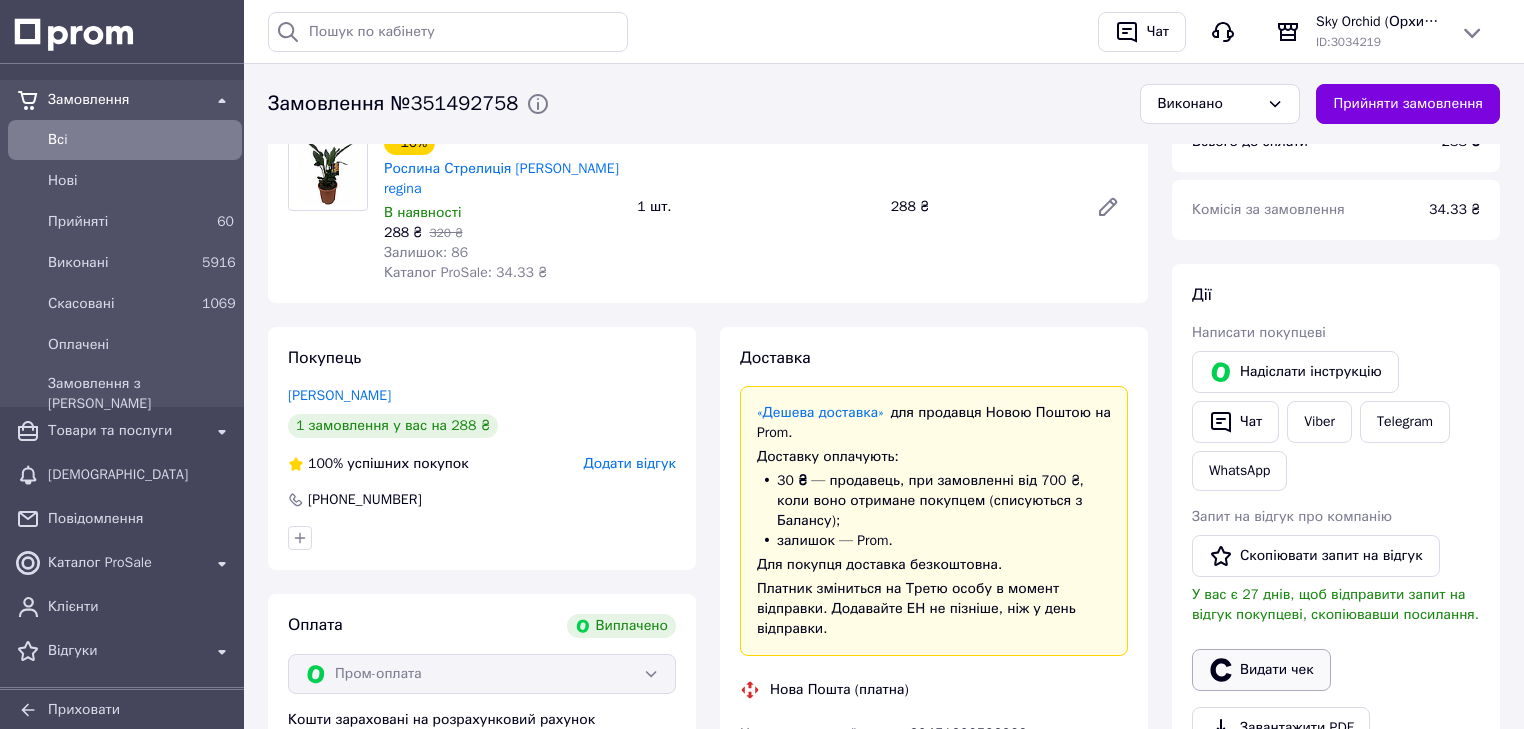 click on "Видати чек" at bounding box center (1261, 670) 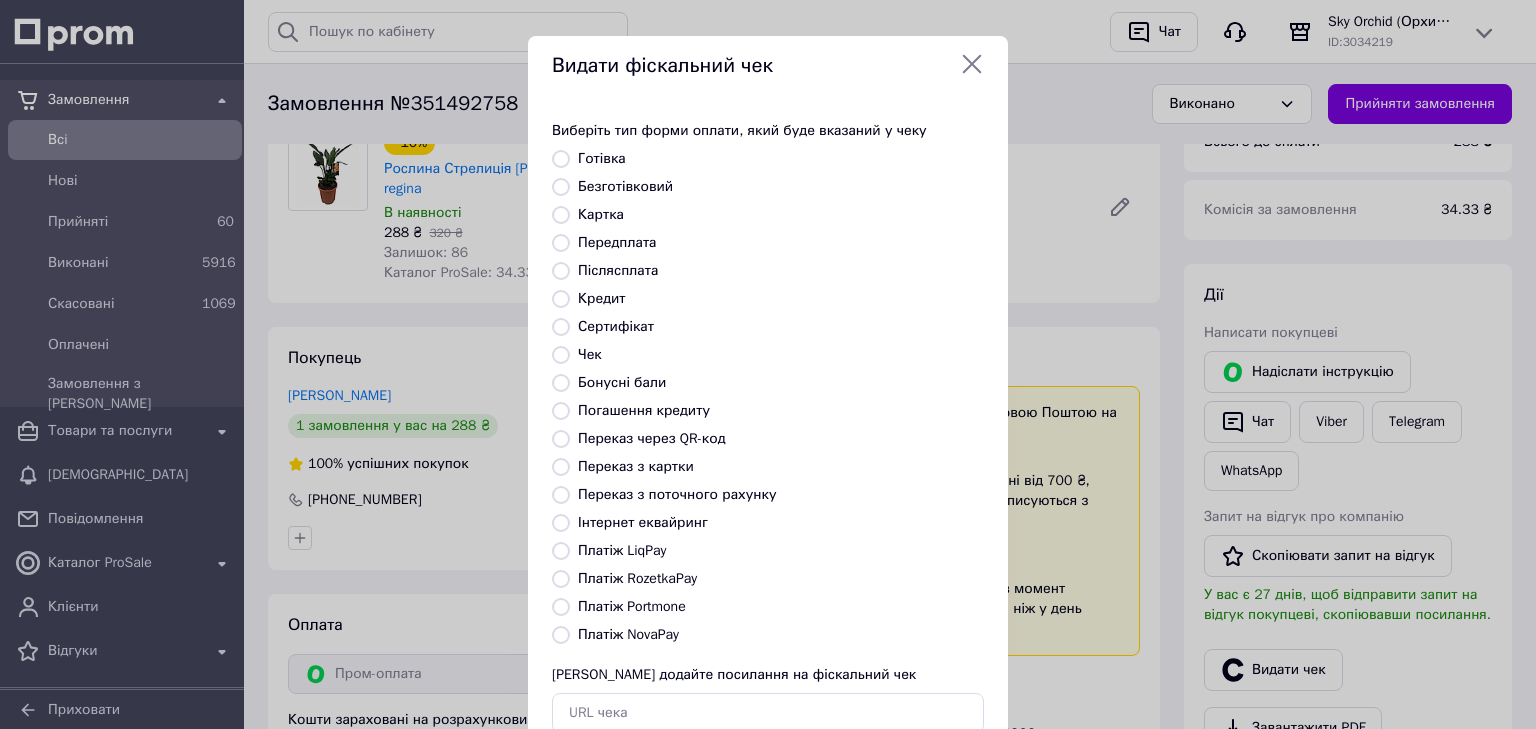 click on "Безготівковий" at bounding box center (625, 186) 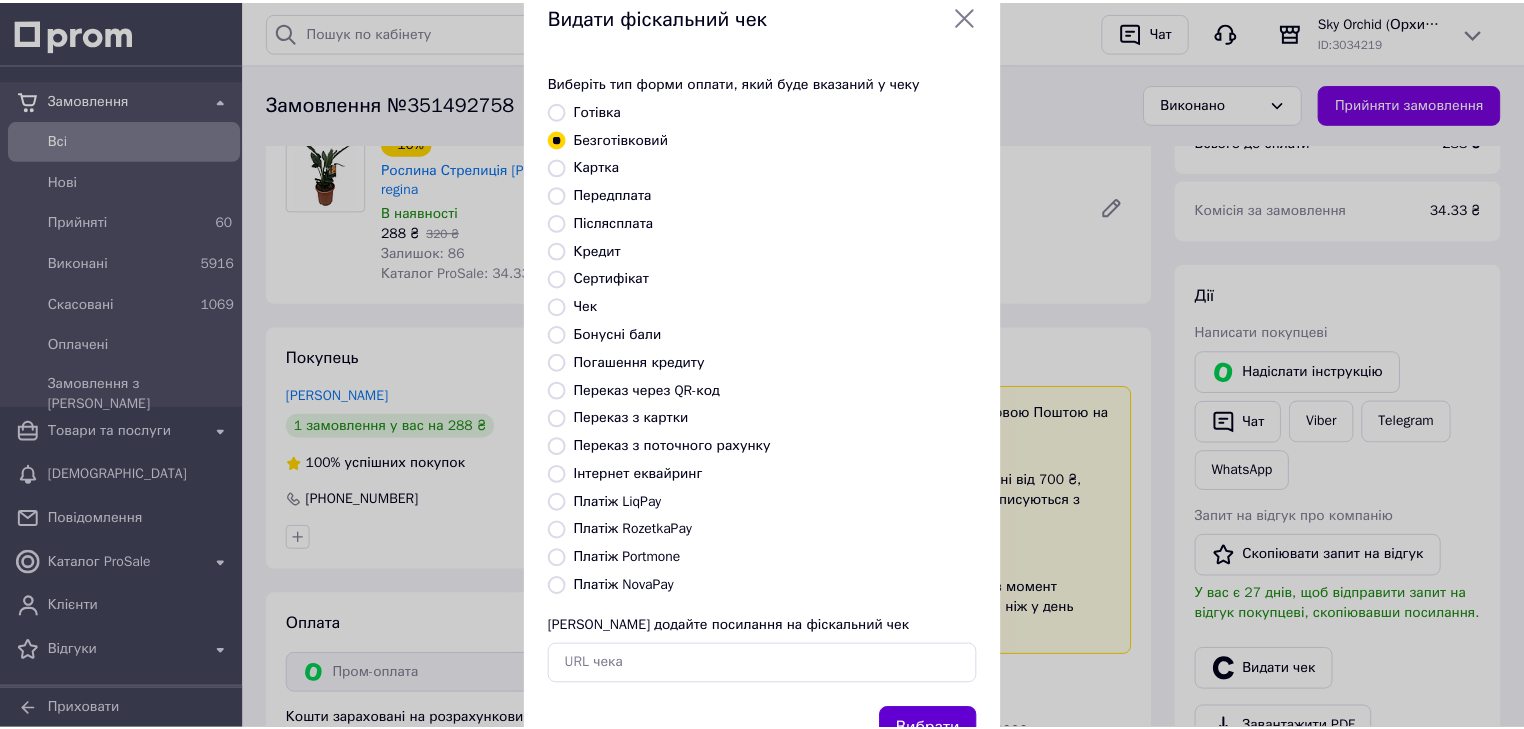 scroll, scrollTop: 129, scrollLeft: 0, axis: vertical 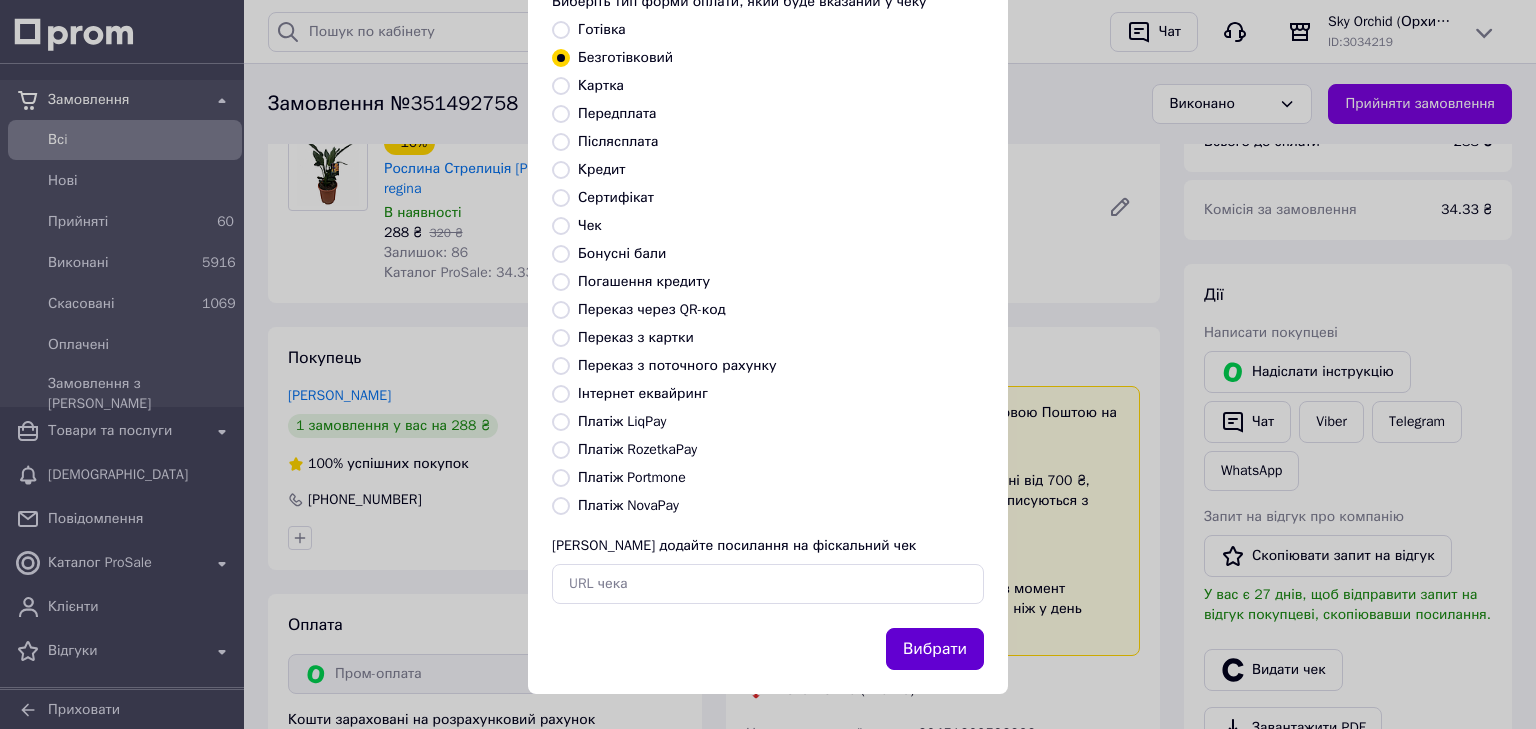 click on "Вибрати" at bounding box center (935, 649) 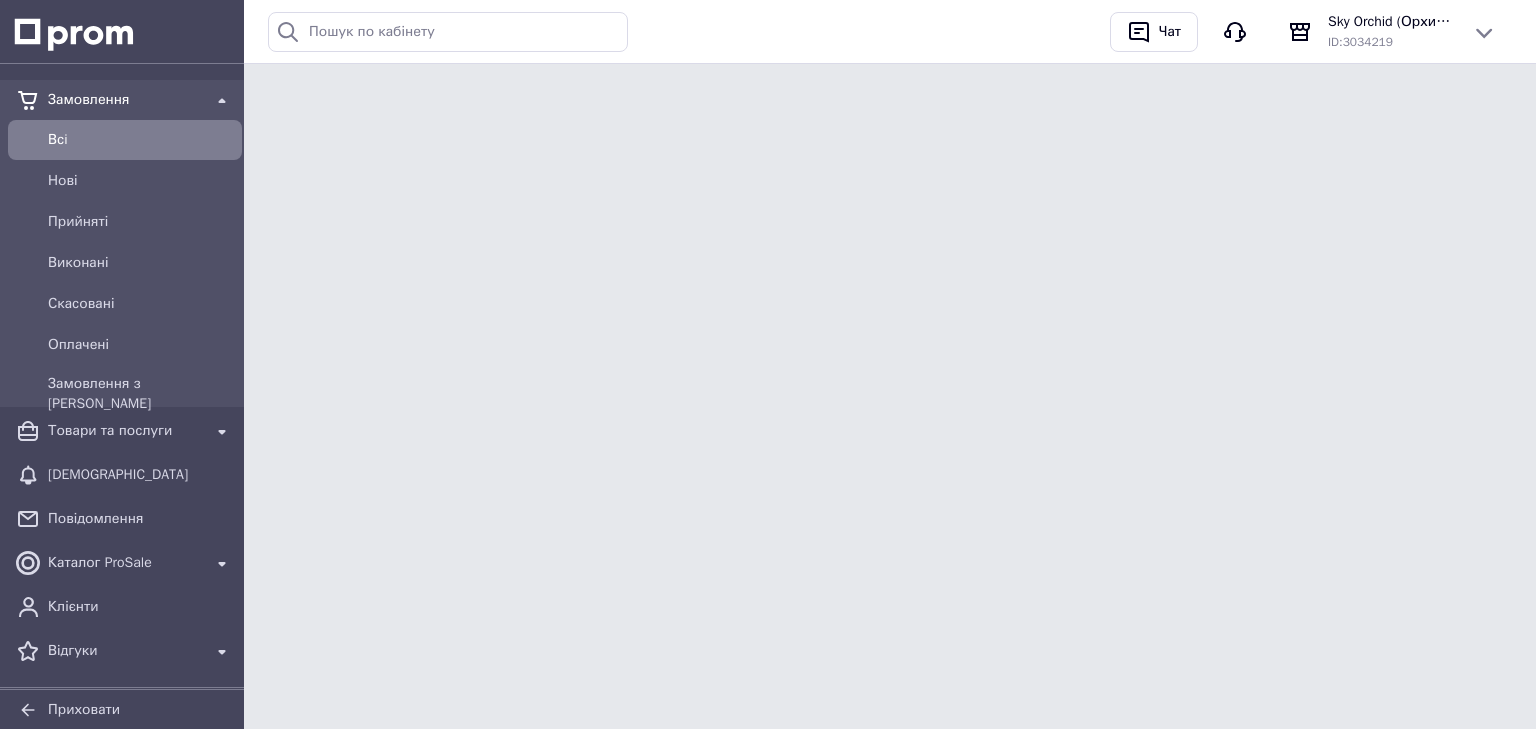 scroll, scrollTop: 0, scrollLeft: 0, axis: both 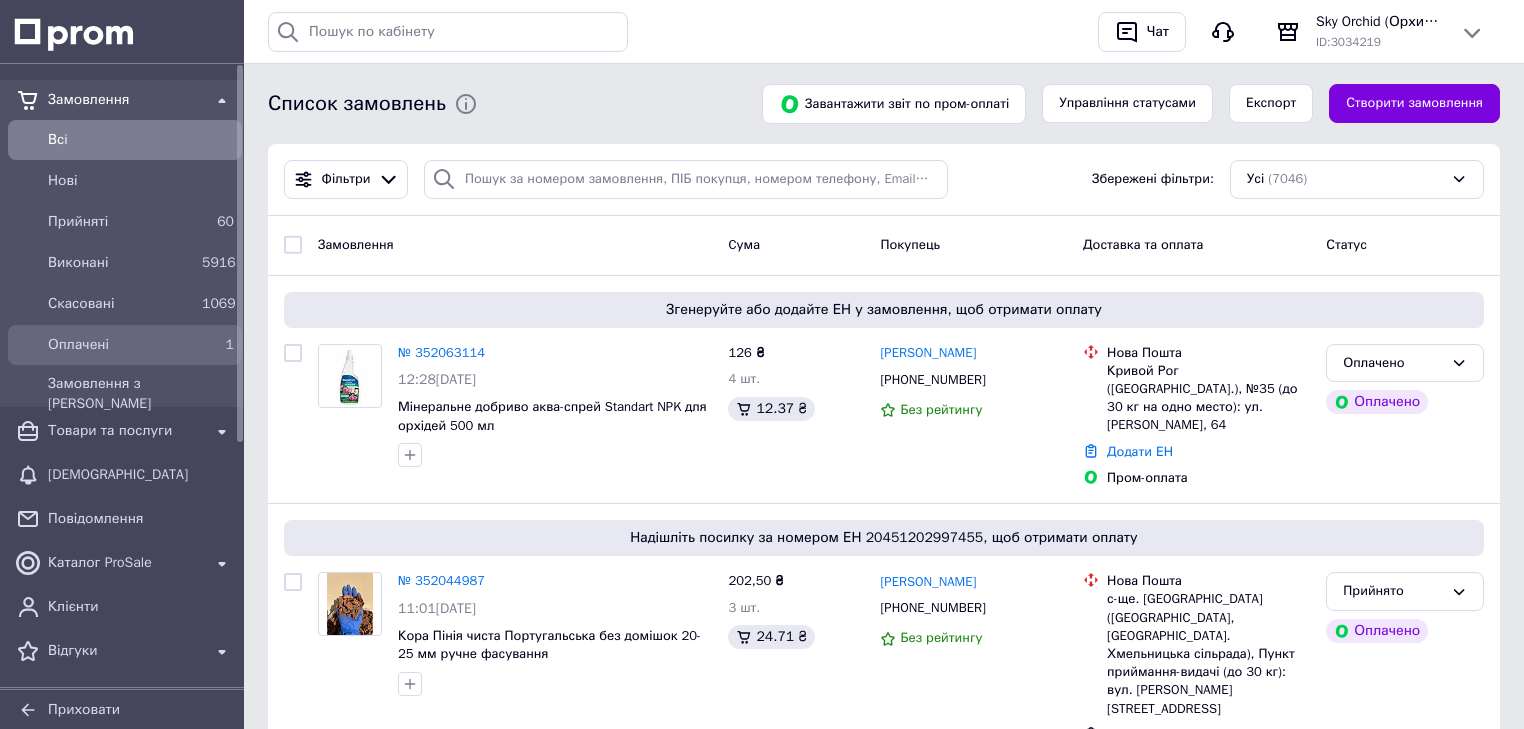 click on "Оплачені" at bounding box center [121, 345] 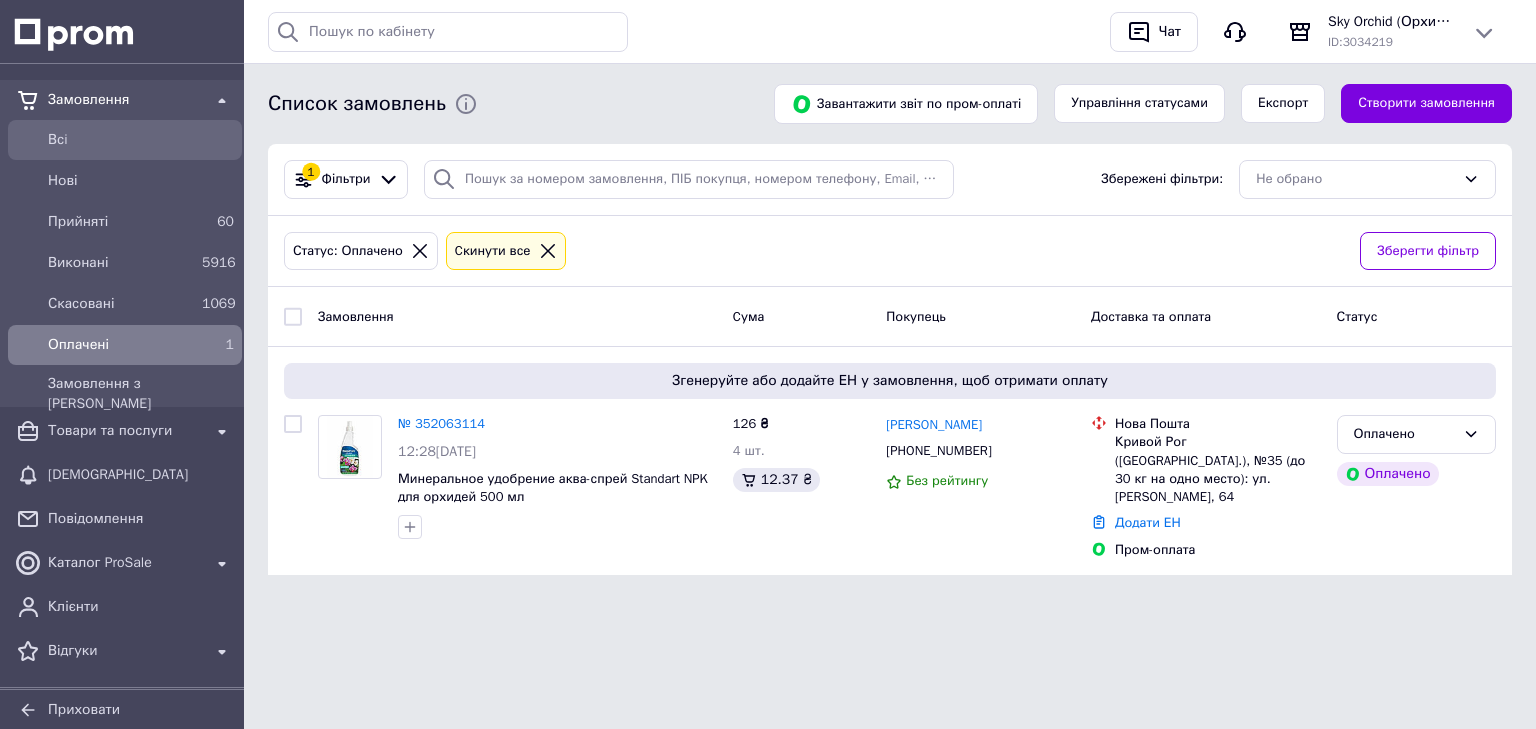 drag, startPoint x: 157, startPoint y: 144, endPoint x: 210, endPoint y: 181, distance: 64.63745 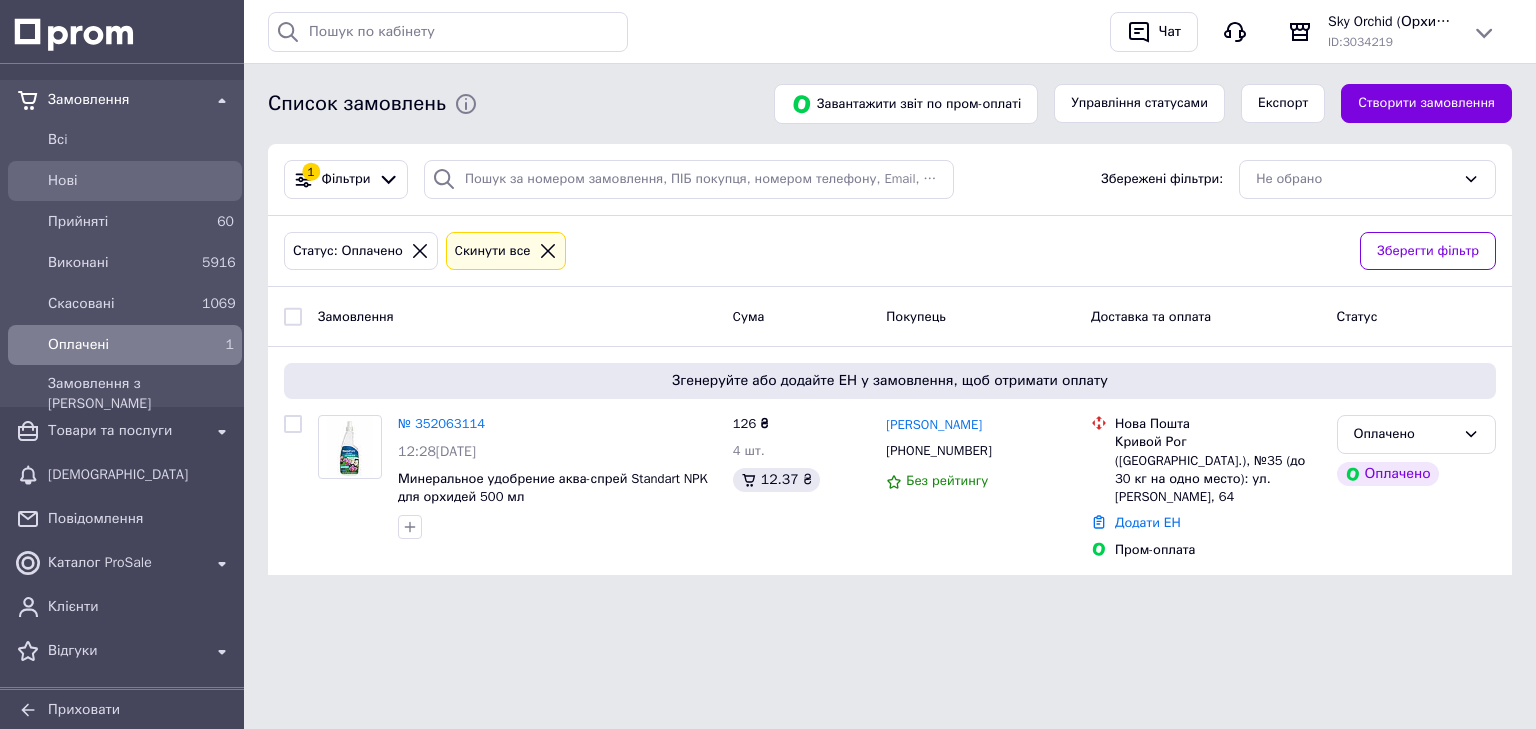 click on "Всi" at bounding box center [141, 140] 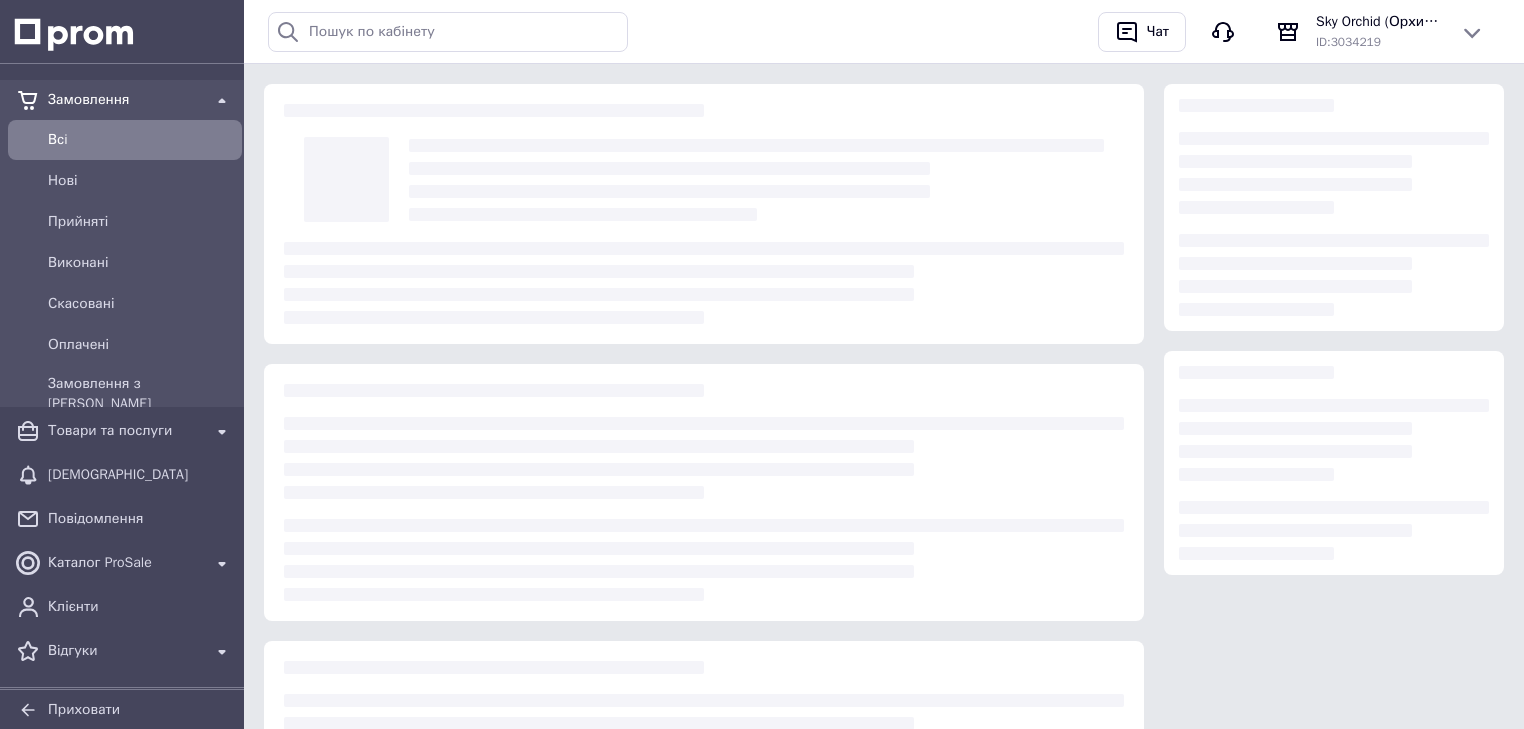 scroll, scrollTop: 0, scrollLeft: 0, axis: both 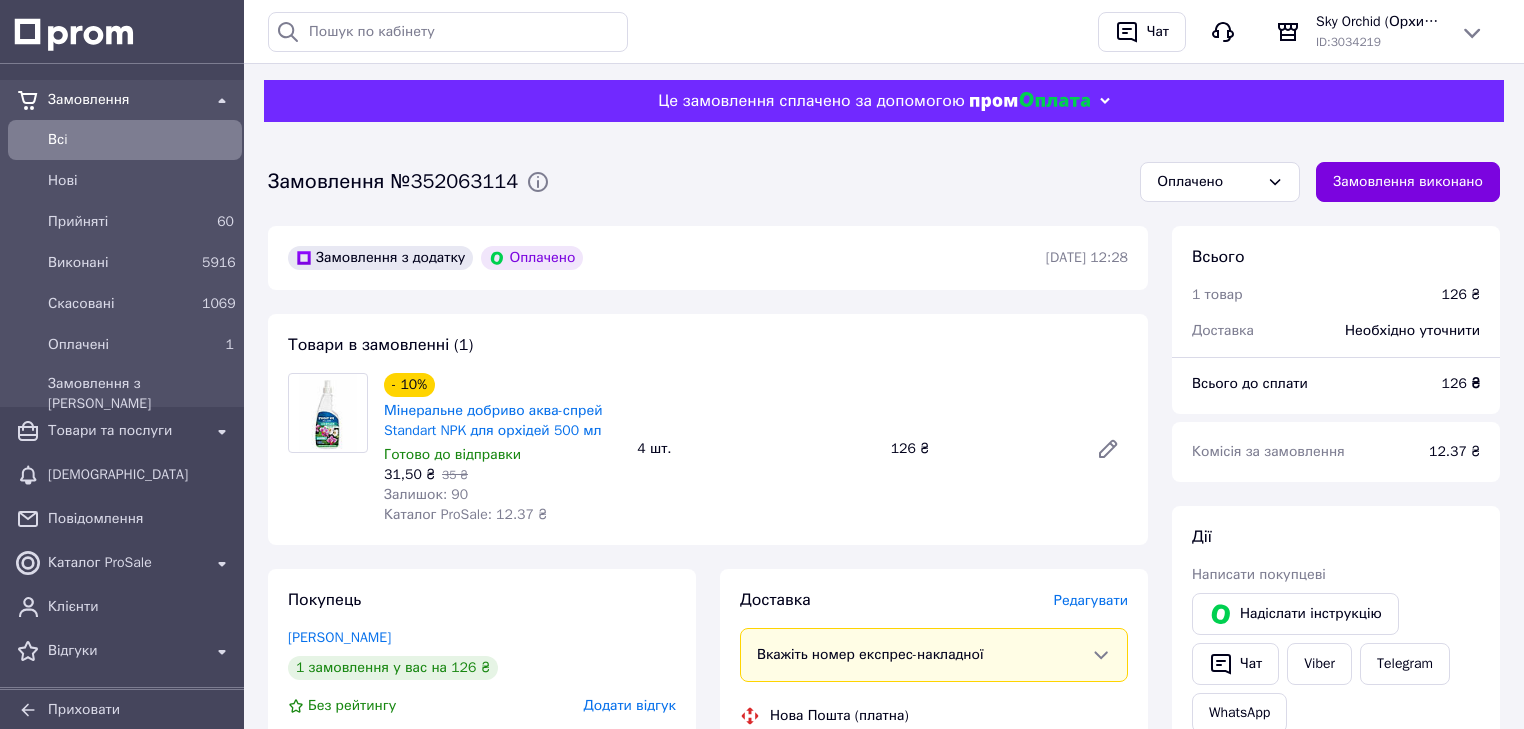 drag, startPoint x: 1305, startPoint y: 444, endPoint x: 1292, endPoint y: 442, distance: 13.152946 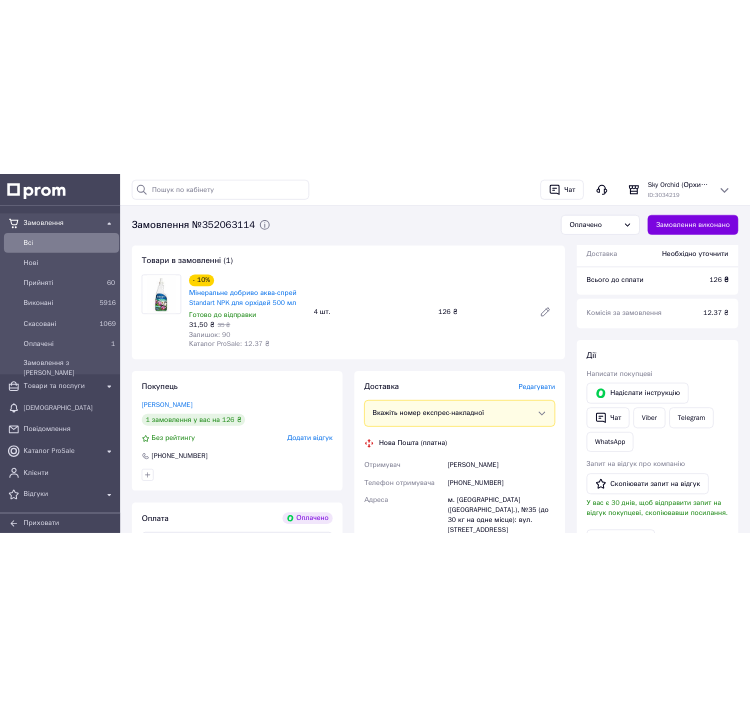 scroll, scrollTop: 240, scrollLeft: 0, axis: vertical 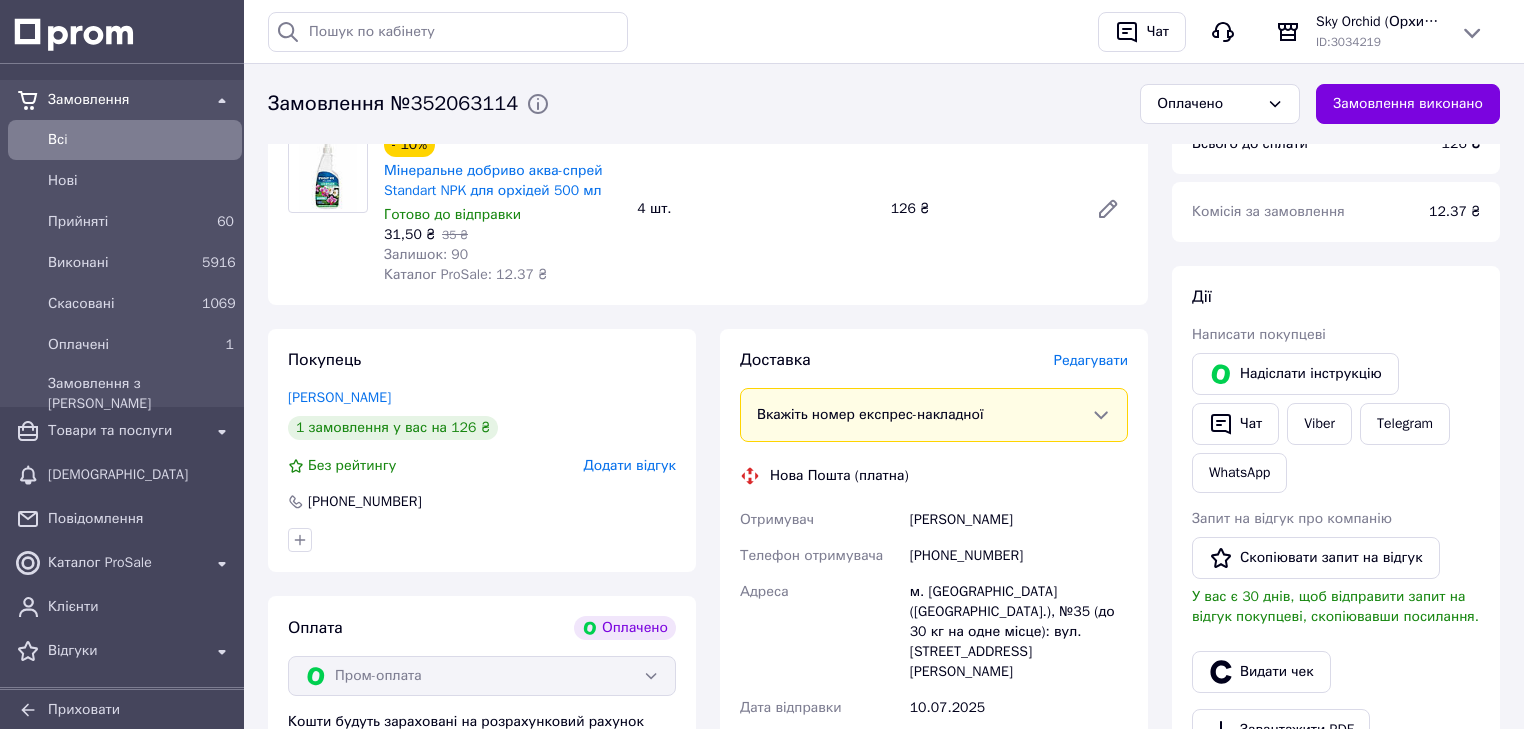 click on "[PHONE_NUMBER]" at bounding box center [1019, 556] 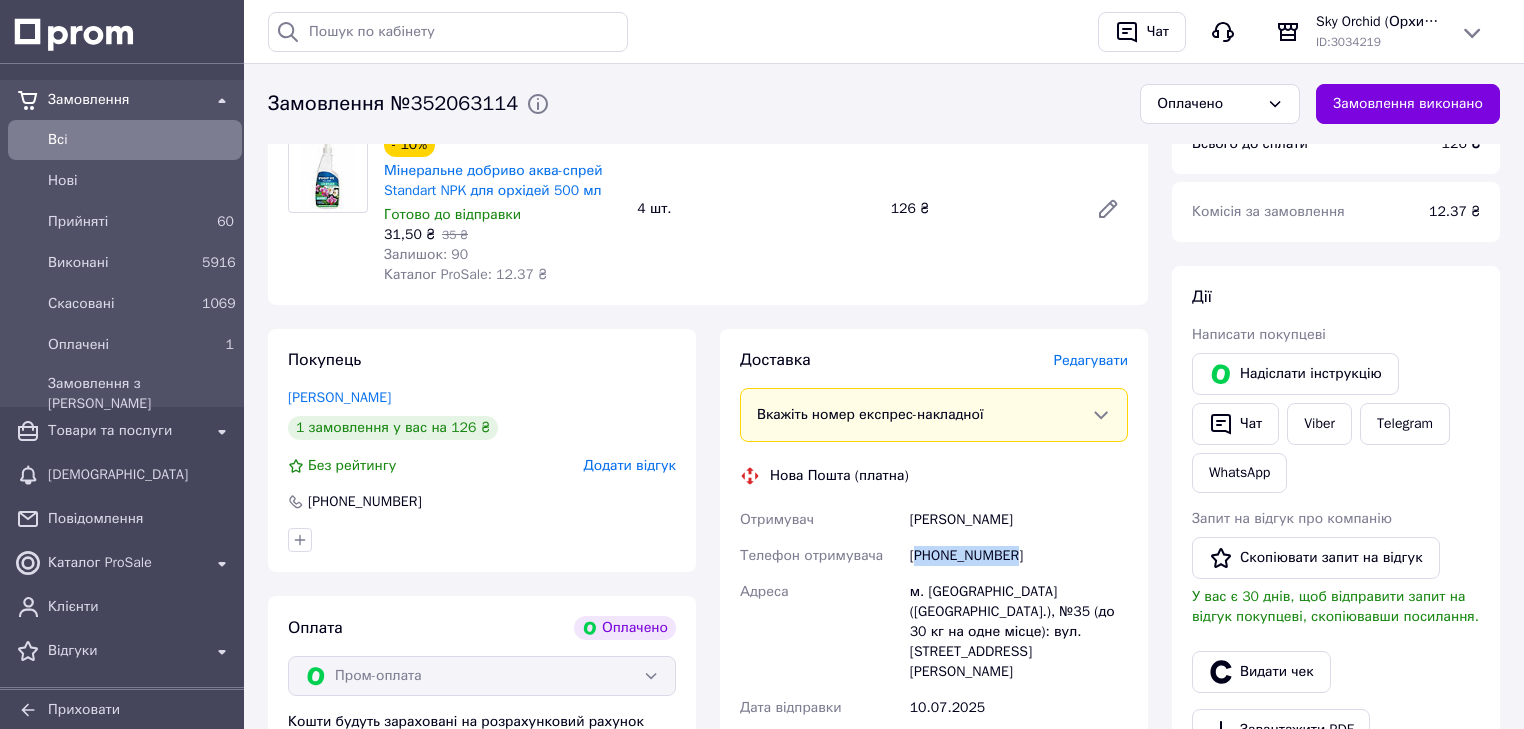 click on "[PHONE_NUMBER]" at bounding box center [1019, 556] 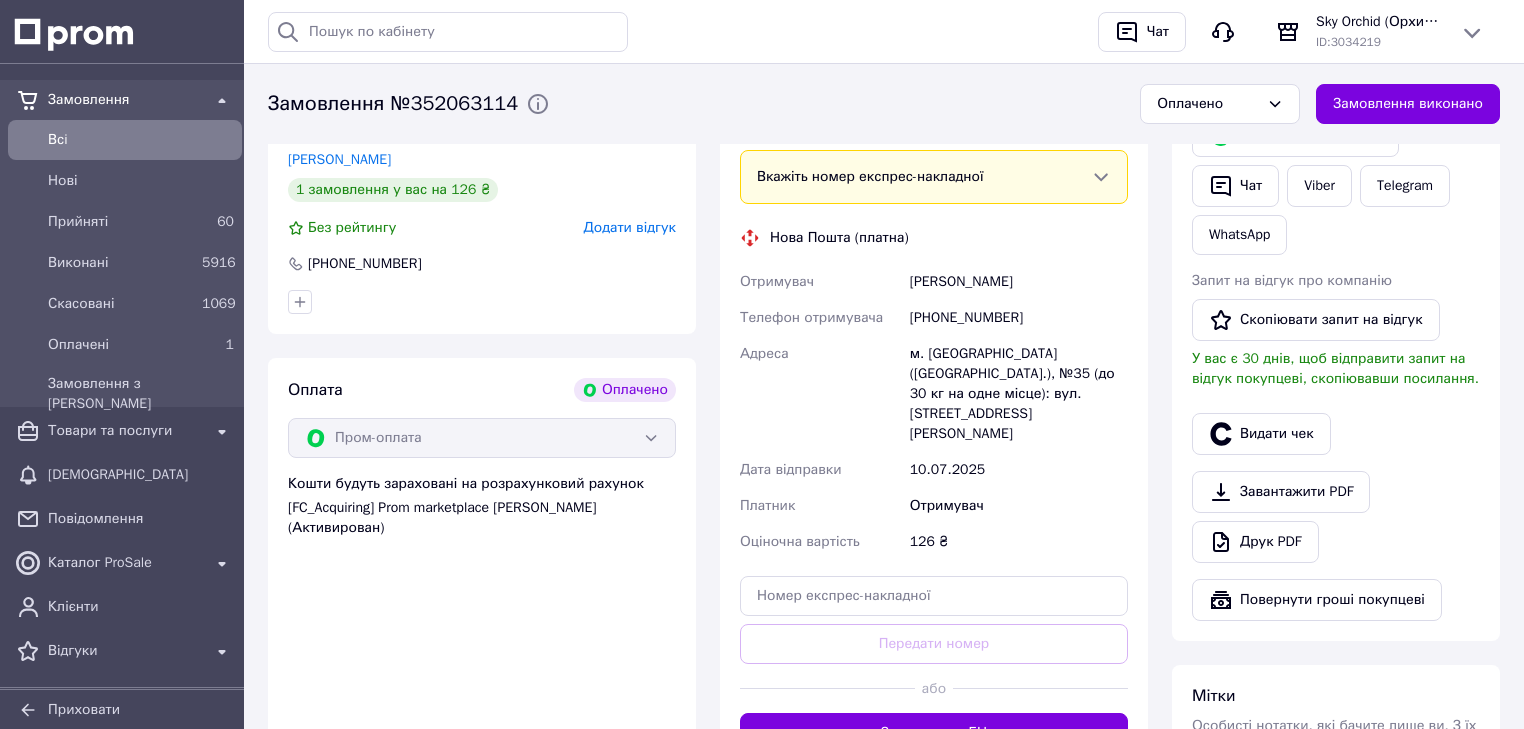 scroll, scrollTop: 480, scrollLeft: 0, axis: vertical 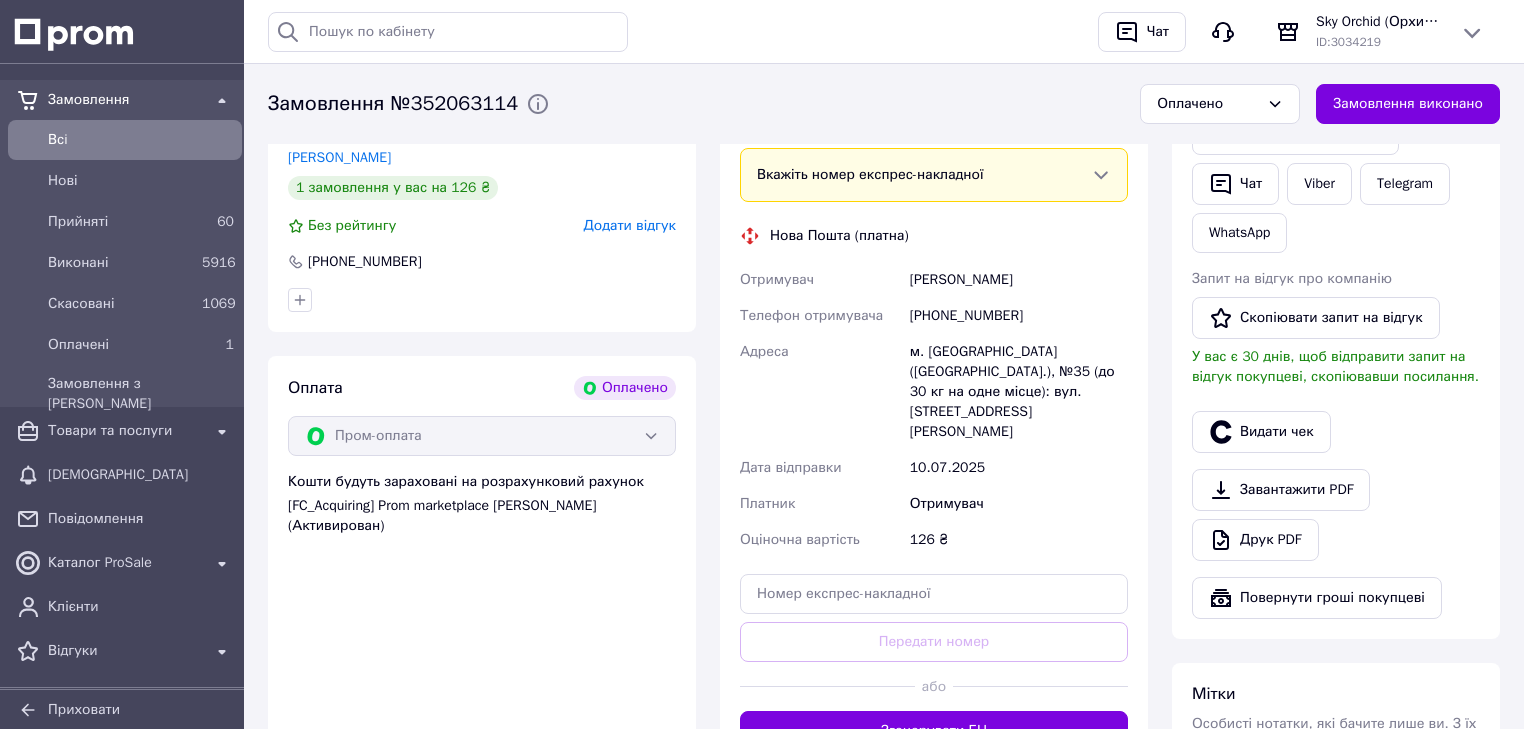 click on "[PHONE_NUMBER]" at bounding box center (1019, 316) 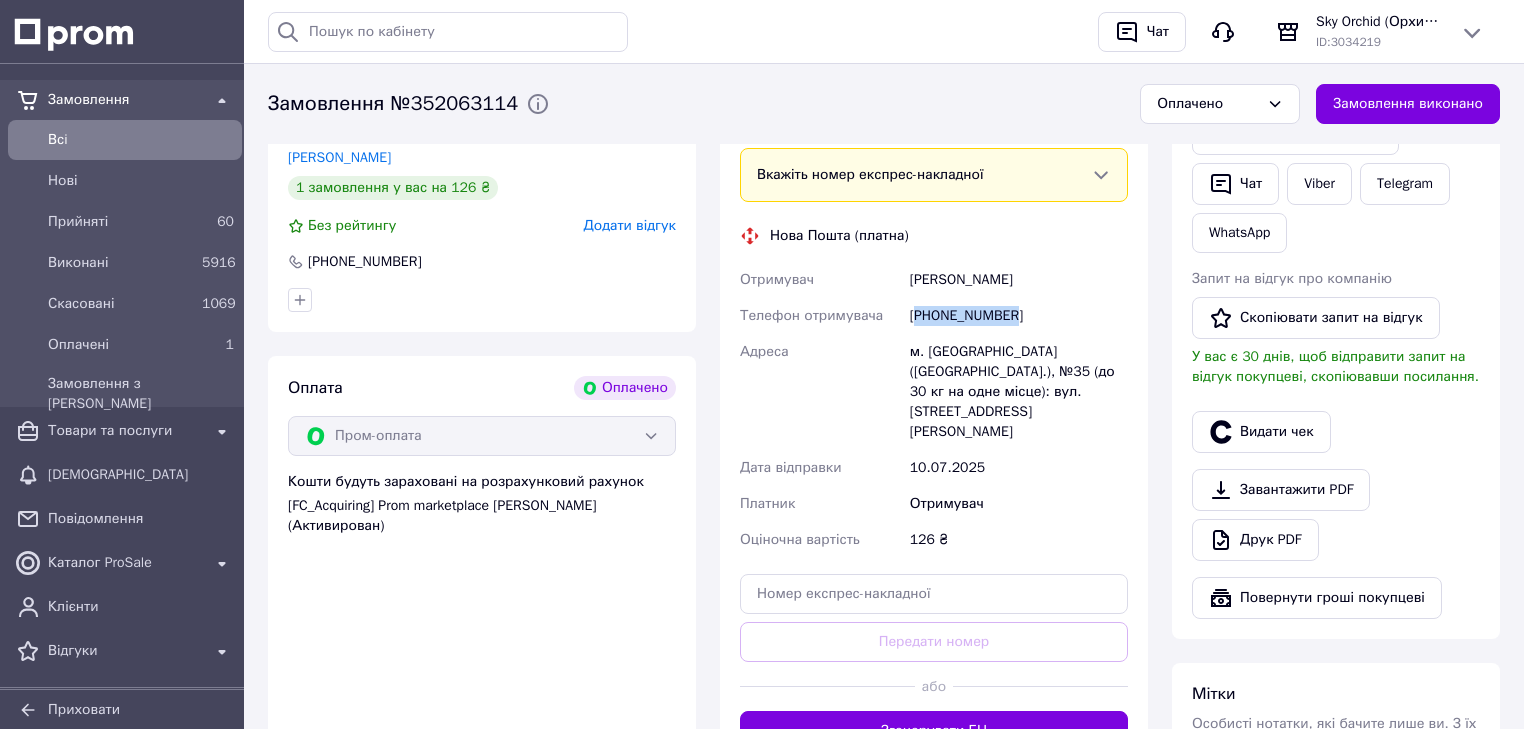 click on "[PHONE_NUMBER]" at bounding box center (1019, 316) 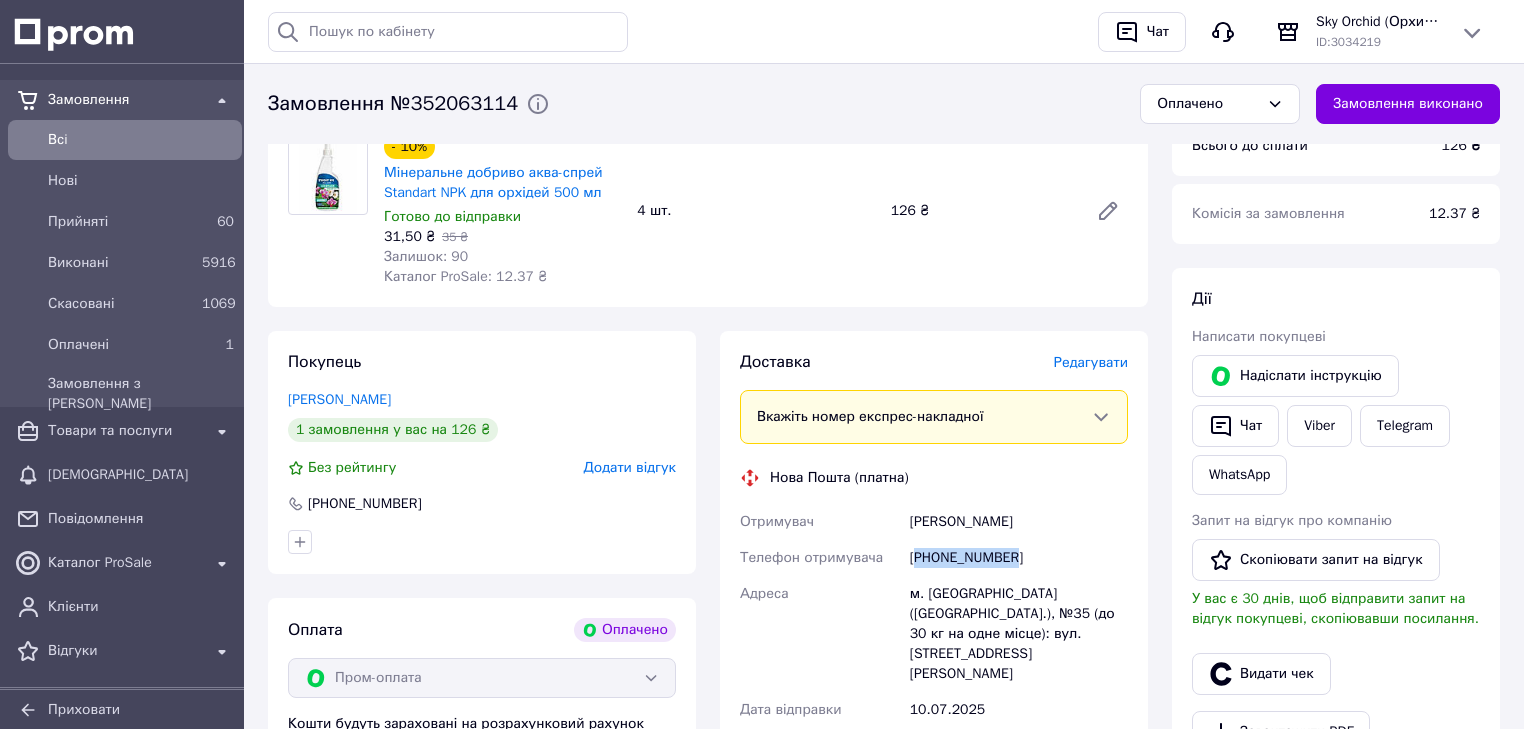 scroll, scrollTop: 0, scrollLeft: 0, axis: both 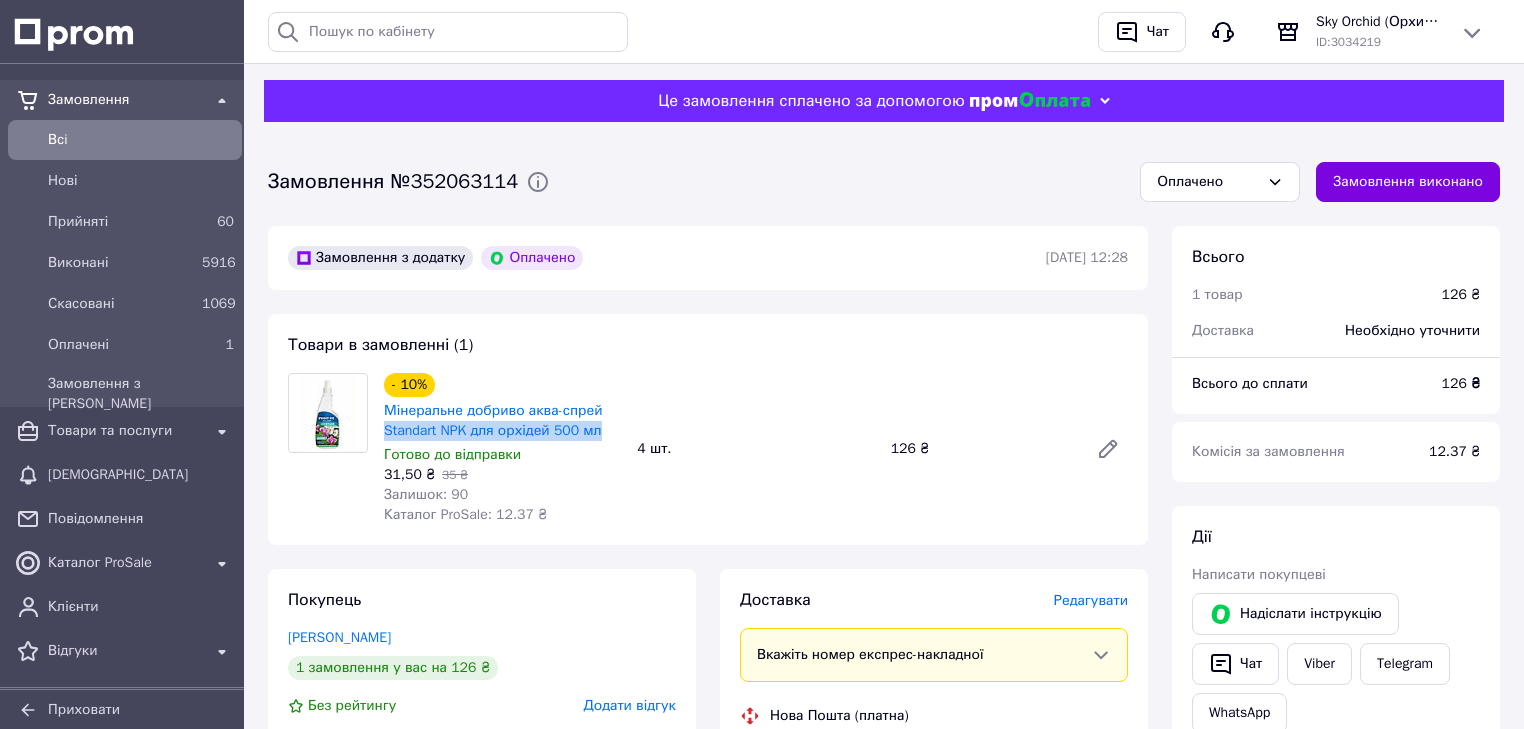 drag, startPoint x: 616, startPoint y: 428, endPoint x: 380, endPoint y: 433, distance: 236.05296 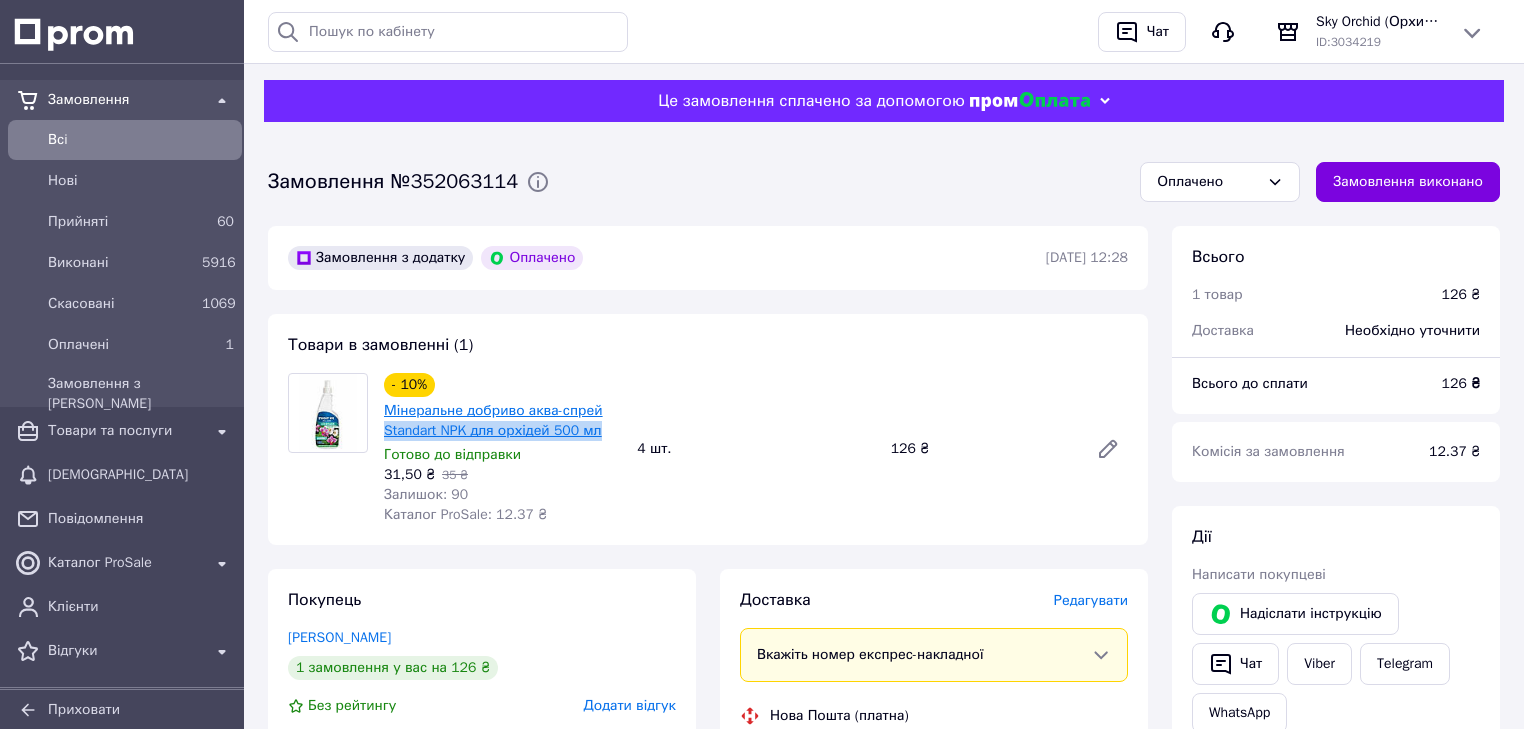 copy on "Standart NPK для орхідей 500 мл" 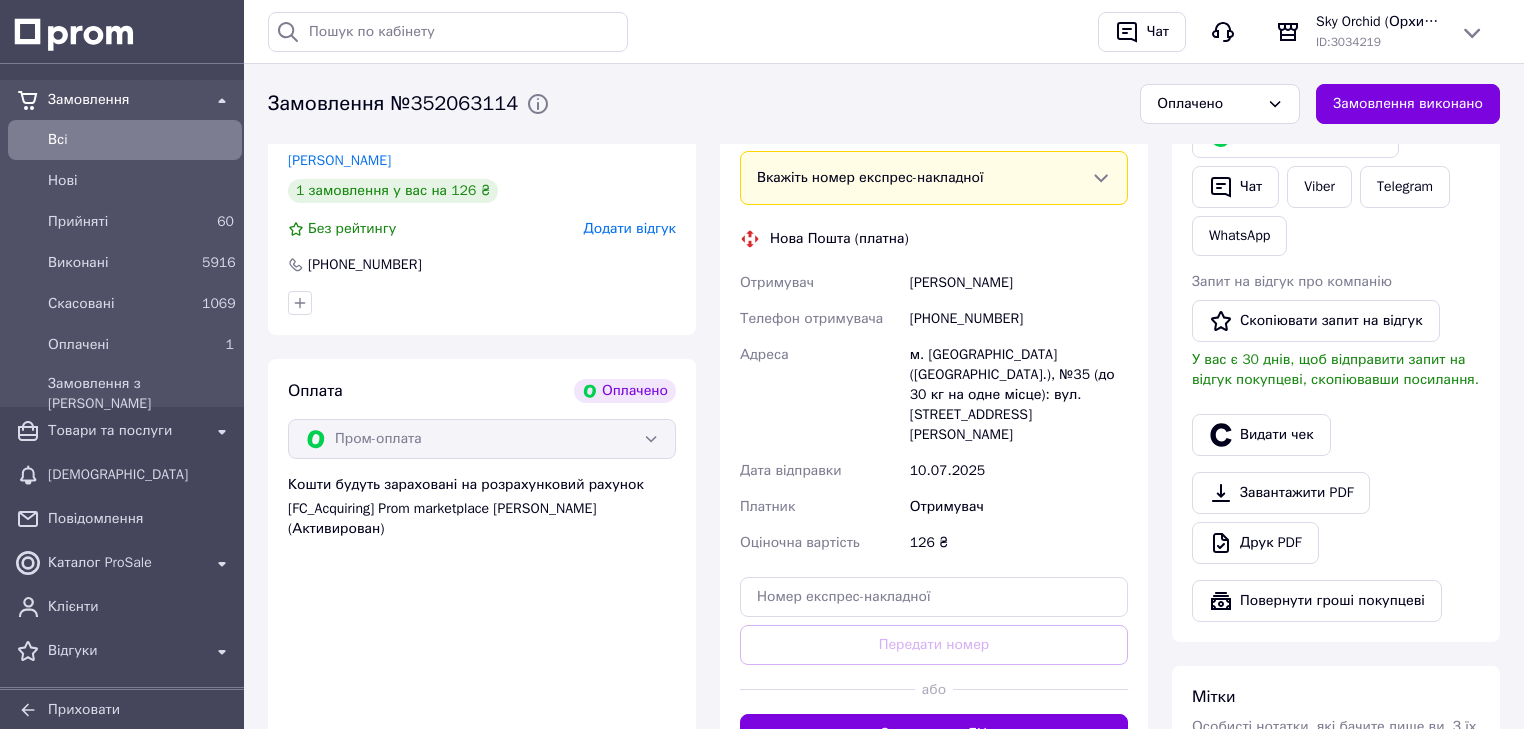scroll, scrollTop: 480, scrollLeft: 0, axis: vertical 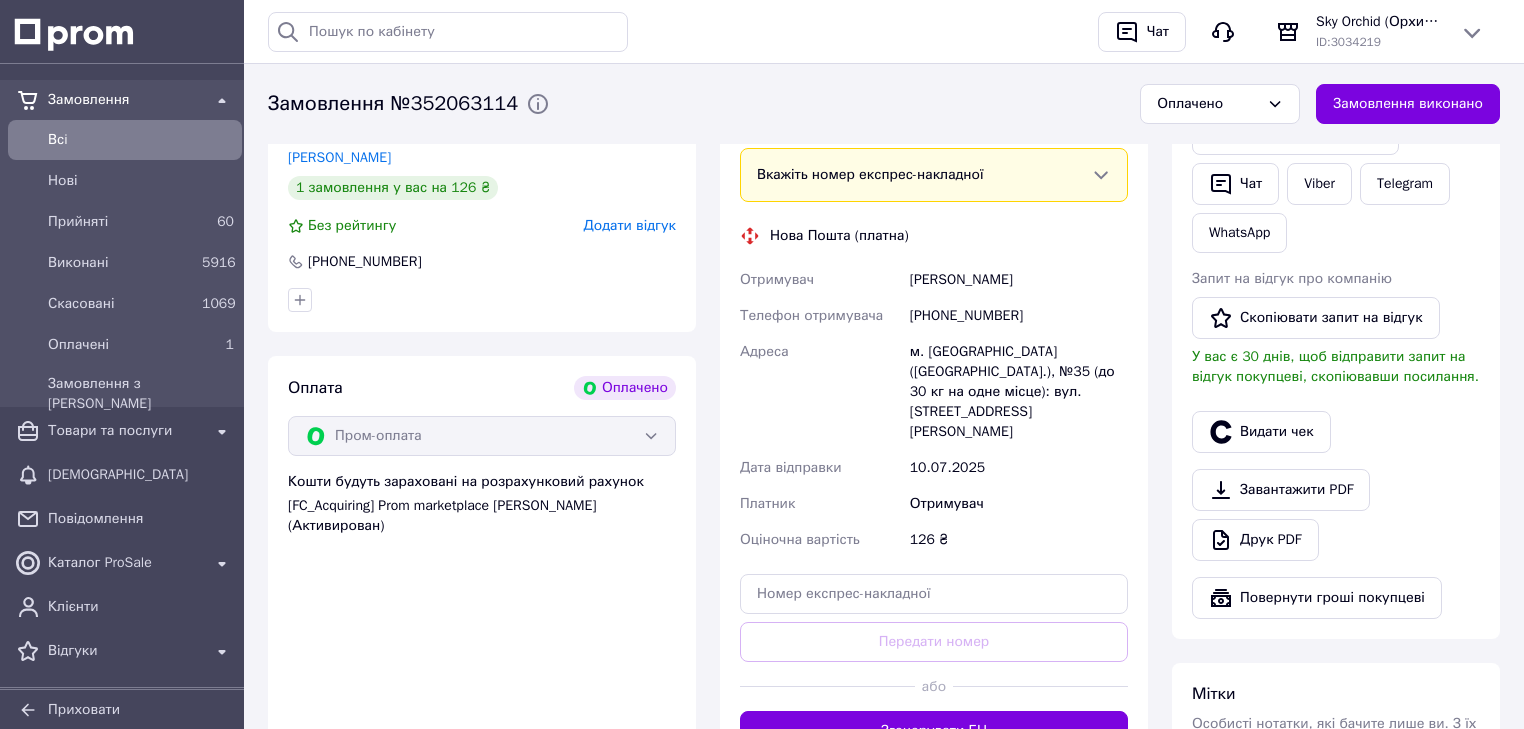 click on "[PHONE_NUMBER]" at bounding box center [1019, 316] 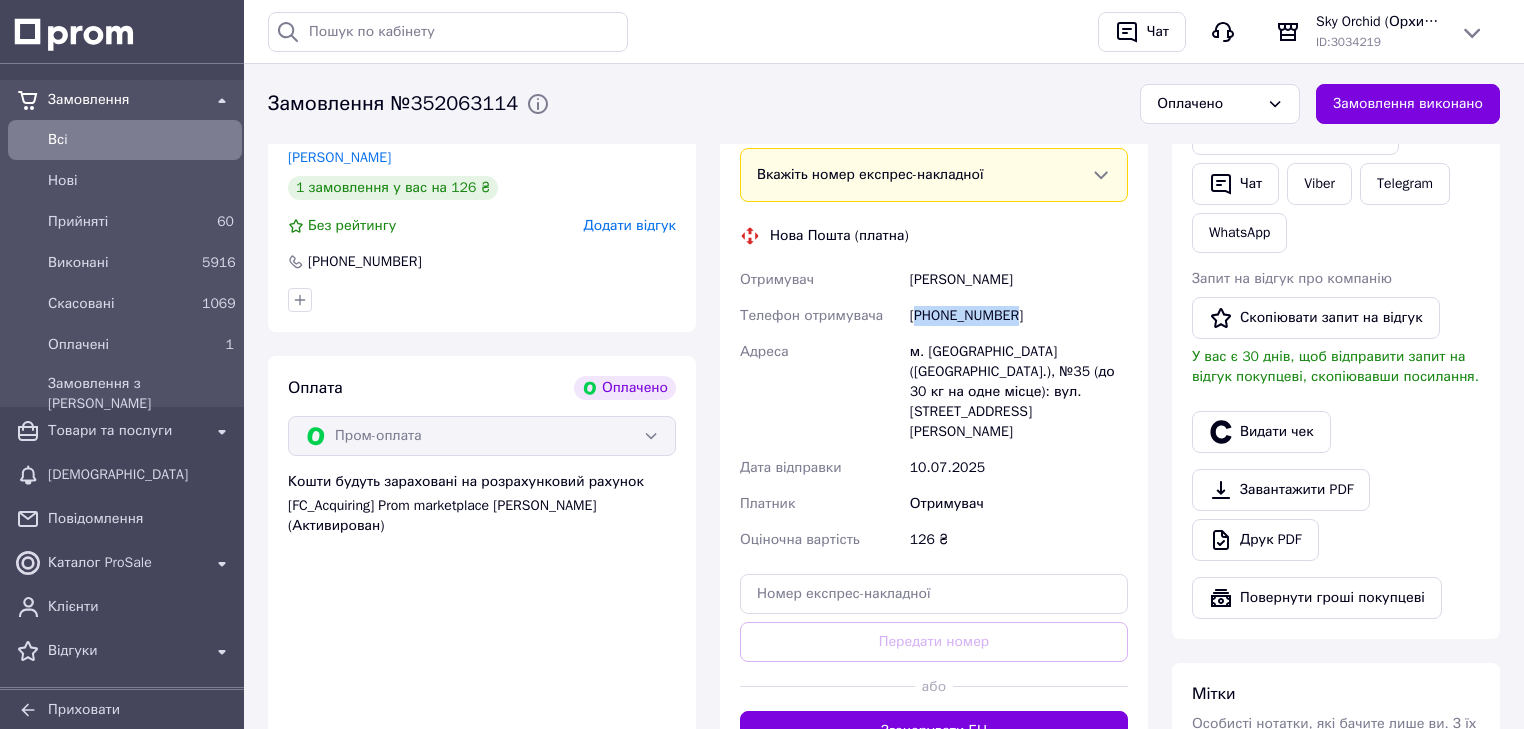 click on "[PHONE_NUMBER]" at bounding box center [1019, 316] 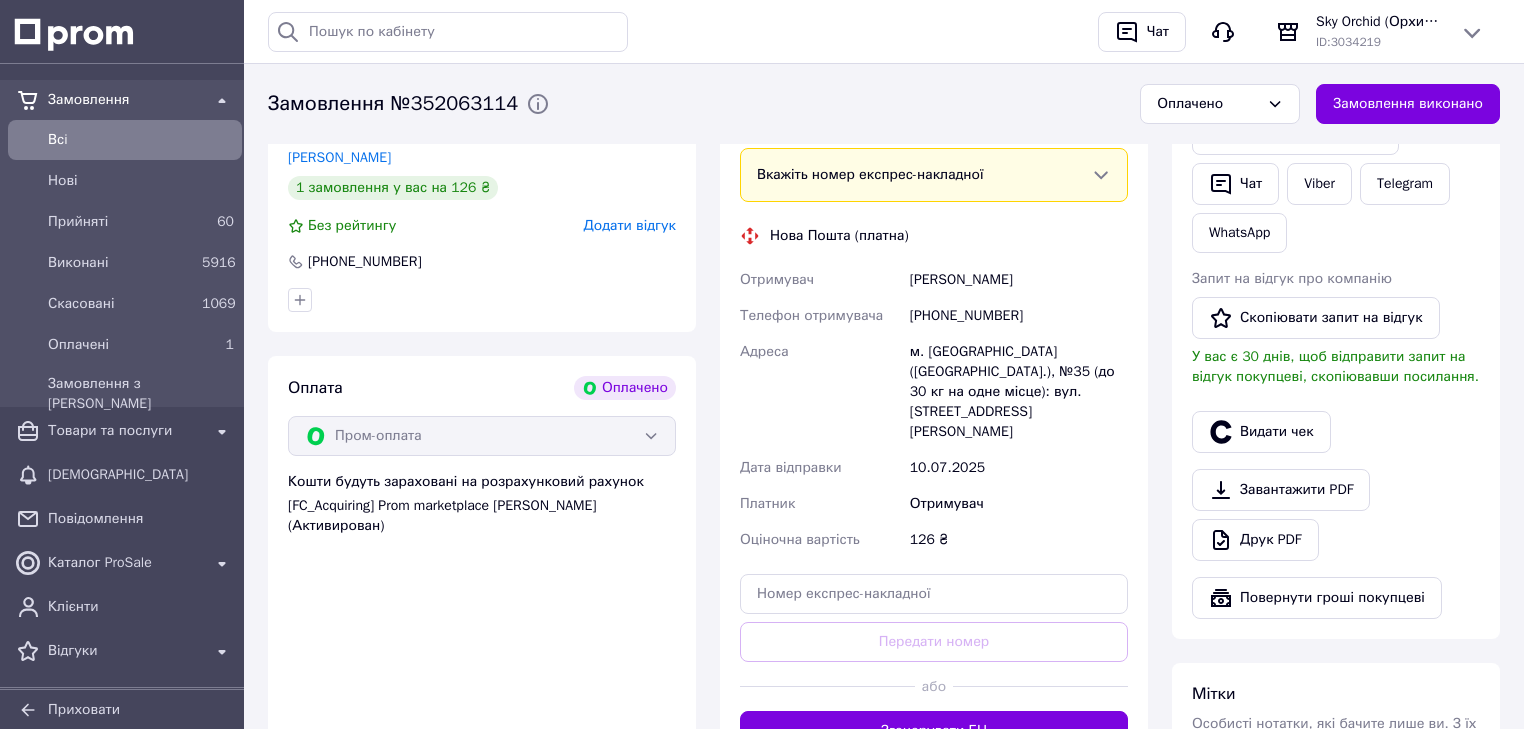 click on "м. [GEOGRAPHIC_DATA] ([GEOGRAPHIC_DATA].), №35 (до 30 кг на одне місце): вул. [STREET_ADDRESS][PERSON_NAME]" at bounding box center [1019, 392] 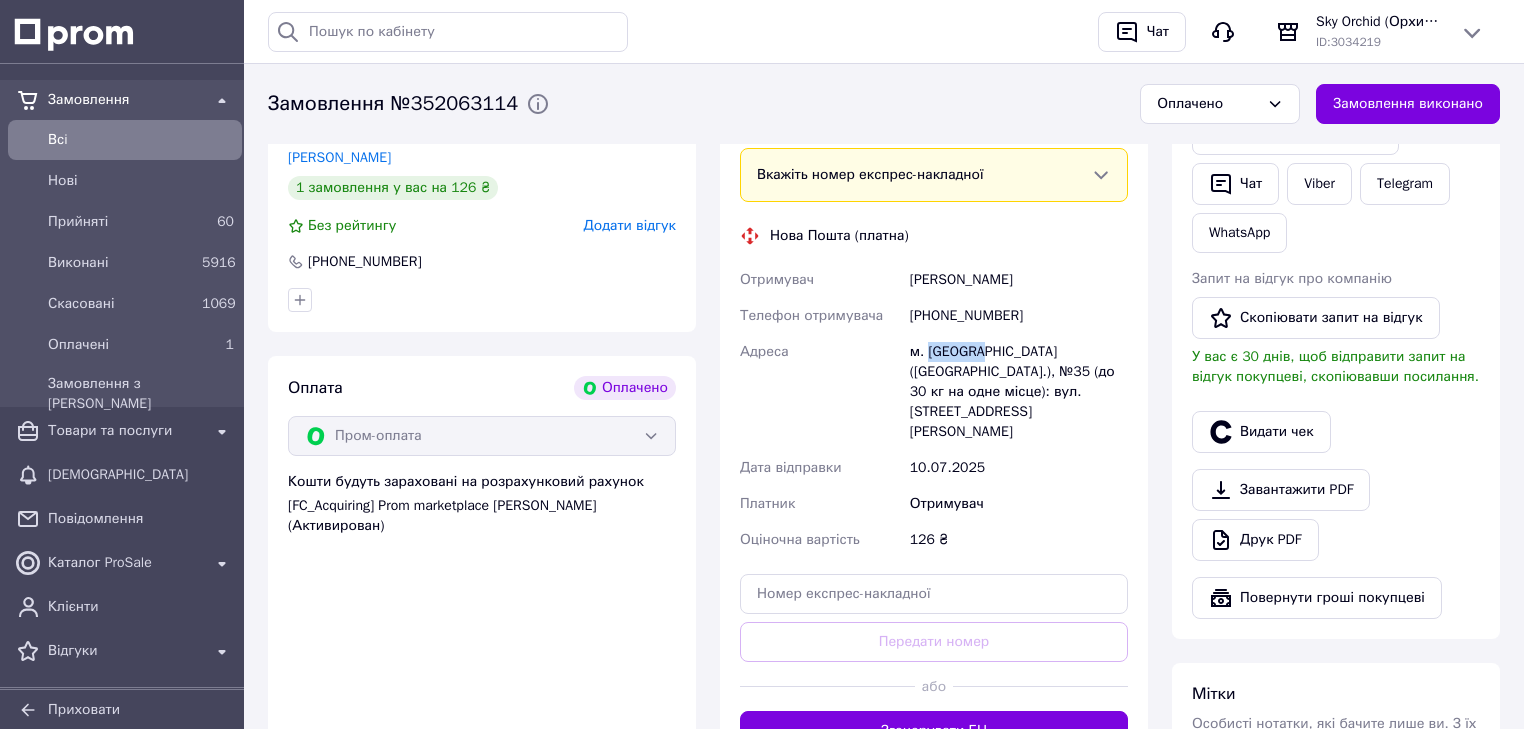 click on "м. [GEOGRAPHIC_DATA] ([GEOGRAPHIC_DATA].), №35 (до 30 кг на одне місце): вул. [STREET_ADDRESS][PERSON_NAME]" at bounding box center (1019, 392) 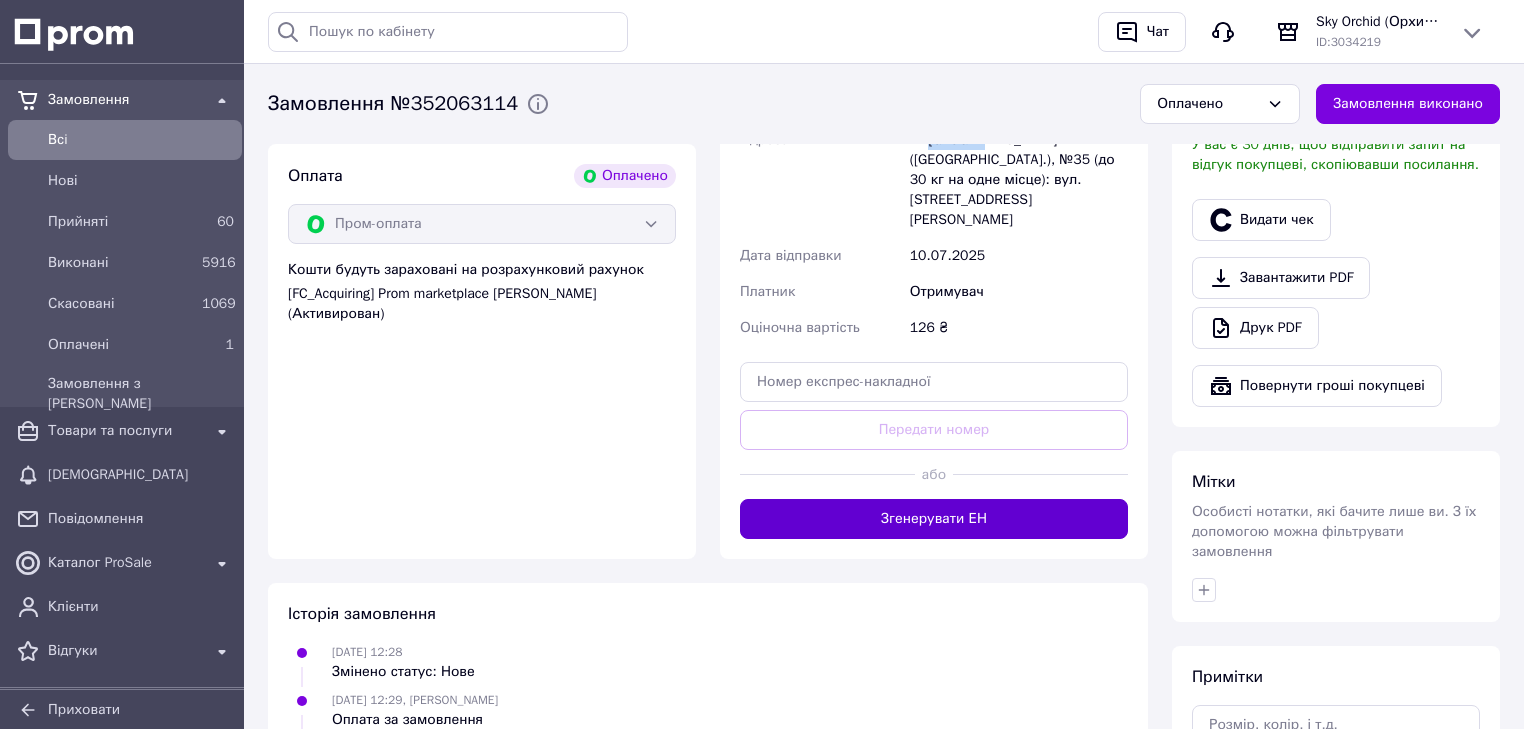 scroll, scrollTop: 916, scrollLeft: 0, axis: vertical 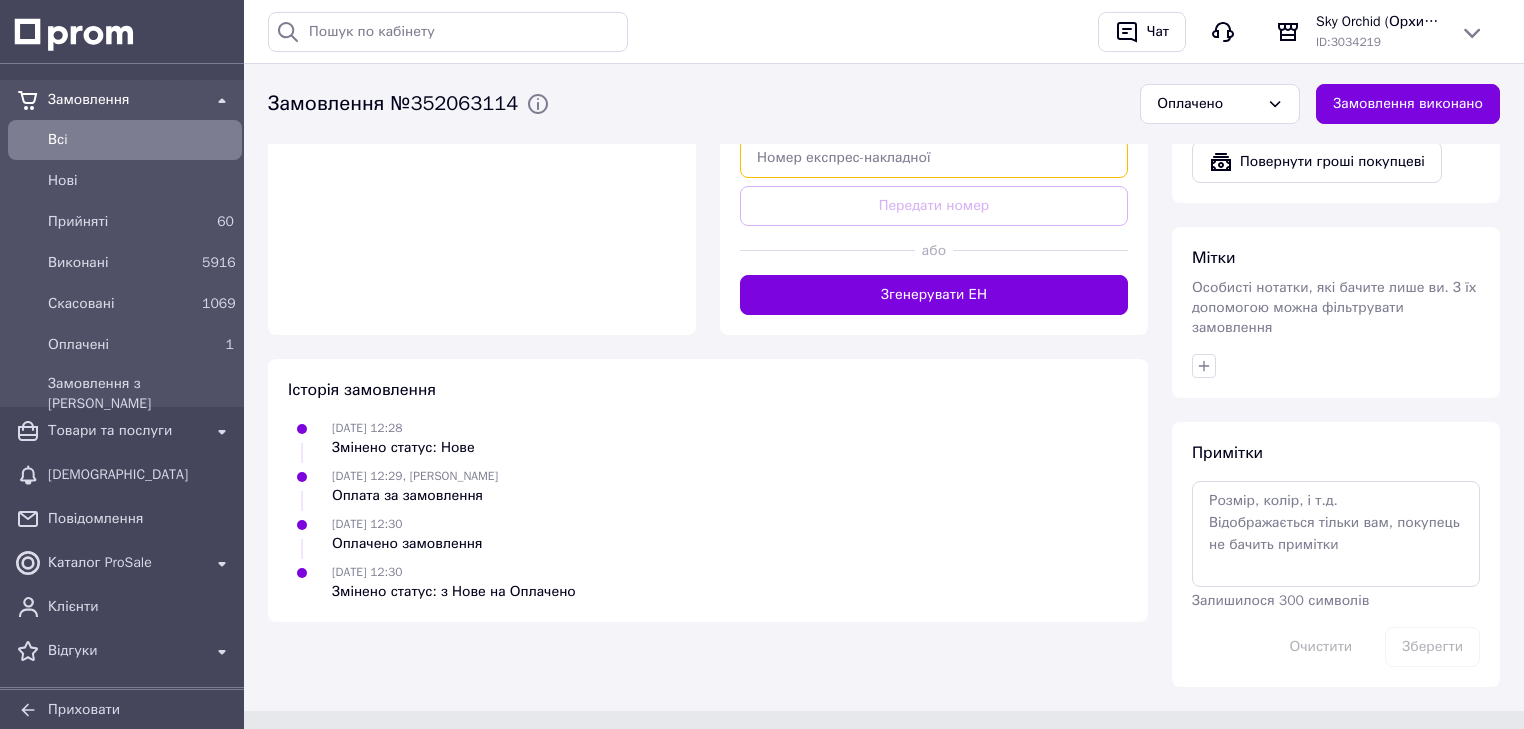 click at bounding box center [934, 158] 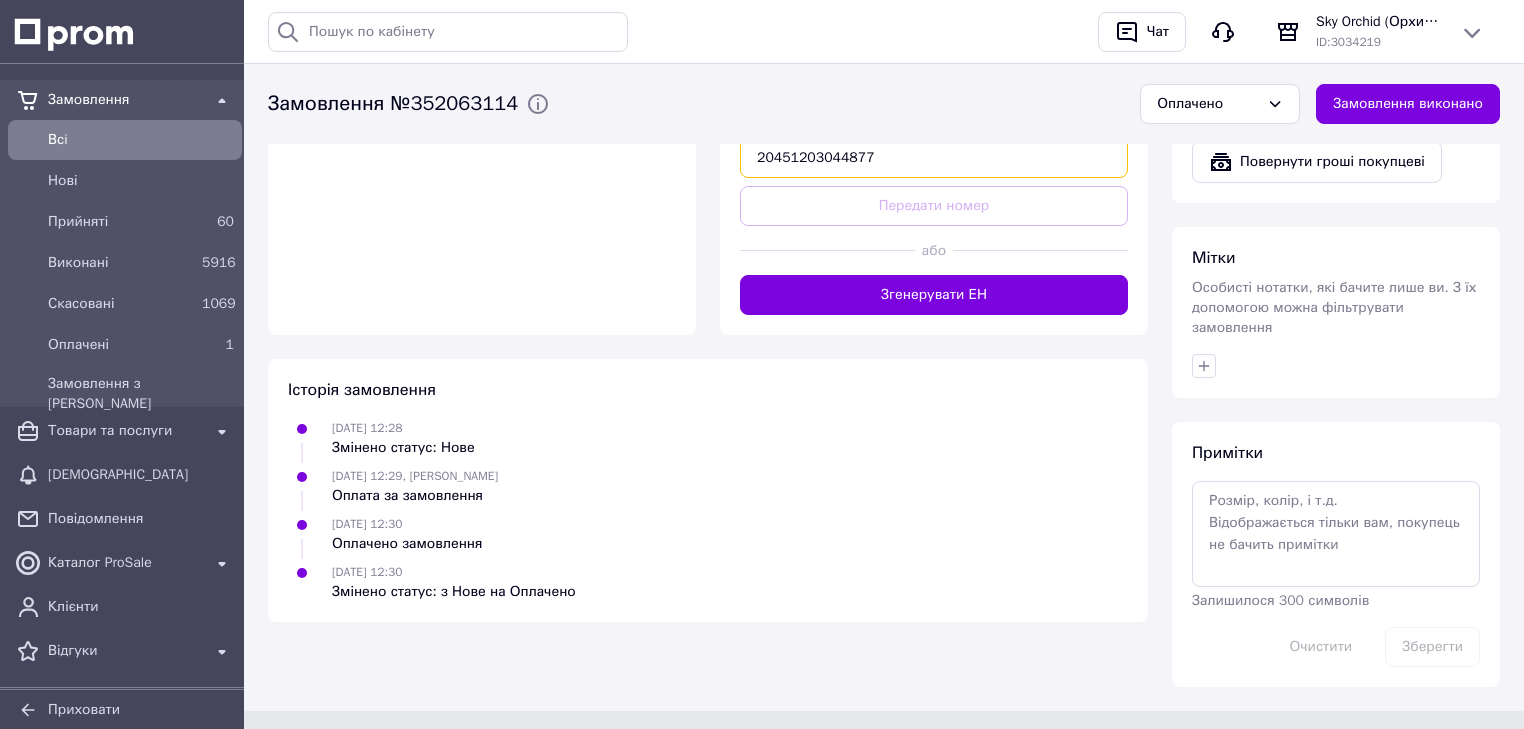 type on "20451203044877" 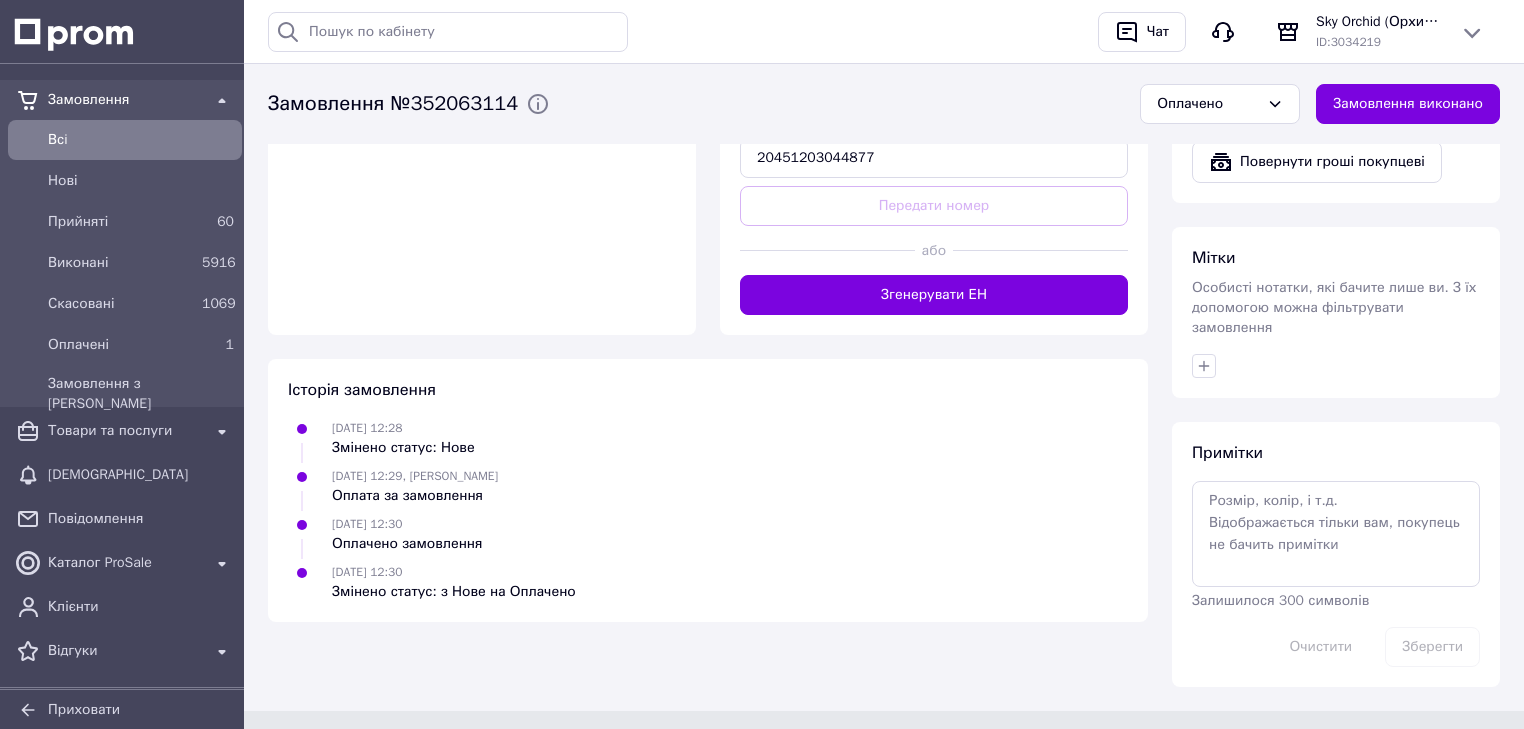 click on "Передати номер" at bounding box center [934, 206] 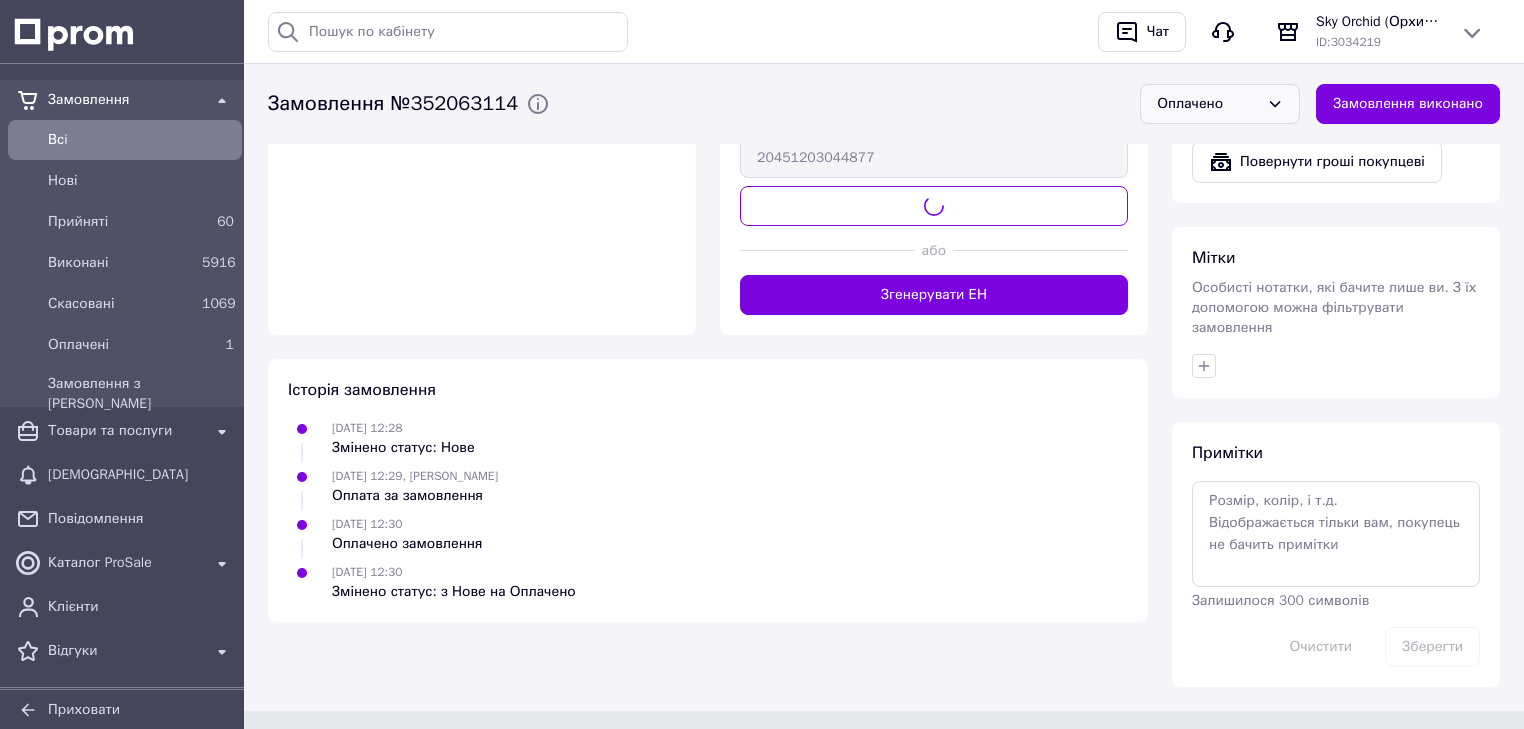 click on "Оплачено" at bounding box center (1208, 104) 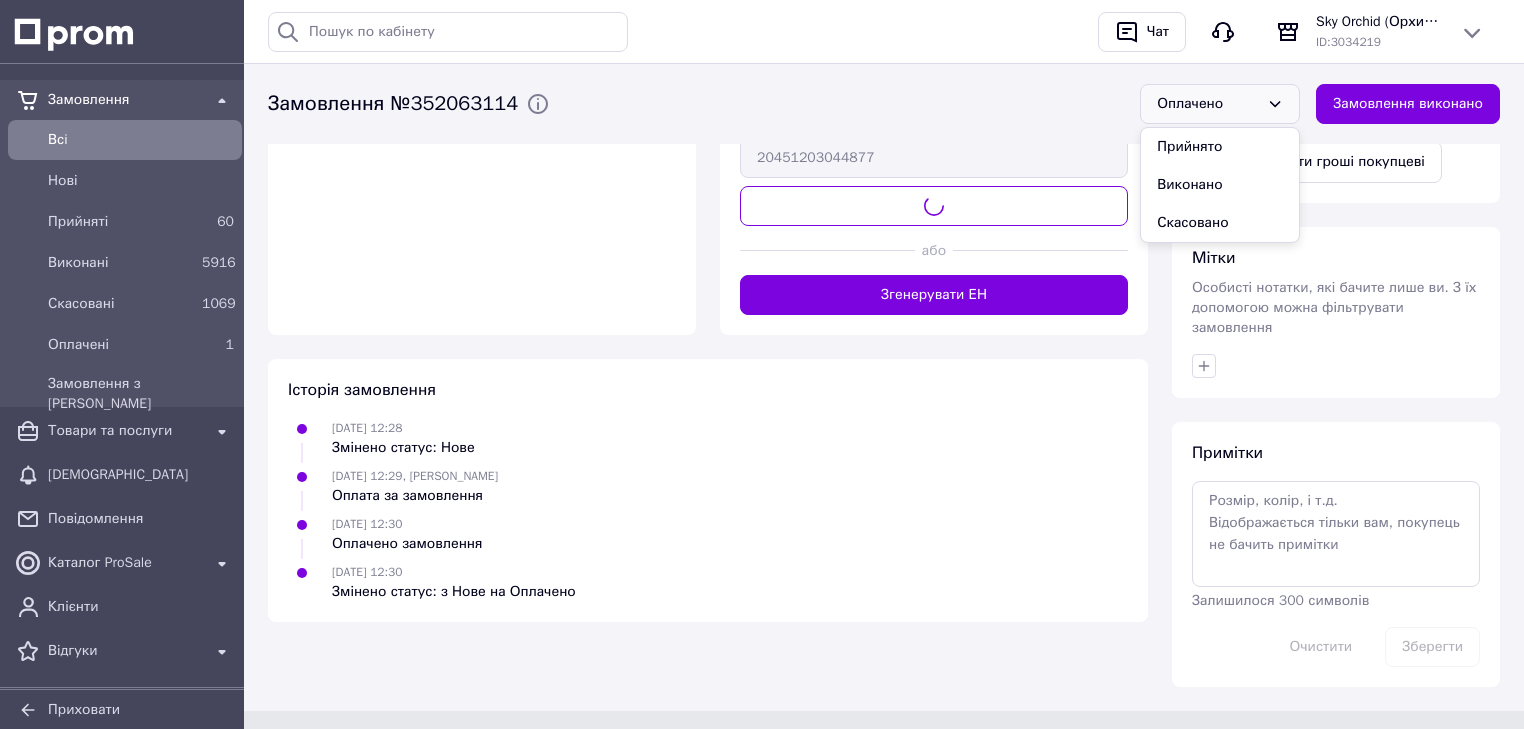 click on "Прийнято" at bounding box center [1220, 147] 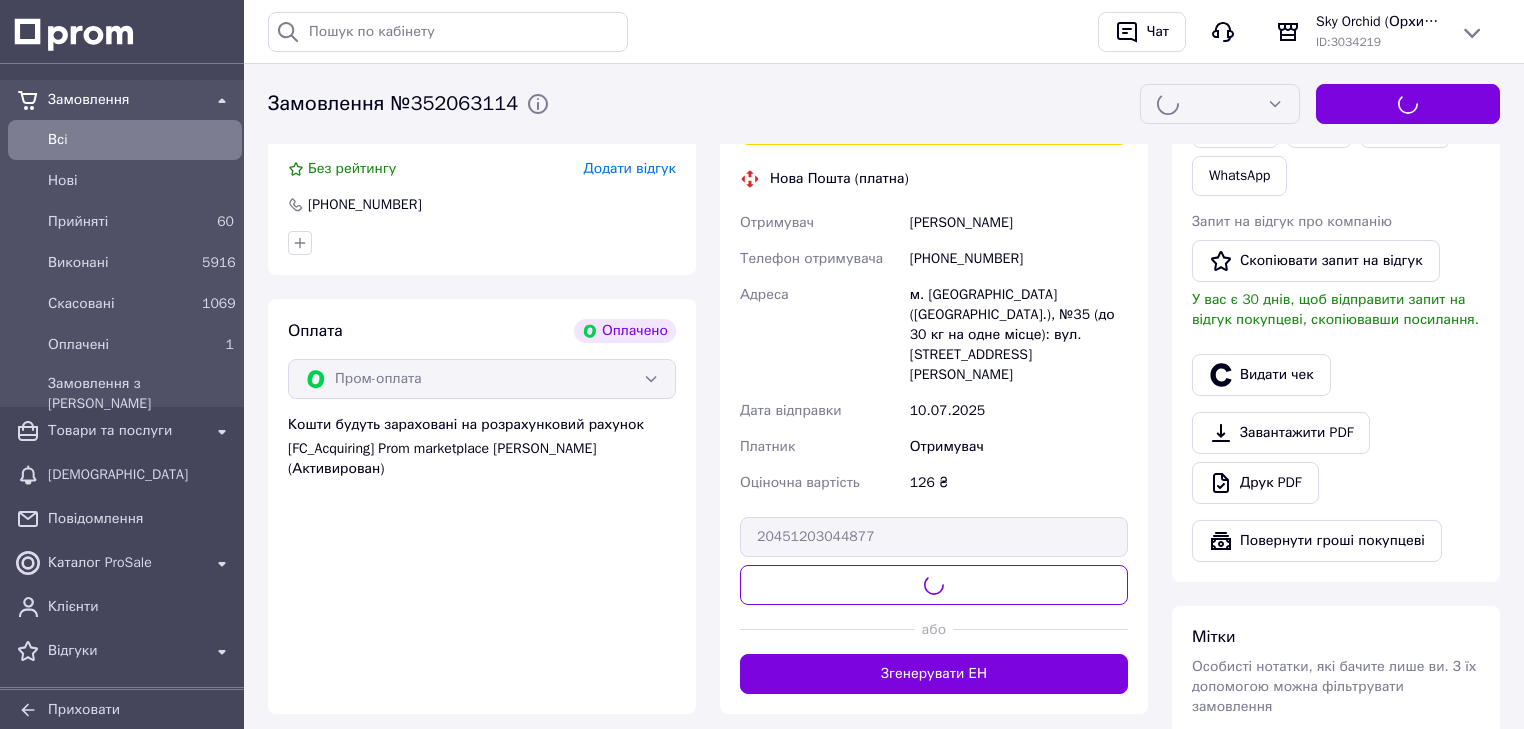 scroll, scrollTop: 196, scrollLeft: 0, axis: vertical 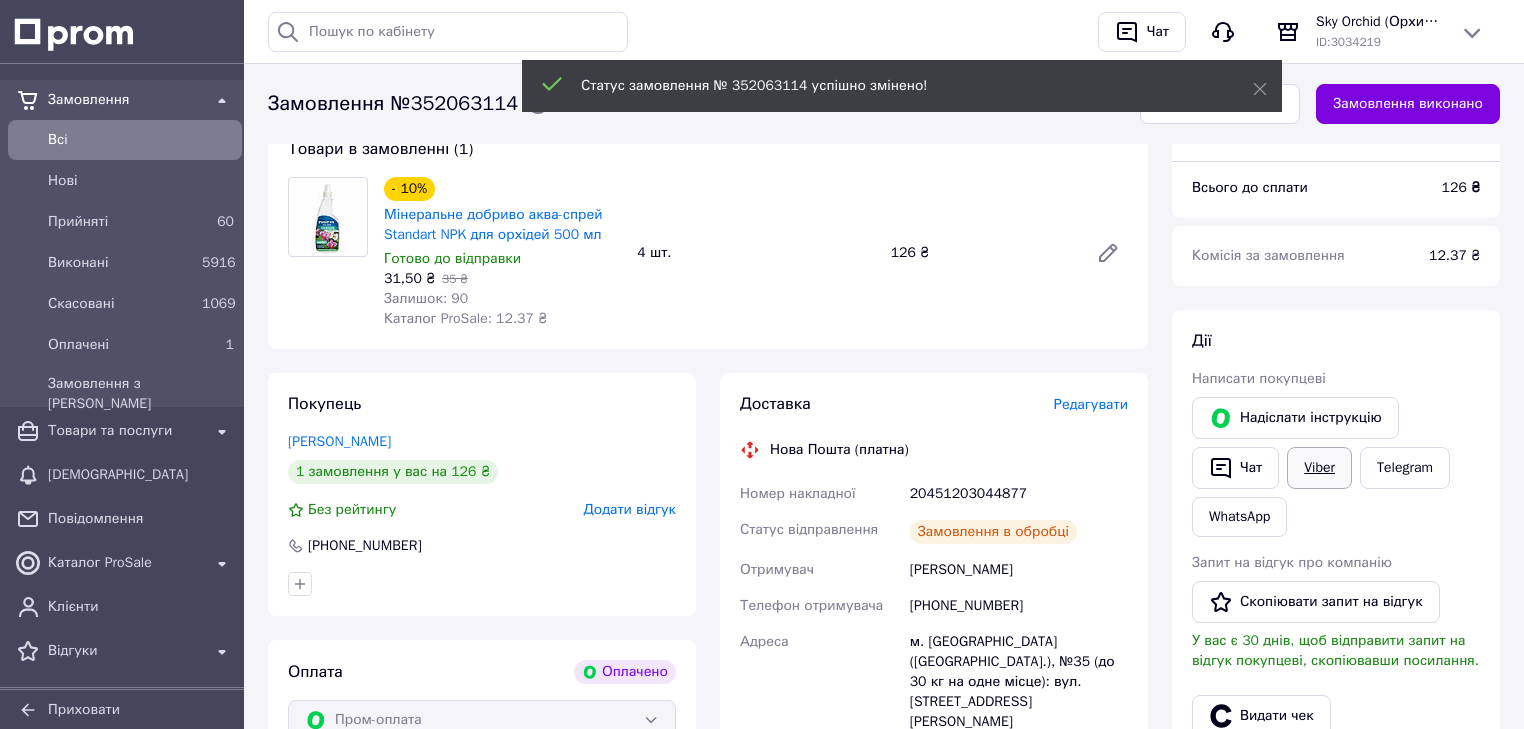 click on "Viber" at bounding box center [1319, 468] 